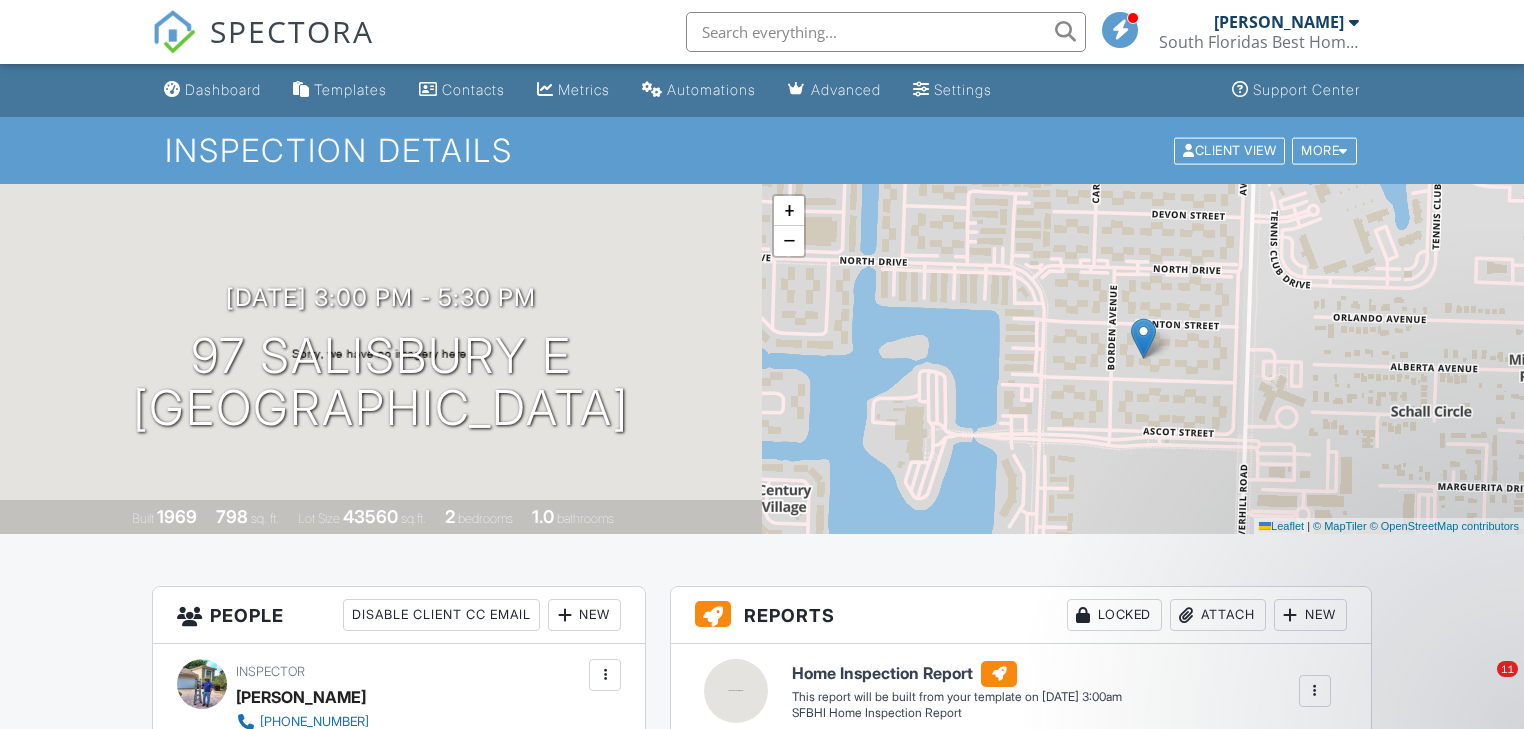 scroll, scrollTop: 960, scrollLeft: 0, axis: vertical 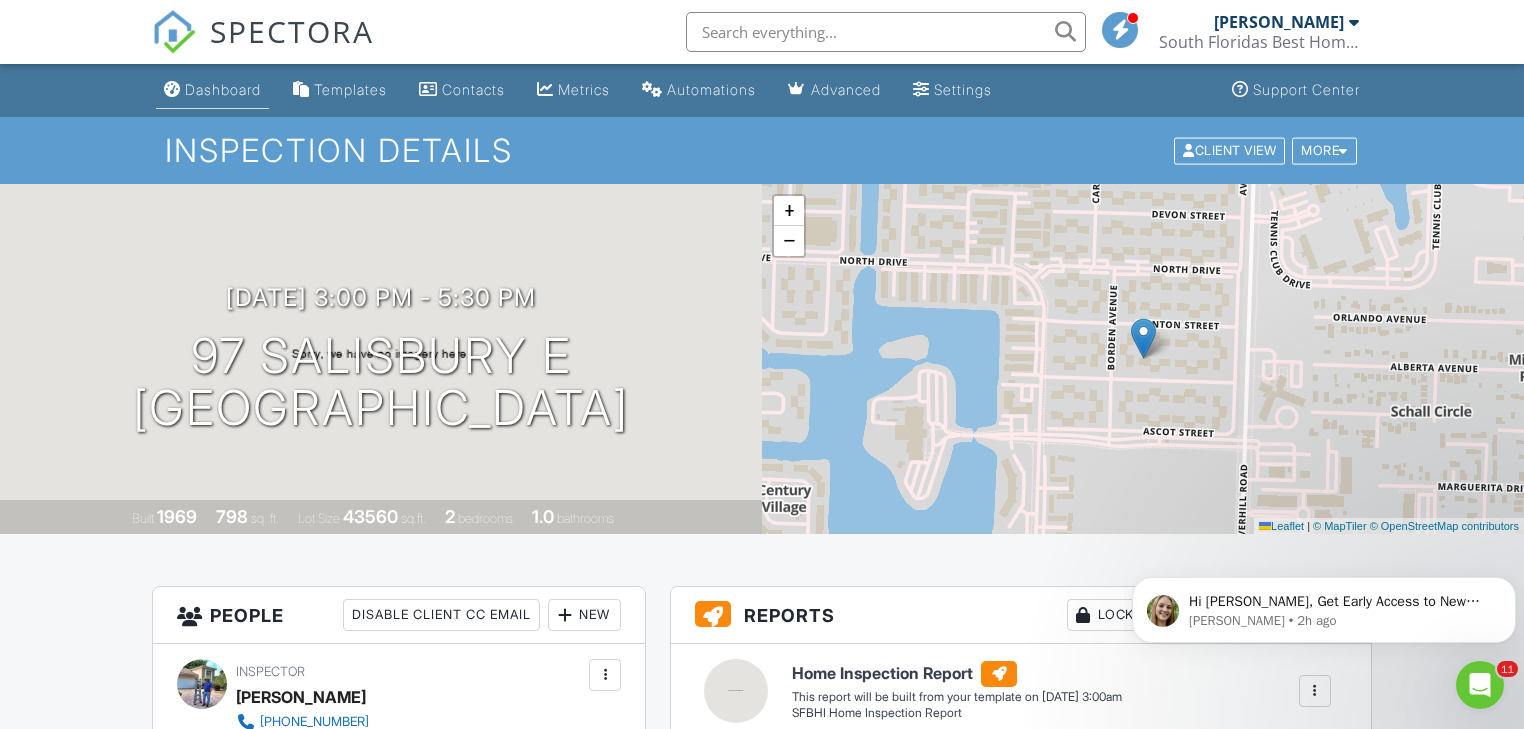 click on "Dashboard" at bounding box center (223, 89) 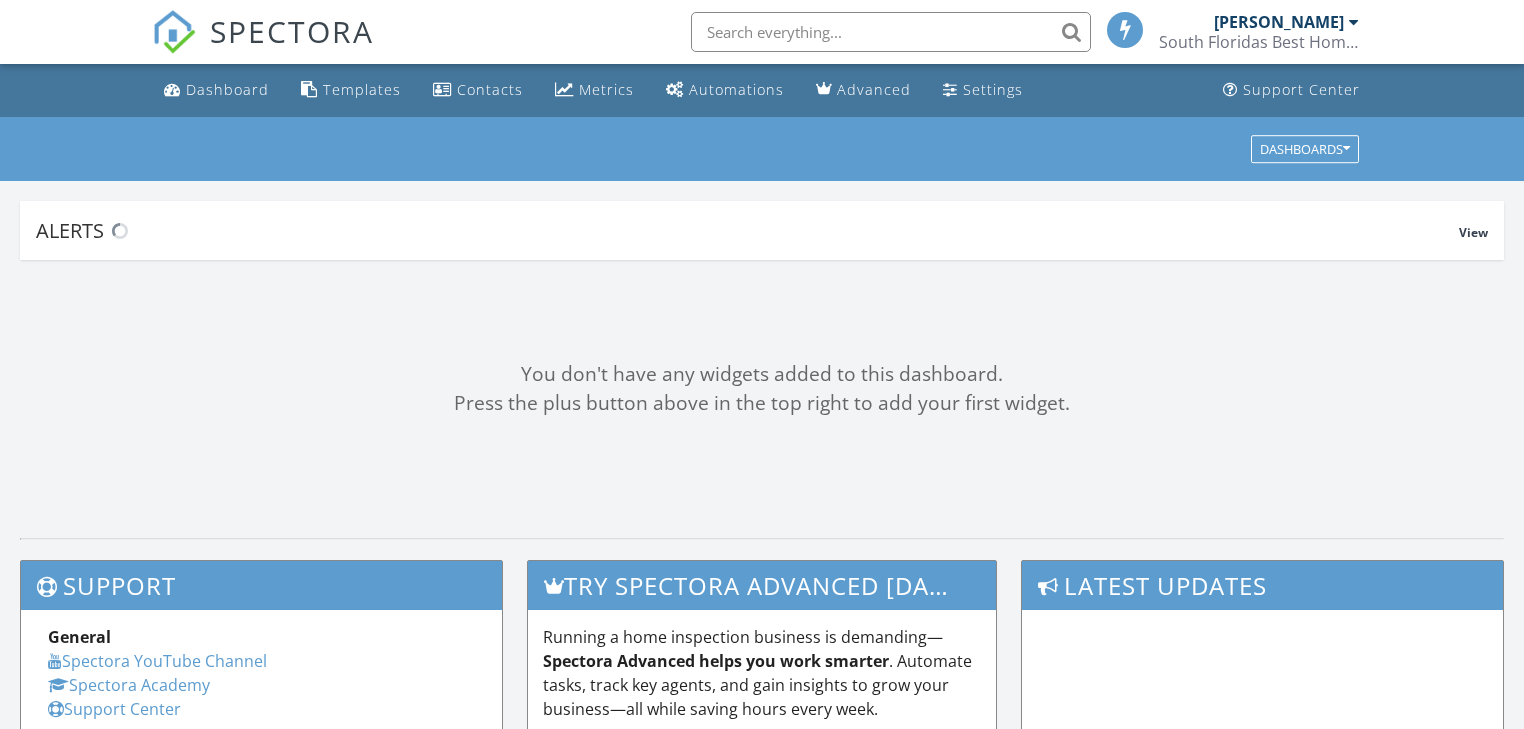 scroll, scrollTop: 0, scrollLeft: 0, axis: both 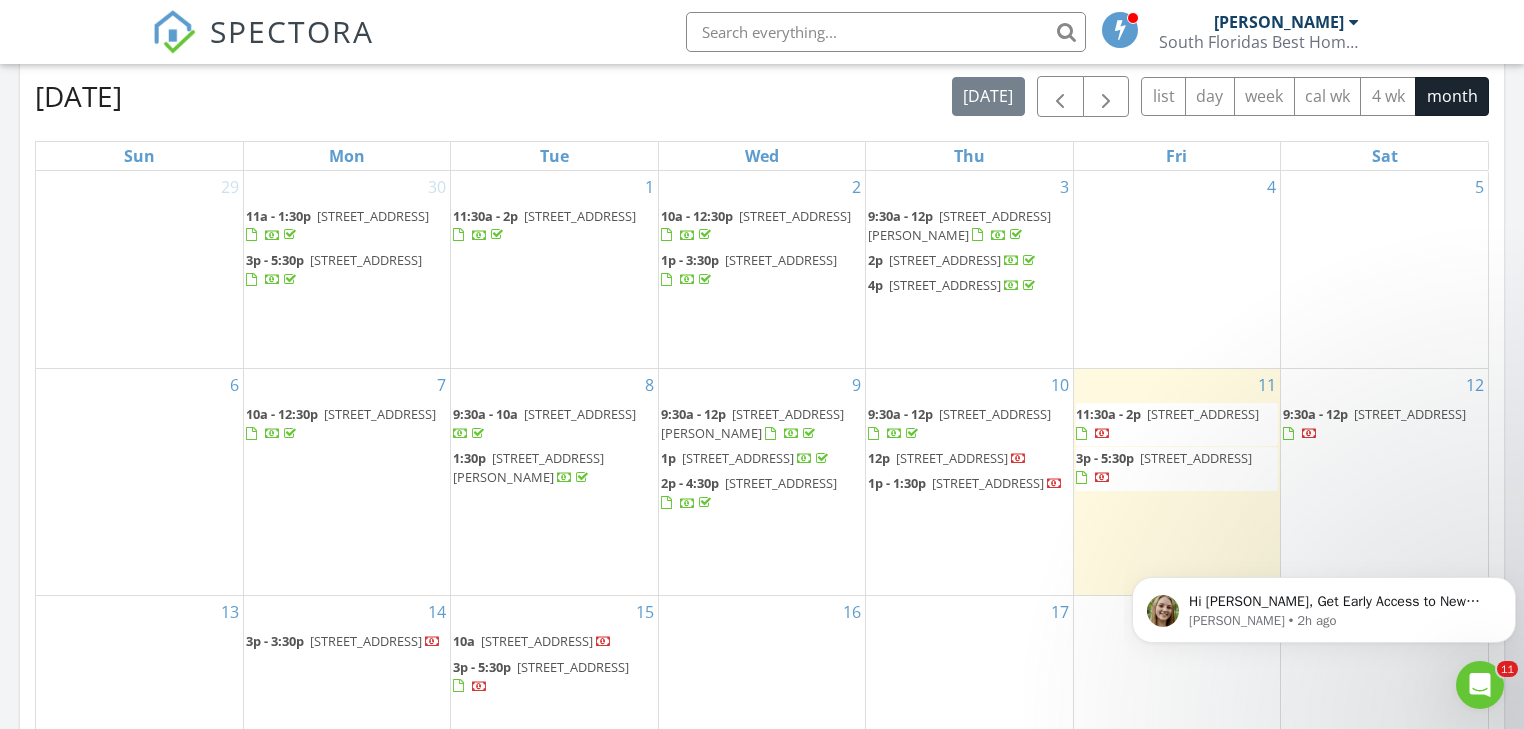 click on "1741 Annandale Cir, Royal Palm Beach 33411" at bounding box center [1410, 414] 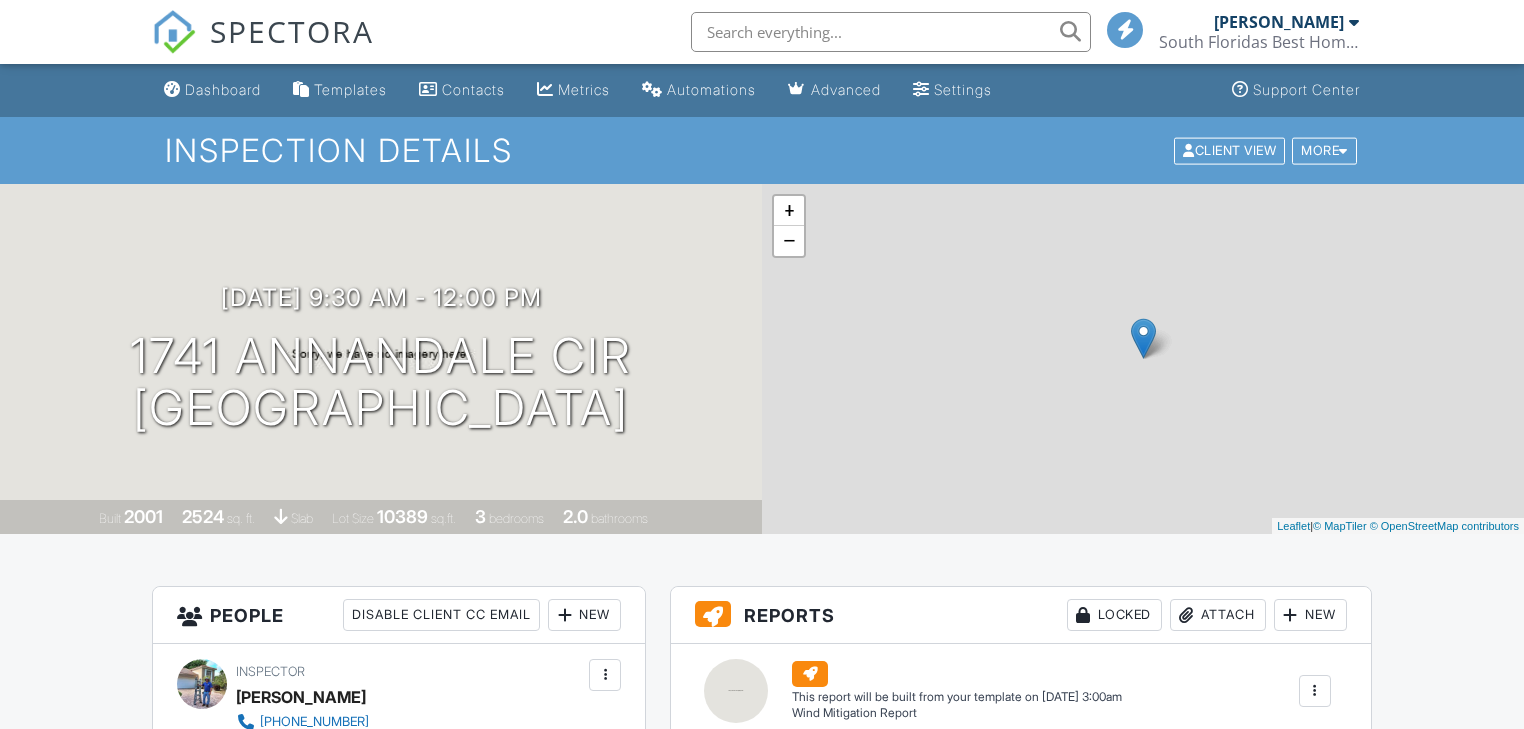 scroll, scrollTop: 480, scrollLeft: 0, axis: vertical 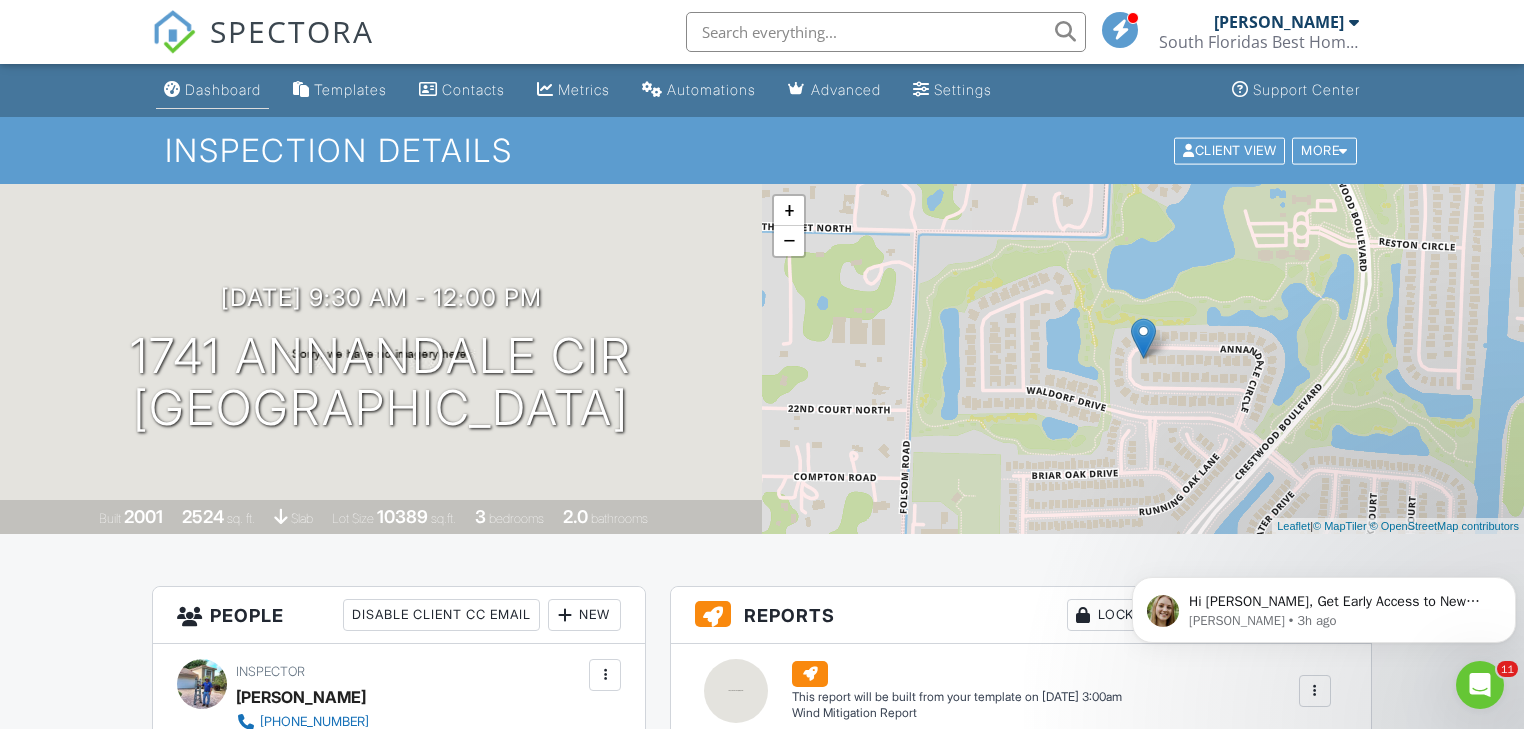click on "Dashboard" at bounding box center [223, 89] 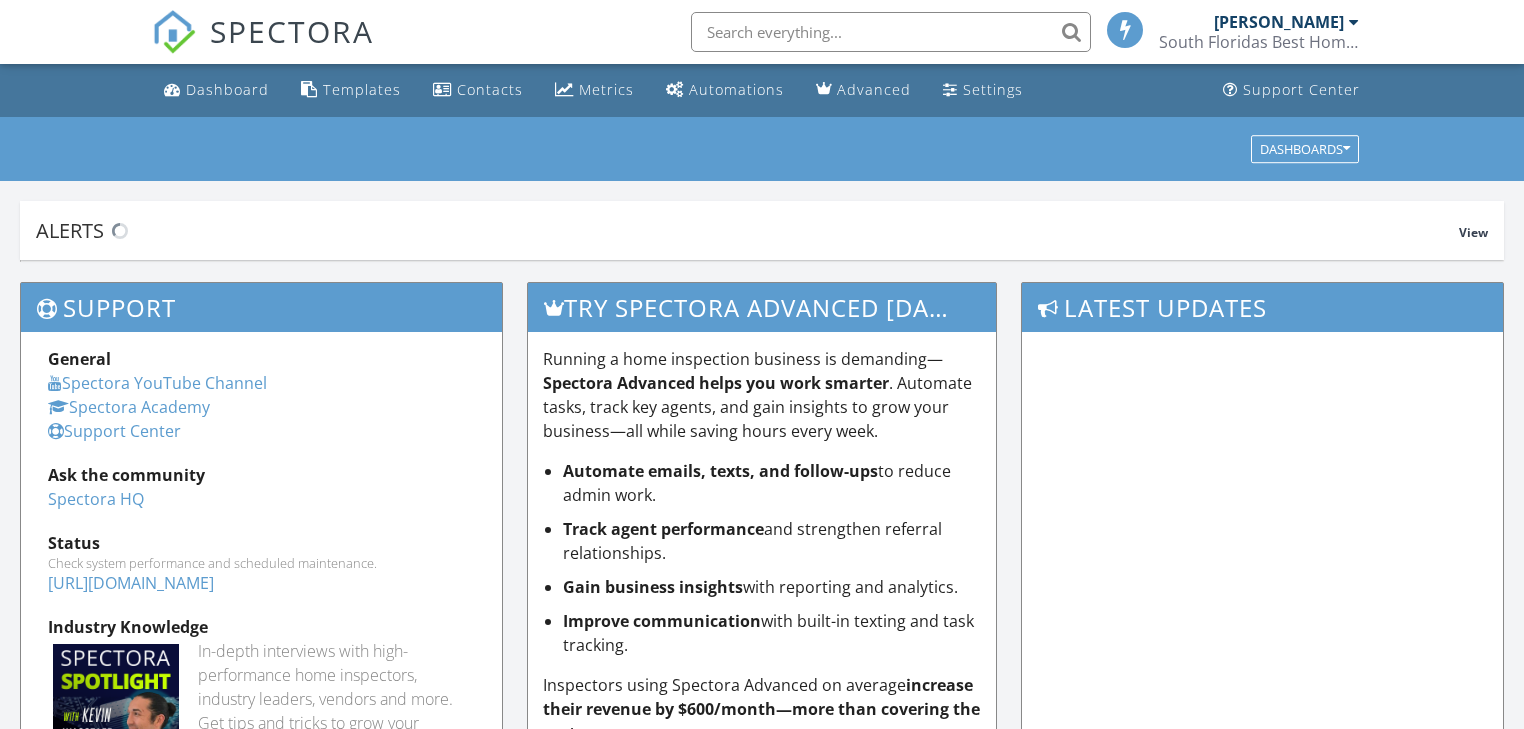 scroll, scrollTop: 0, scrollLeft: 0, axis: both 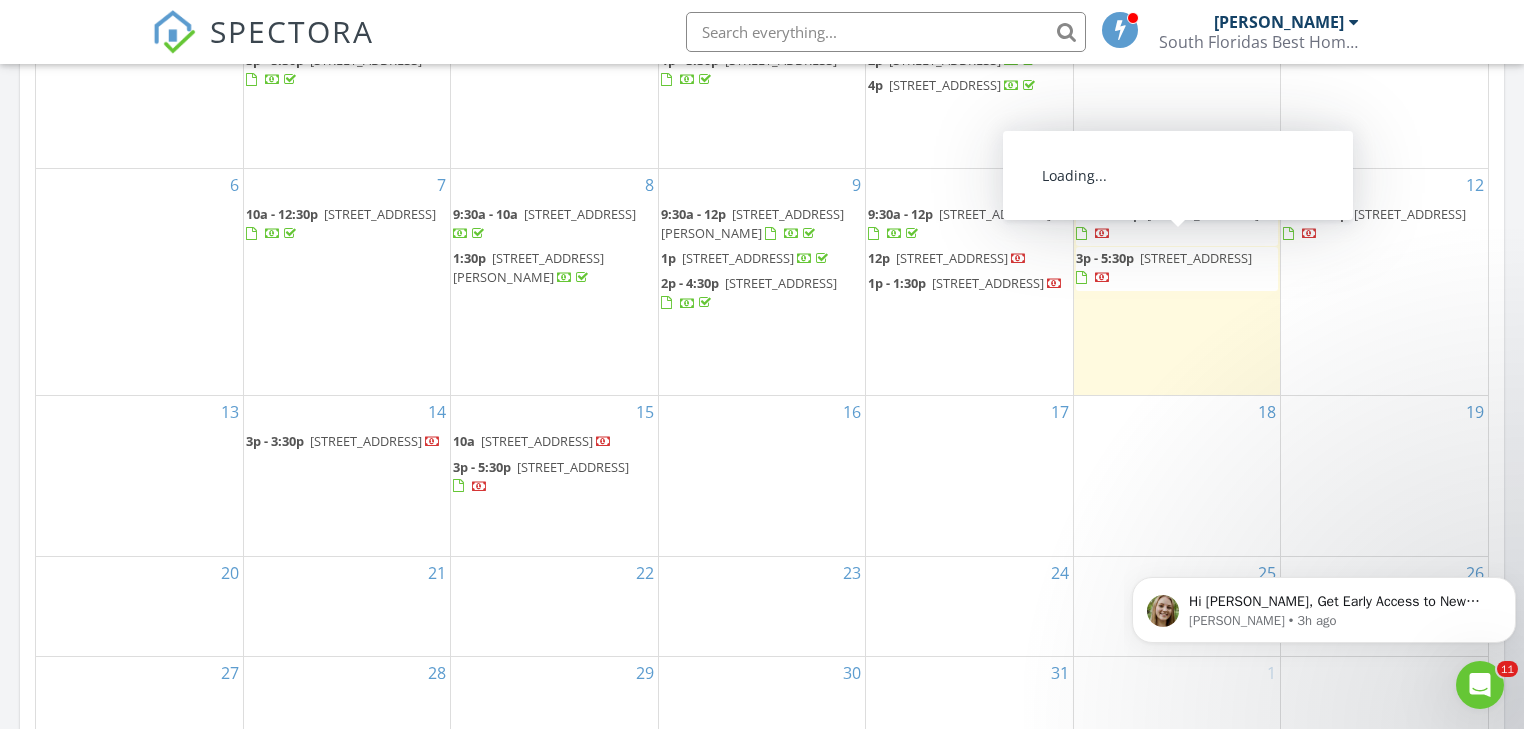 click on "[STREET_ADDRESS]" at bounding box center [1203, 214] 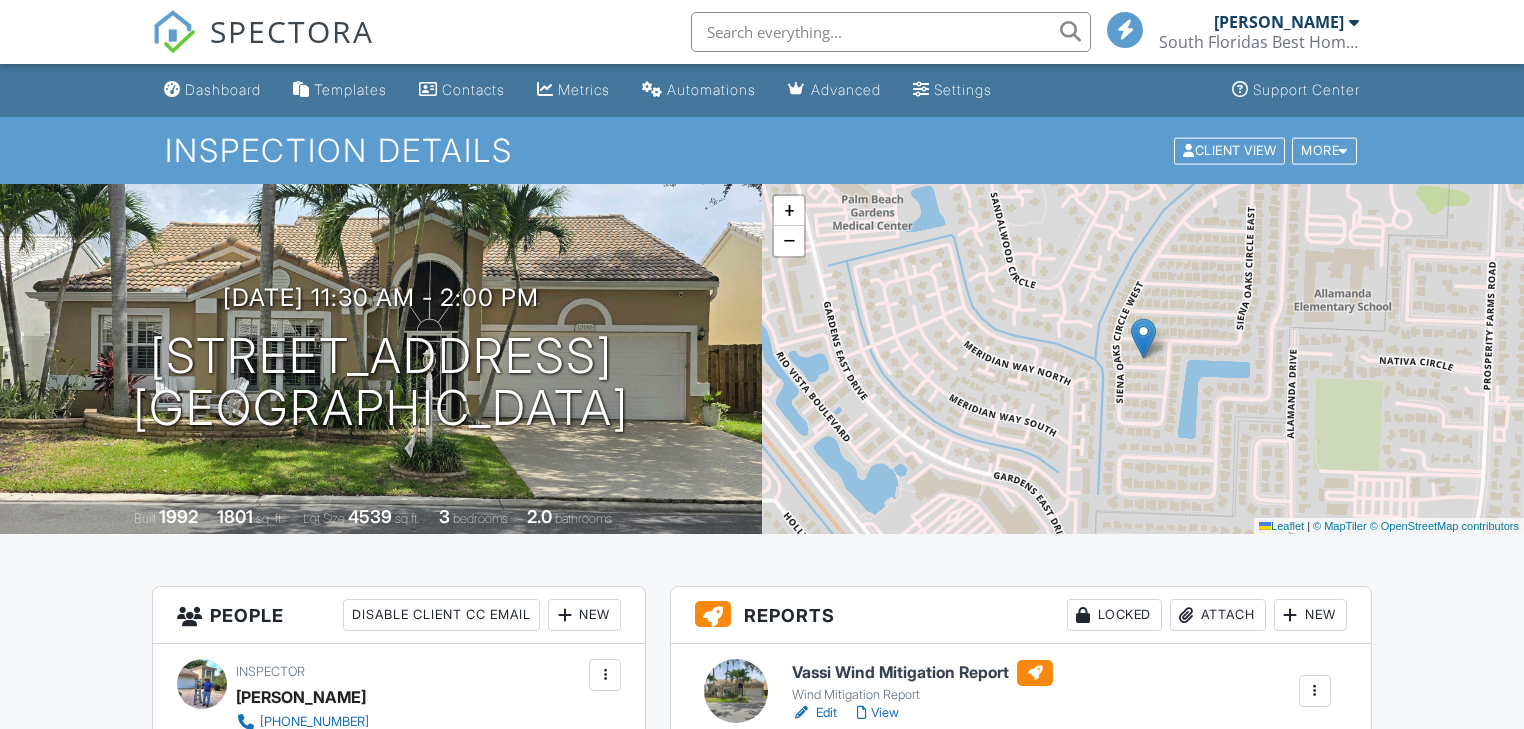 scroll, scrollTop: 400, scrollLeft: 0, axis: vertical 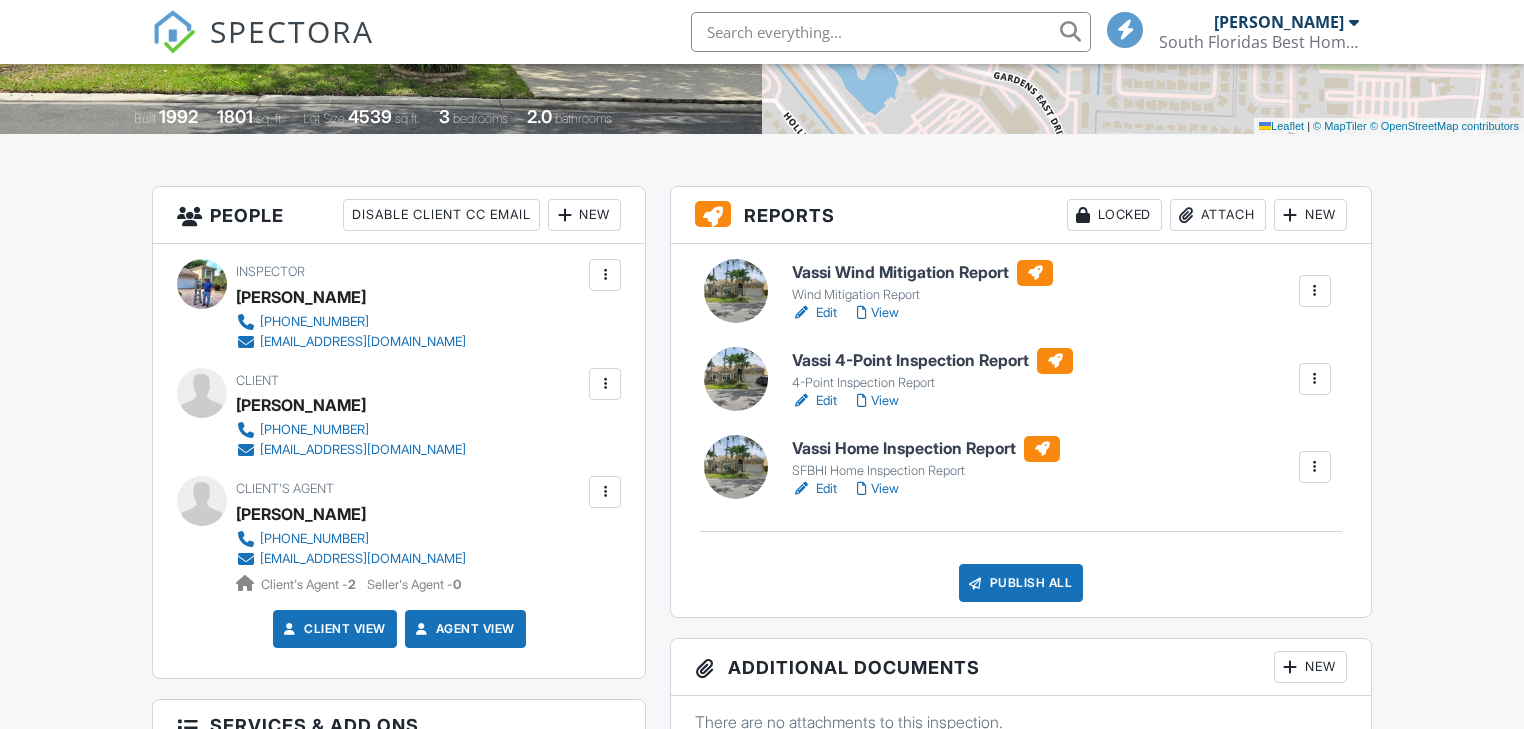 click on "Edit" at bounding box center [814, 313] 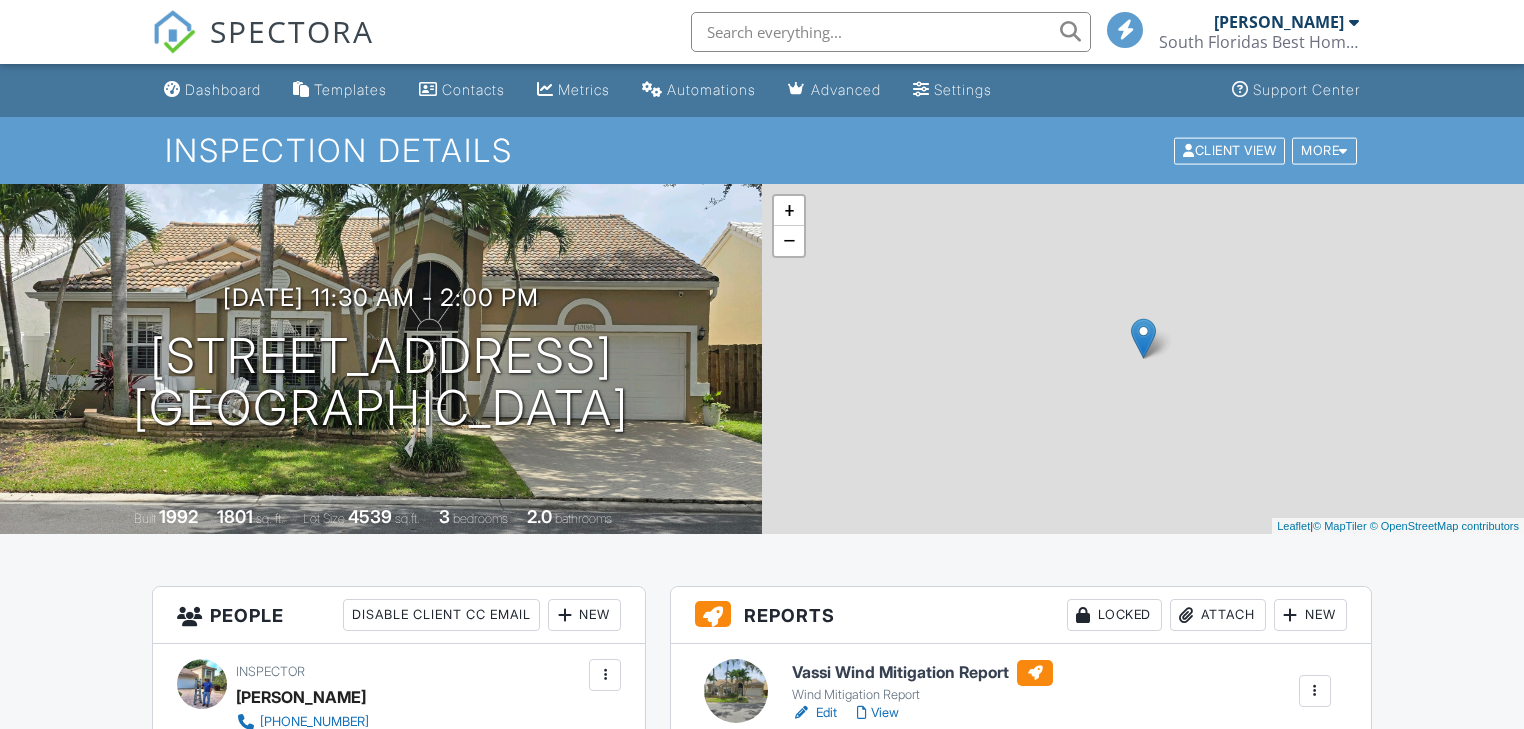 scroll, scrollTop: 9, scrollLeft: 0, axis: vertical 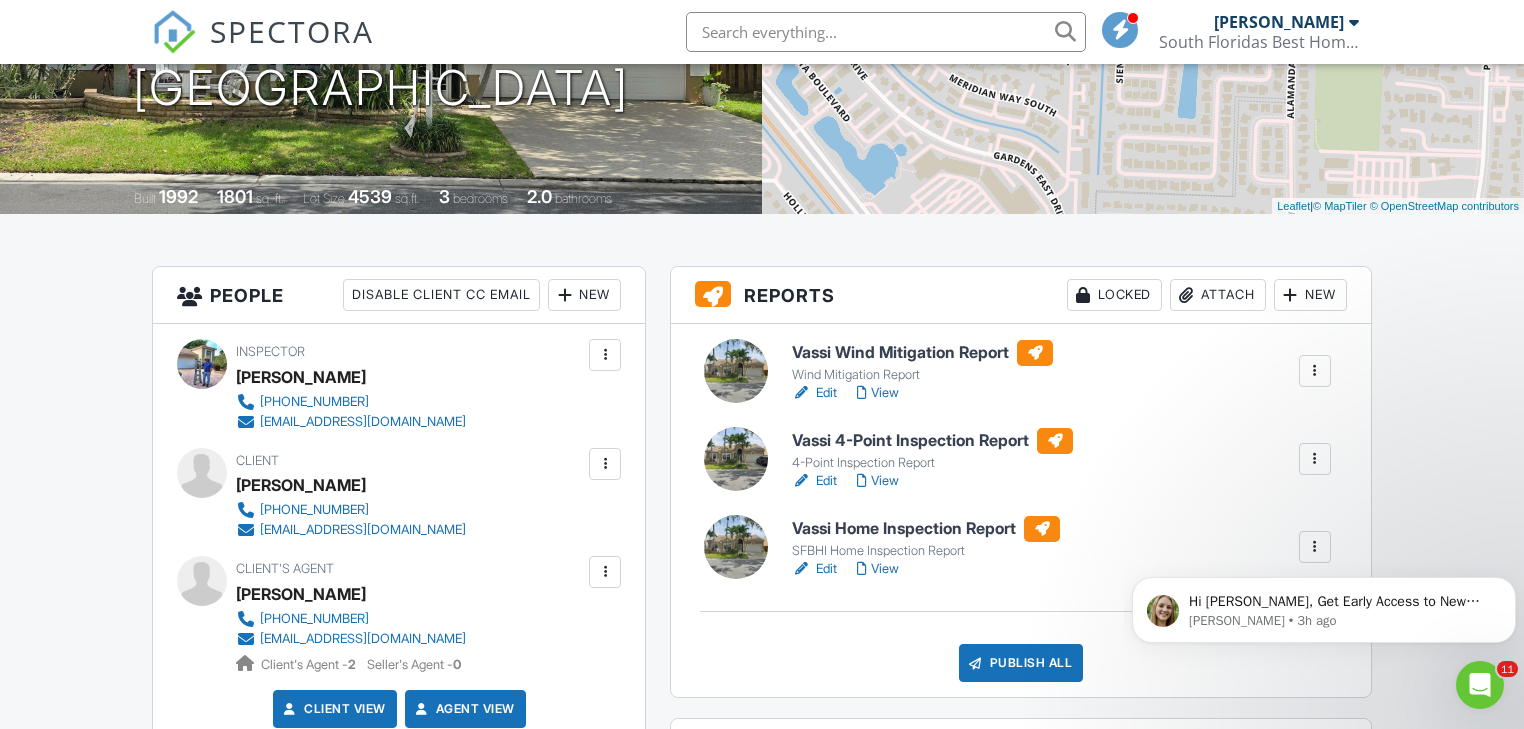 click on "Edit" at bounding box center [814, 393] 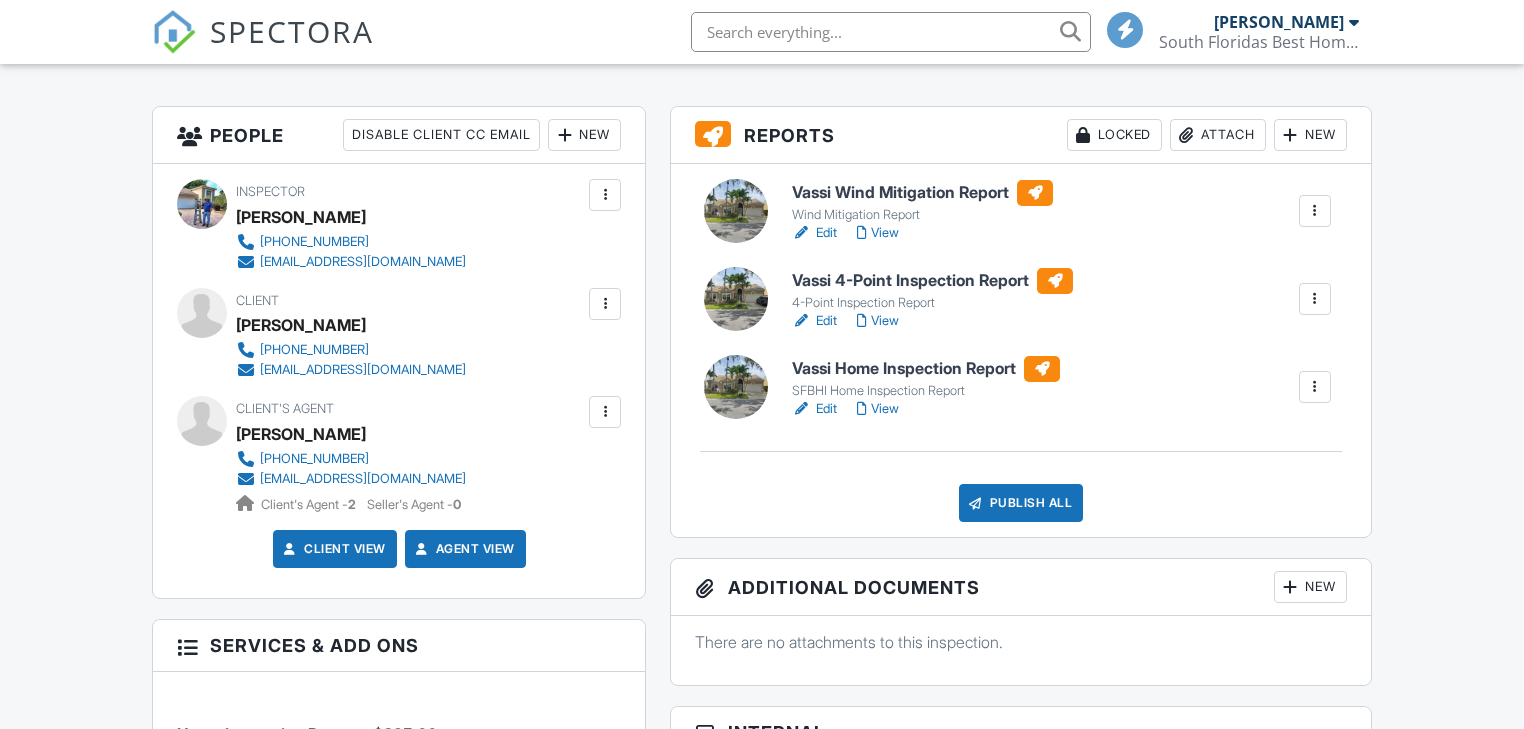 scroll, scrollTop: 480, scrollLeft: 0, axis: vertical 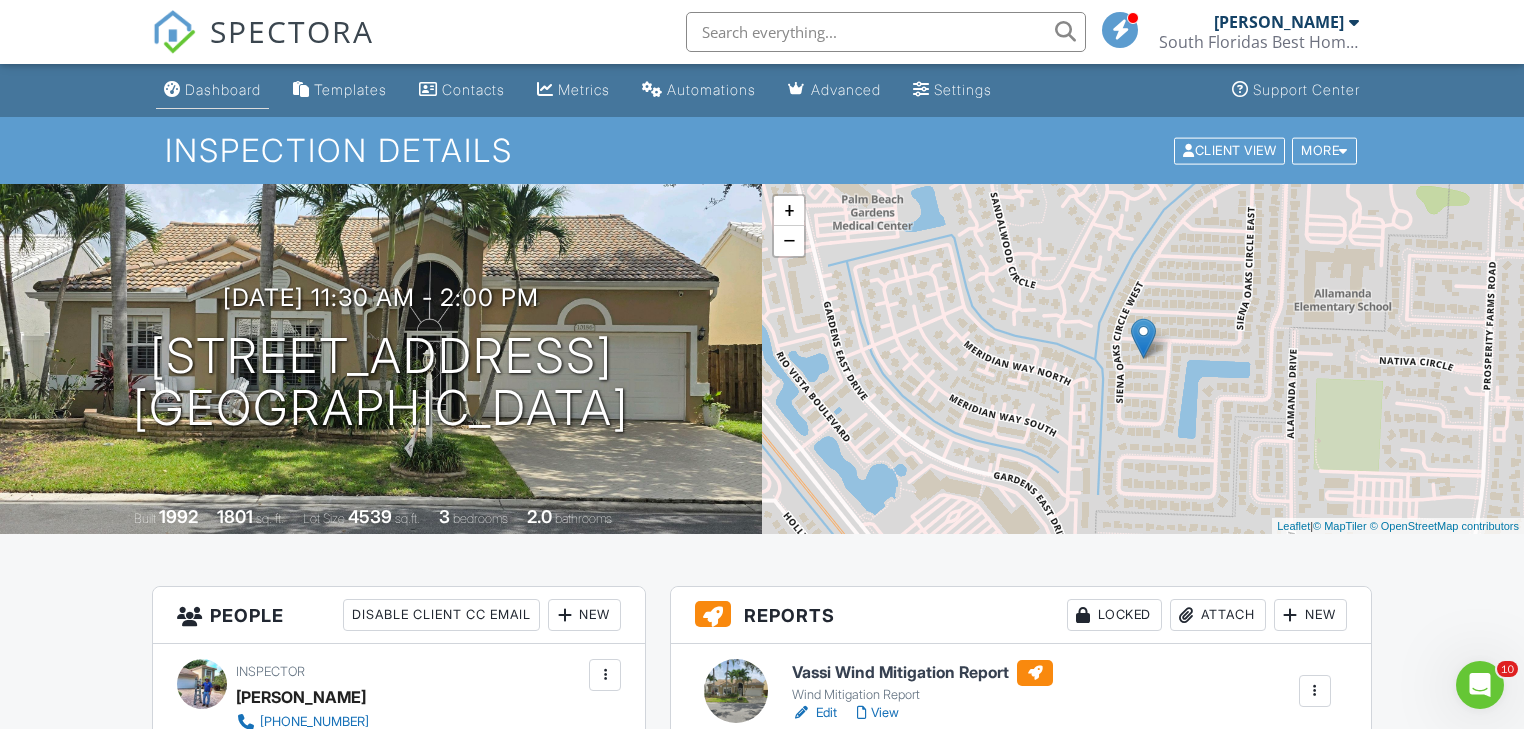 click on "Dashboard" at bounding box center (223, 89) 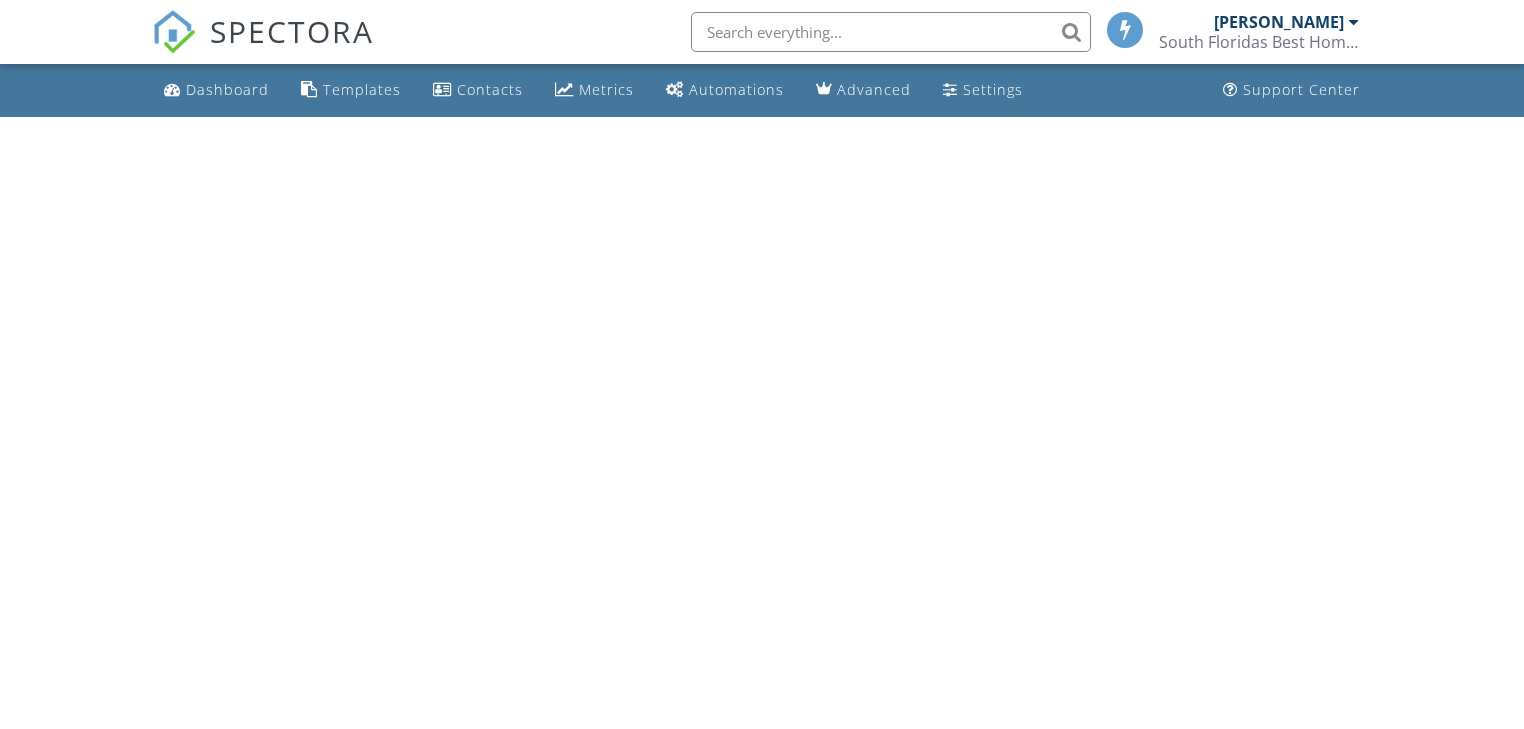 scroll, scrollTop: 0, scrollLeft: 0, axis: both 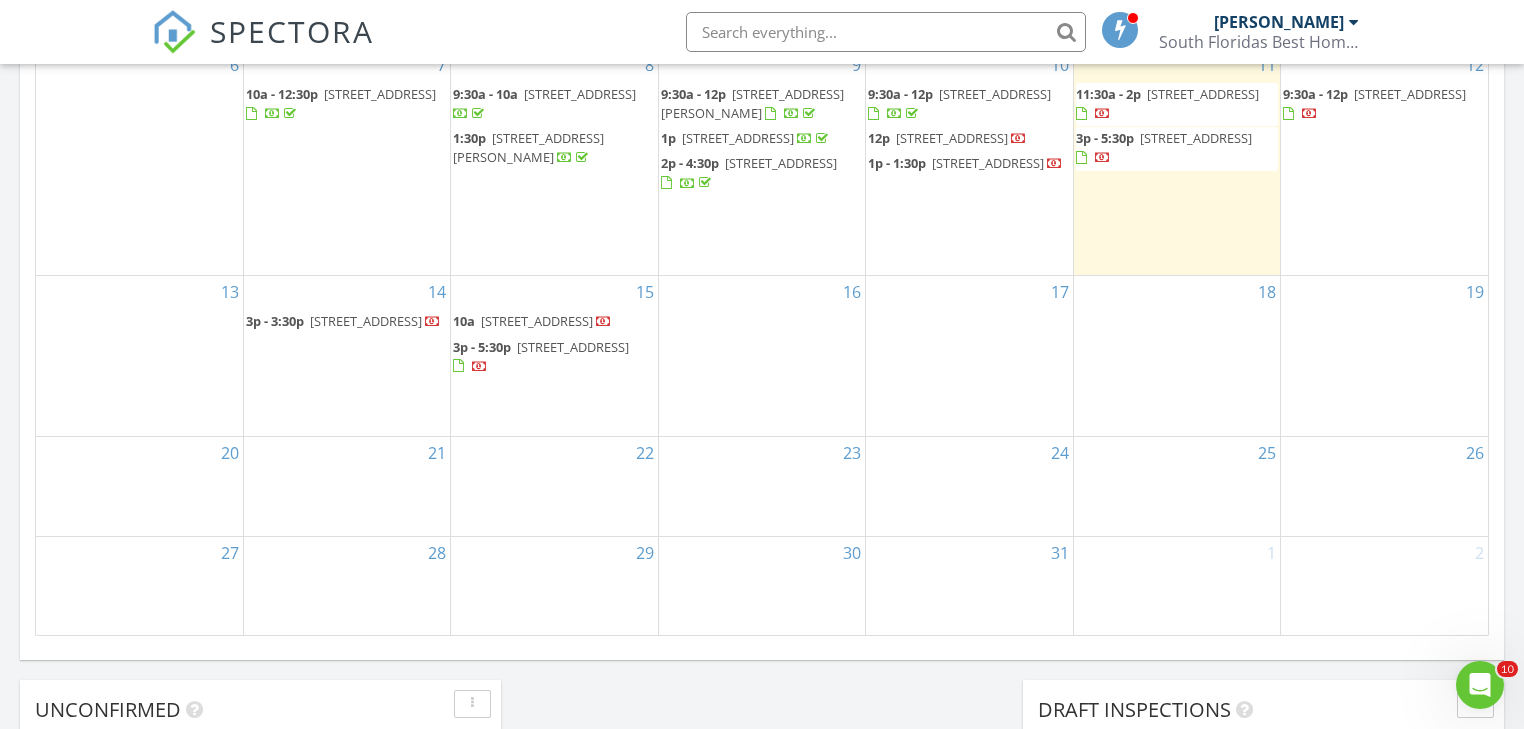 click on "7433 Shell Ridge Terrace, Greenacres 33467" at bounding box center [1196, 138] 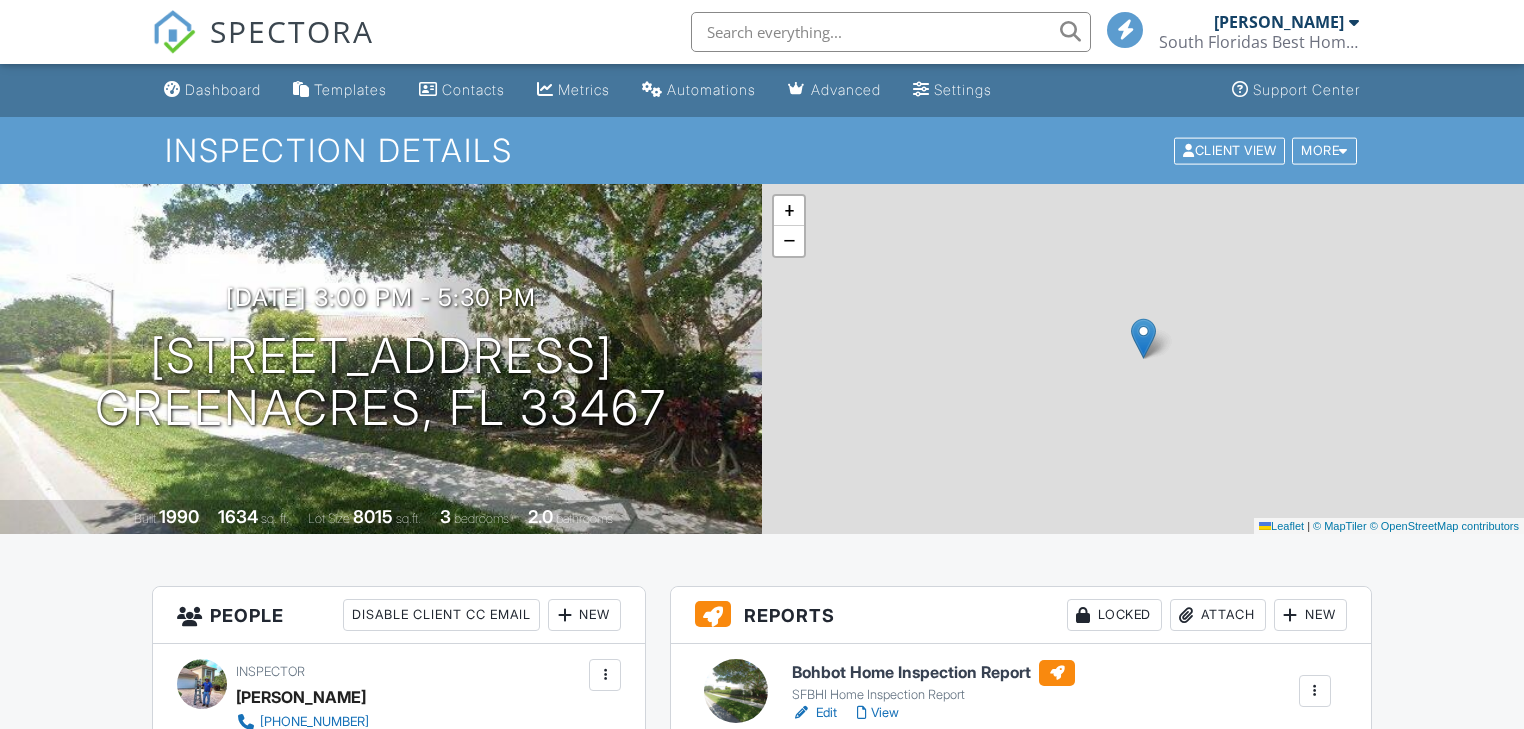 scroll, scrollTop: 156, scrollLeft: 0, axis: vertical 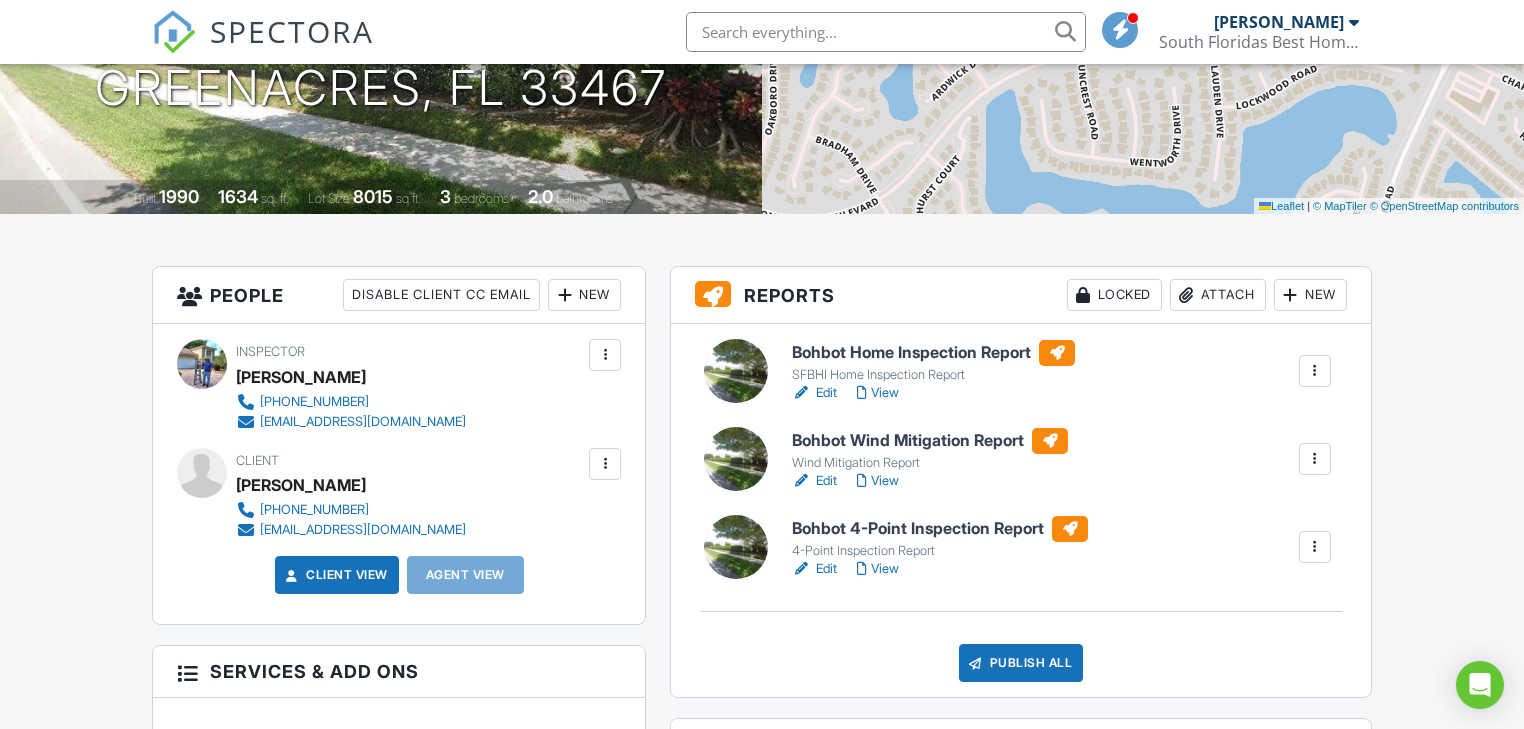 click on "Edit" at bounding box center (814, 481) 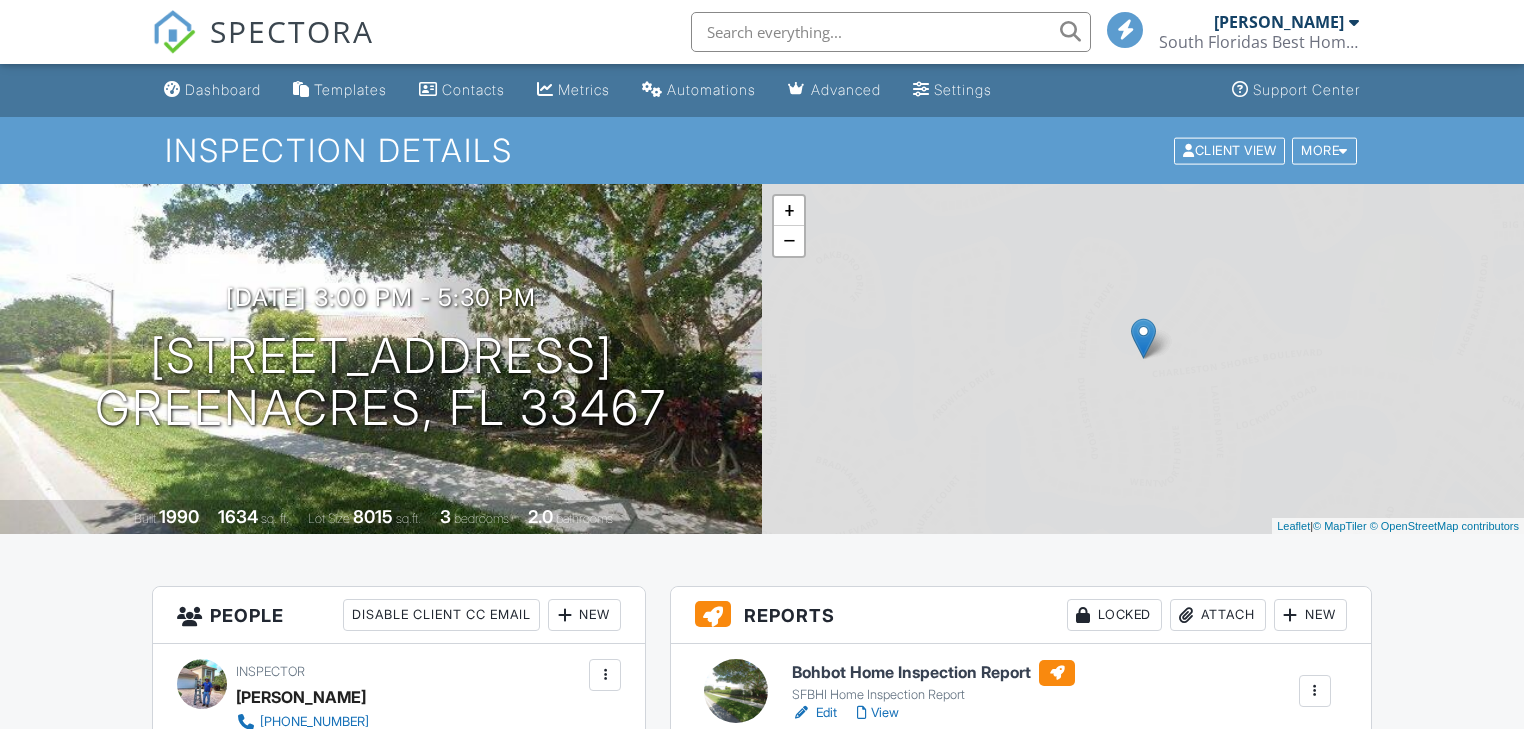scroll, scrollTop: 480, scrollLeft: 0, axis: vertical 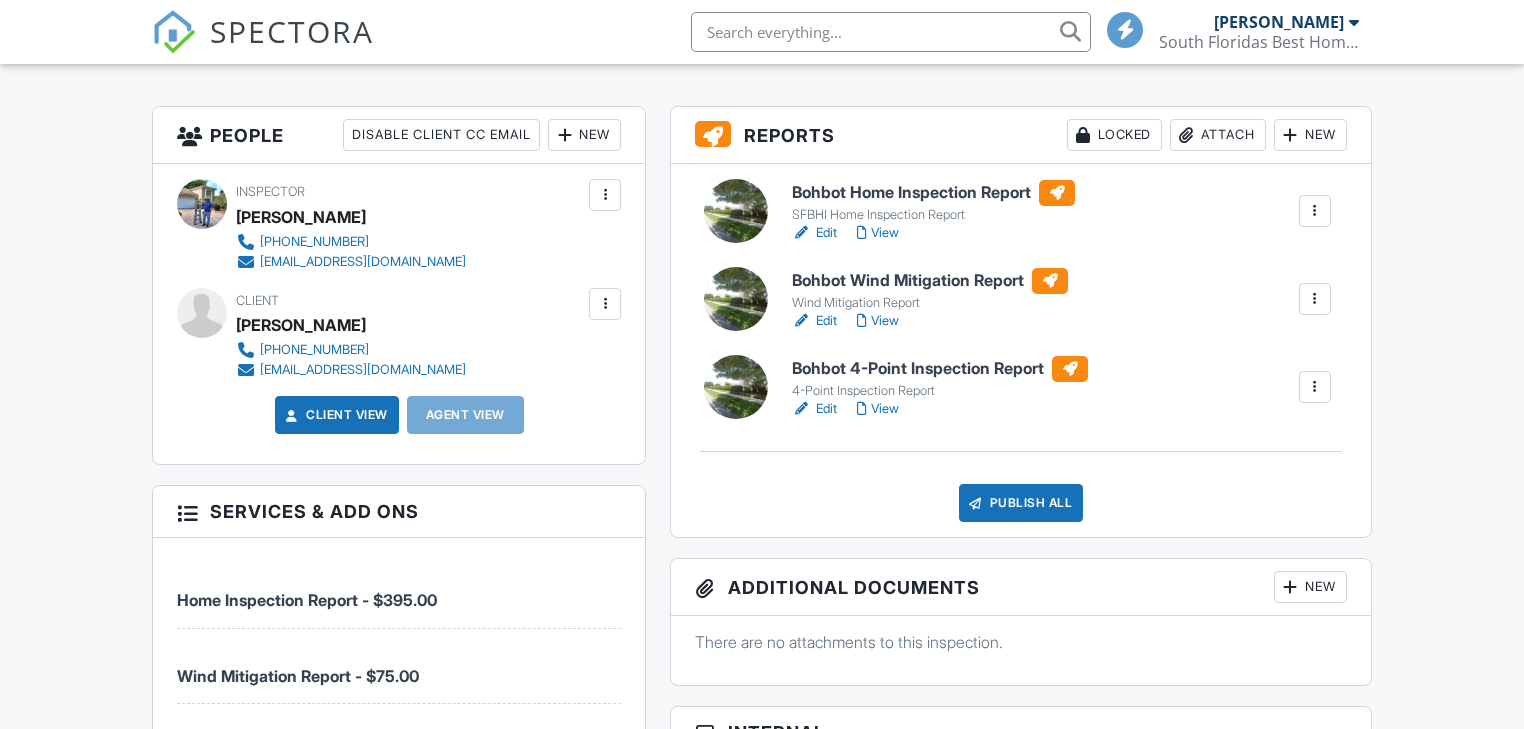 click on "Edit" at bounding box center [814, 409] 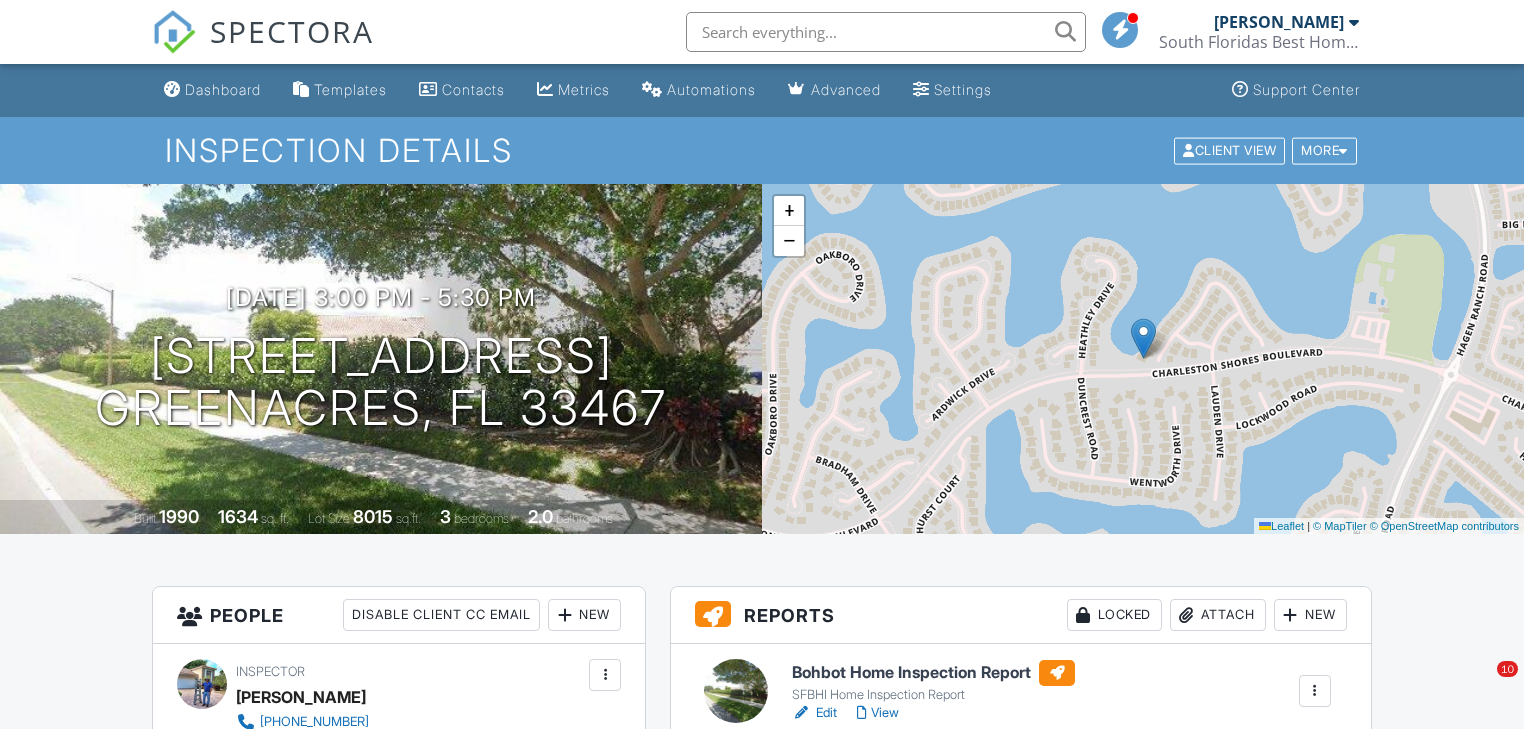 scroll, scrollTop: 0, scrollLeft: 0, axis: both 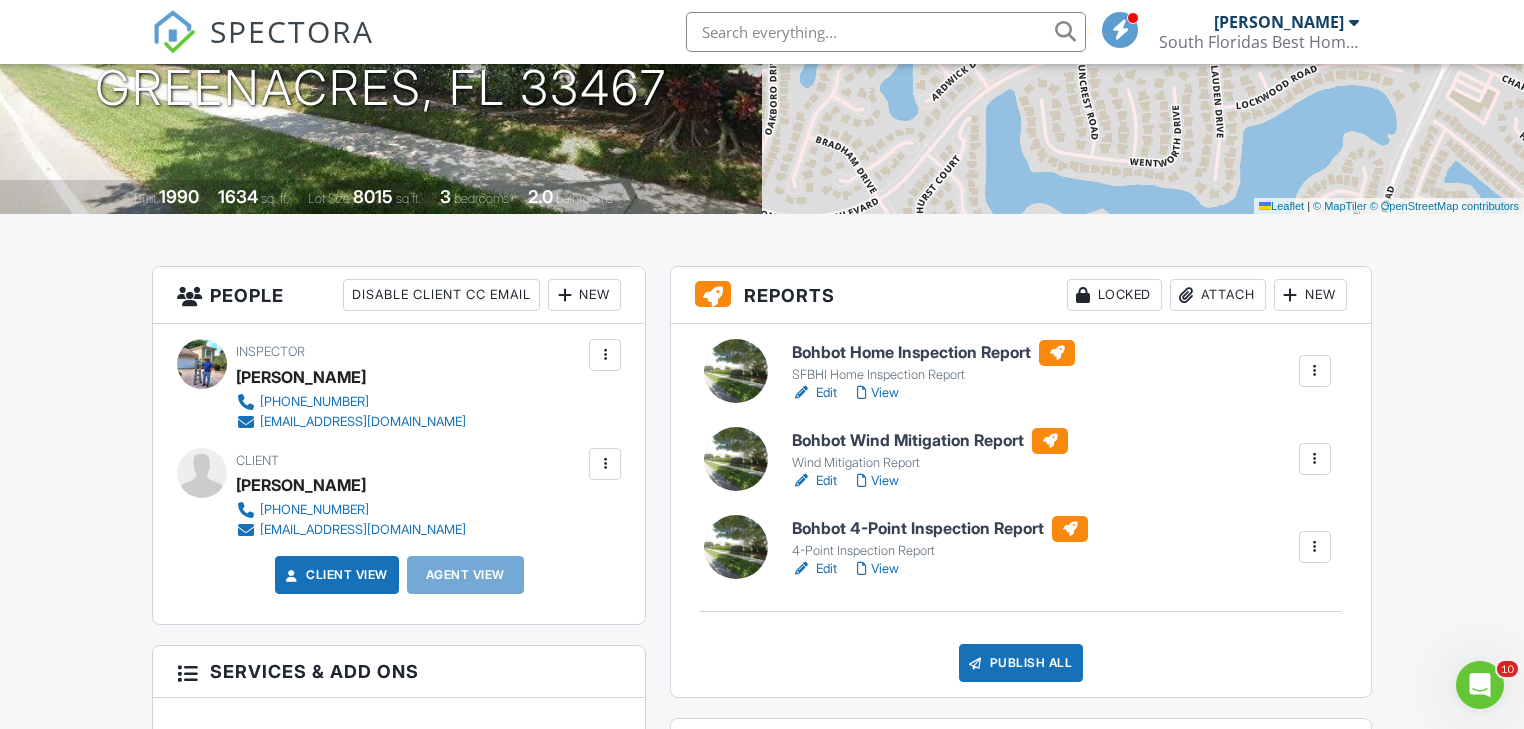 click on "Edit" at bounding box center (814, 393) 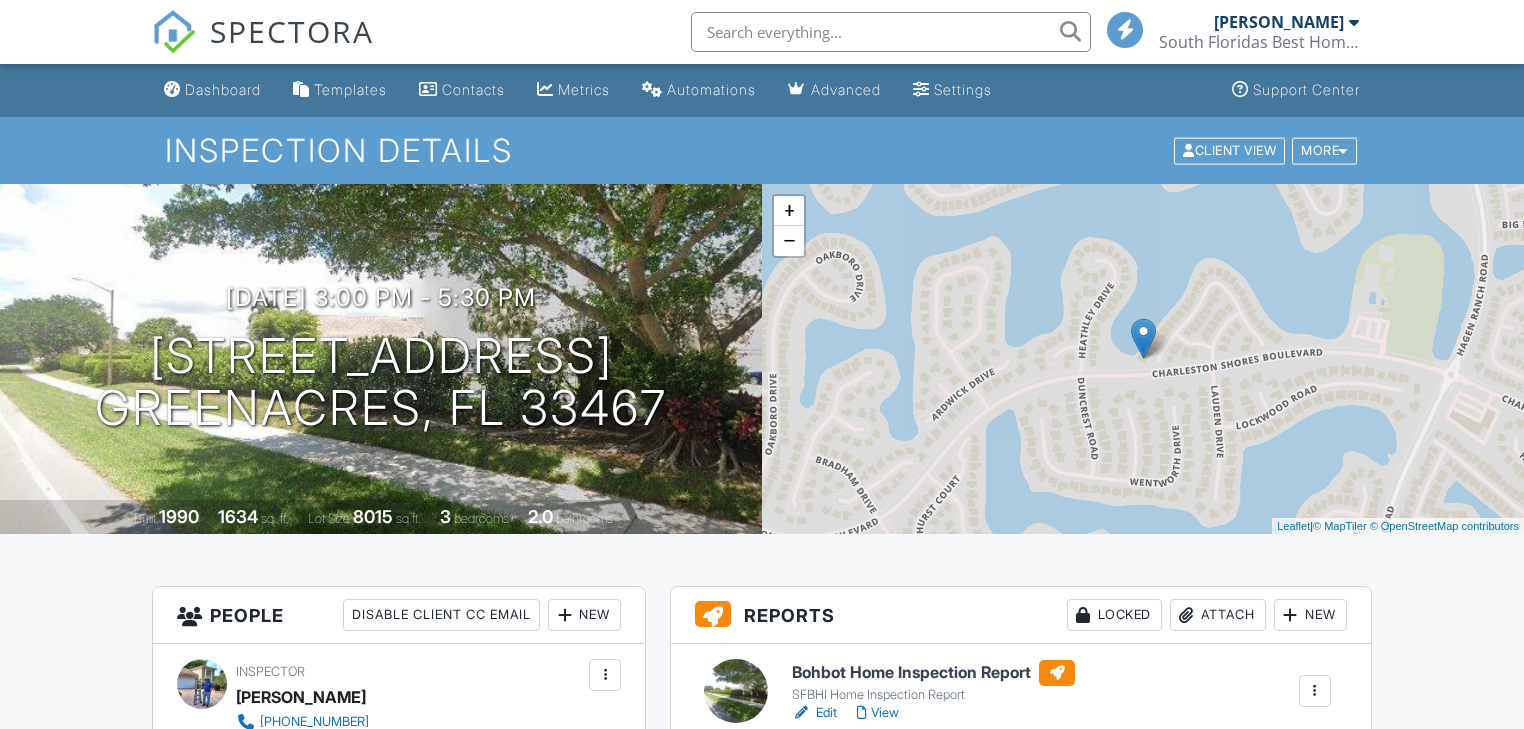 scroll, scrollTop: 0, scrollLeft: 0, axis: both 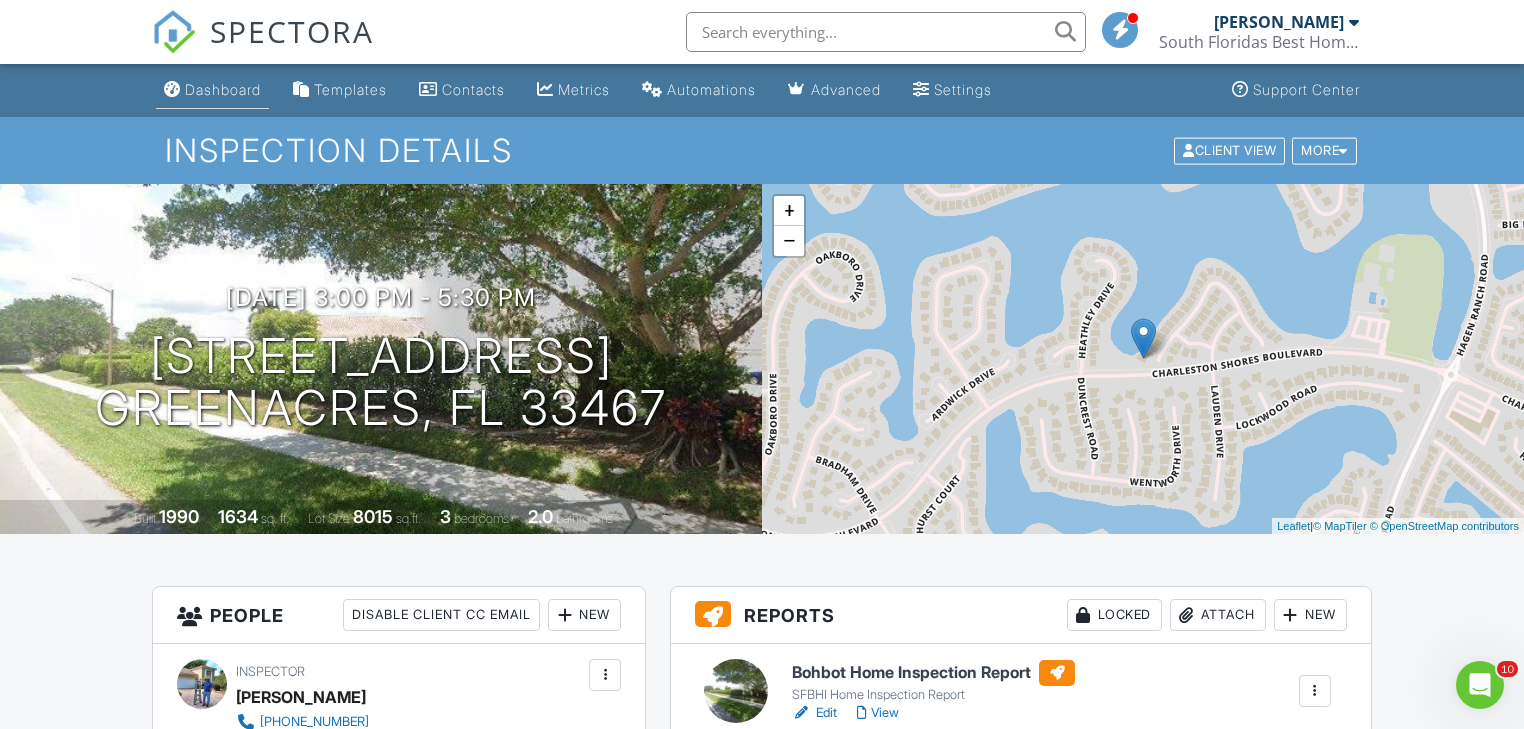 click on "Dashboard" at bounding box center (223, 89) 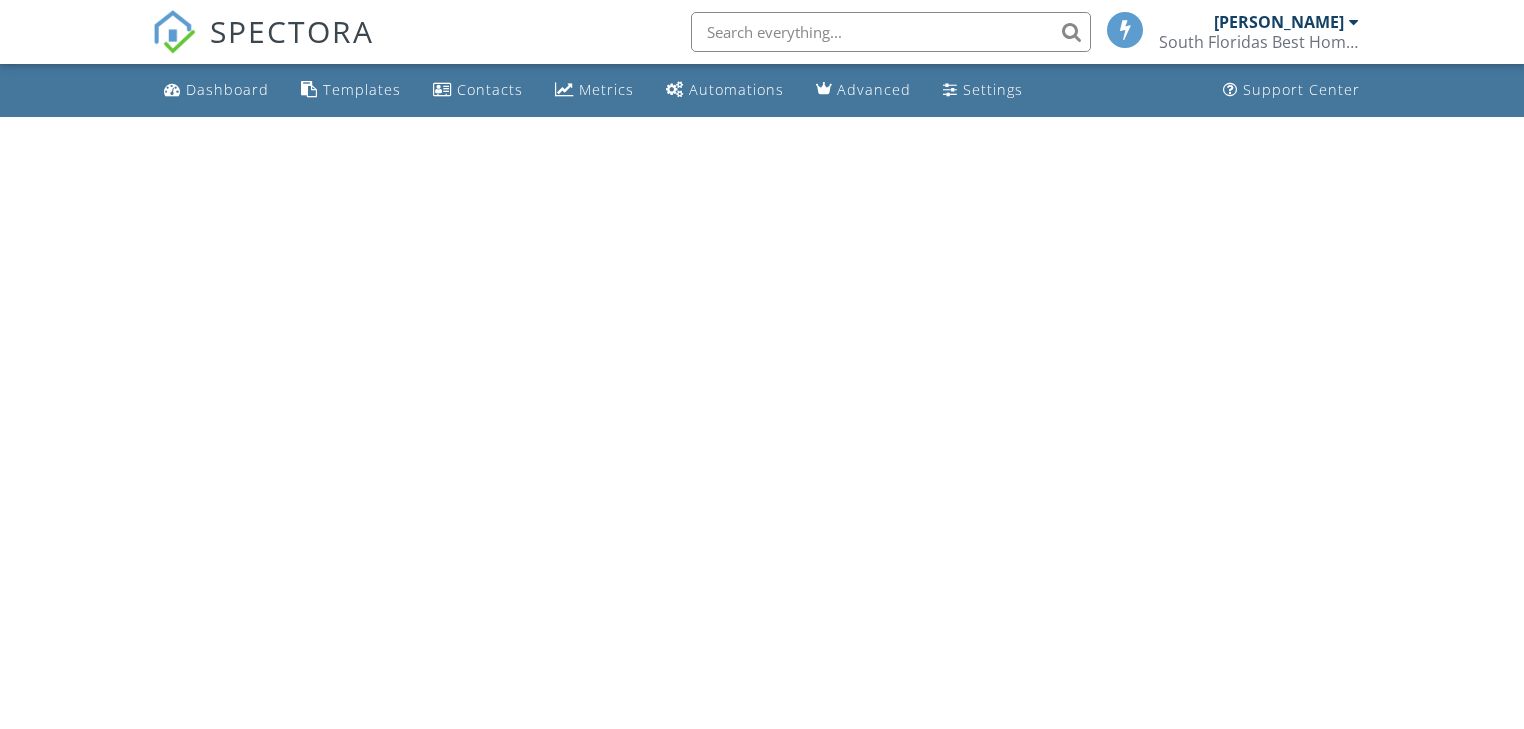 scroll, scrollTop: 0, scrollLeft: 0, axis: both 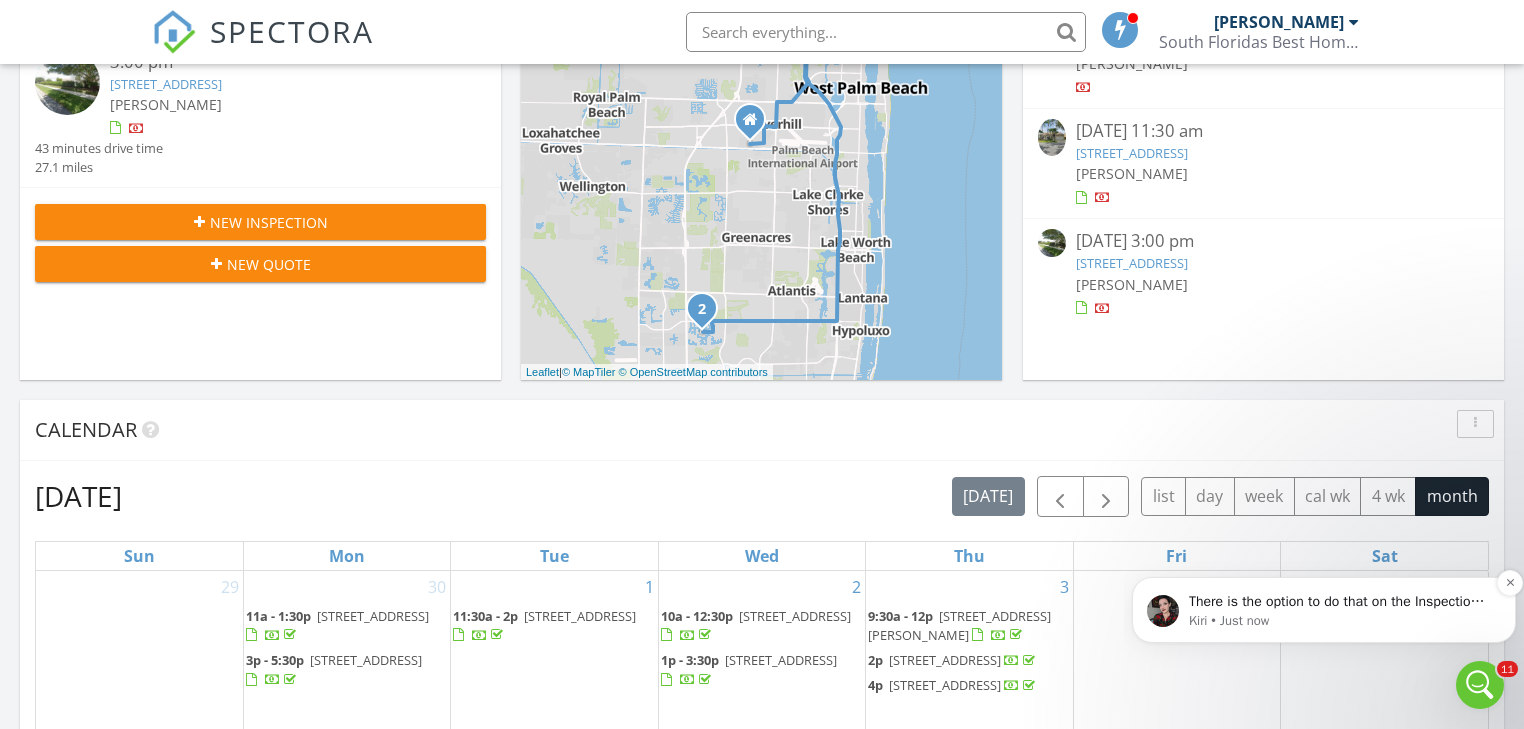 click on "Kiri • Just now" at bounding box center [1340, 621] 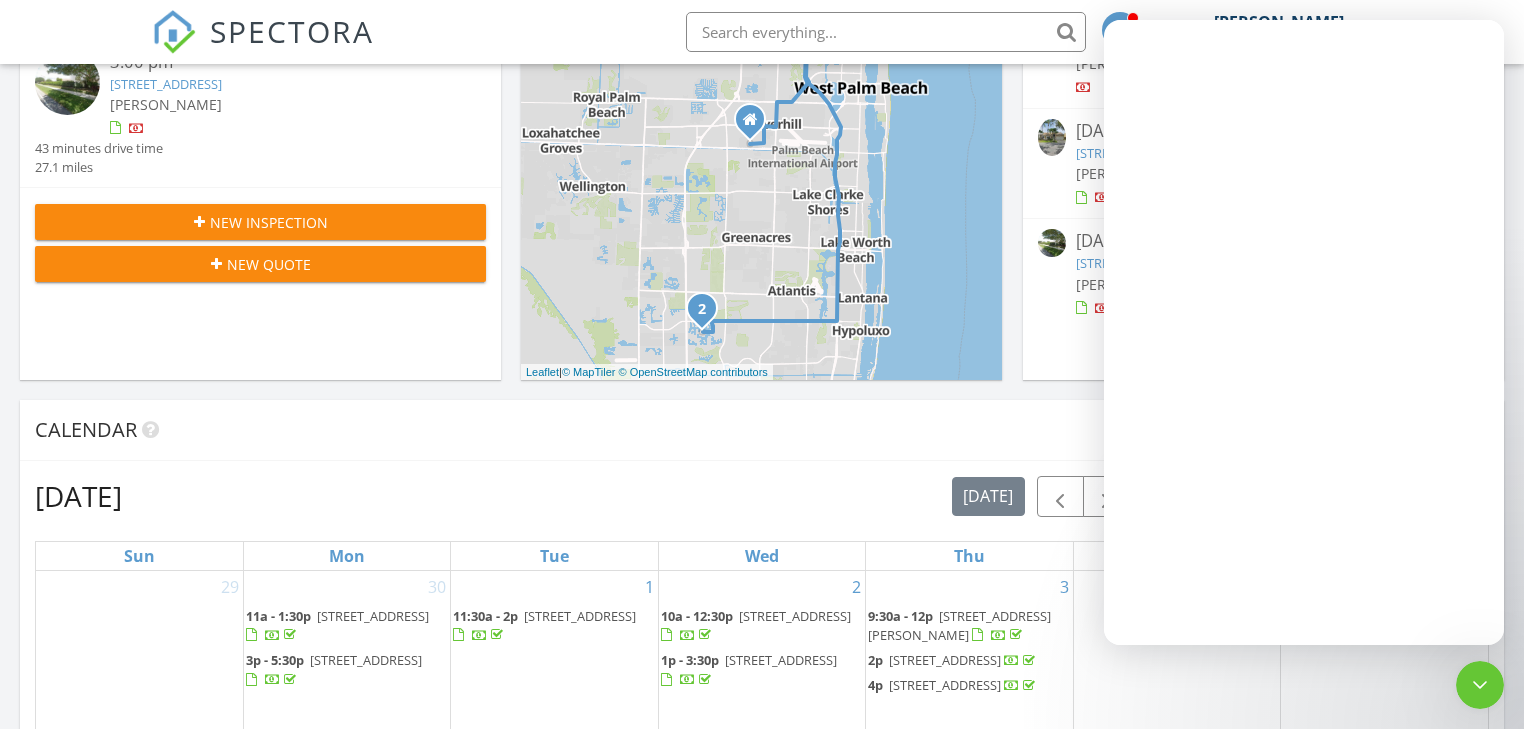 scroll, scrollTop: 0, scrollLeft: 0, axis: both 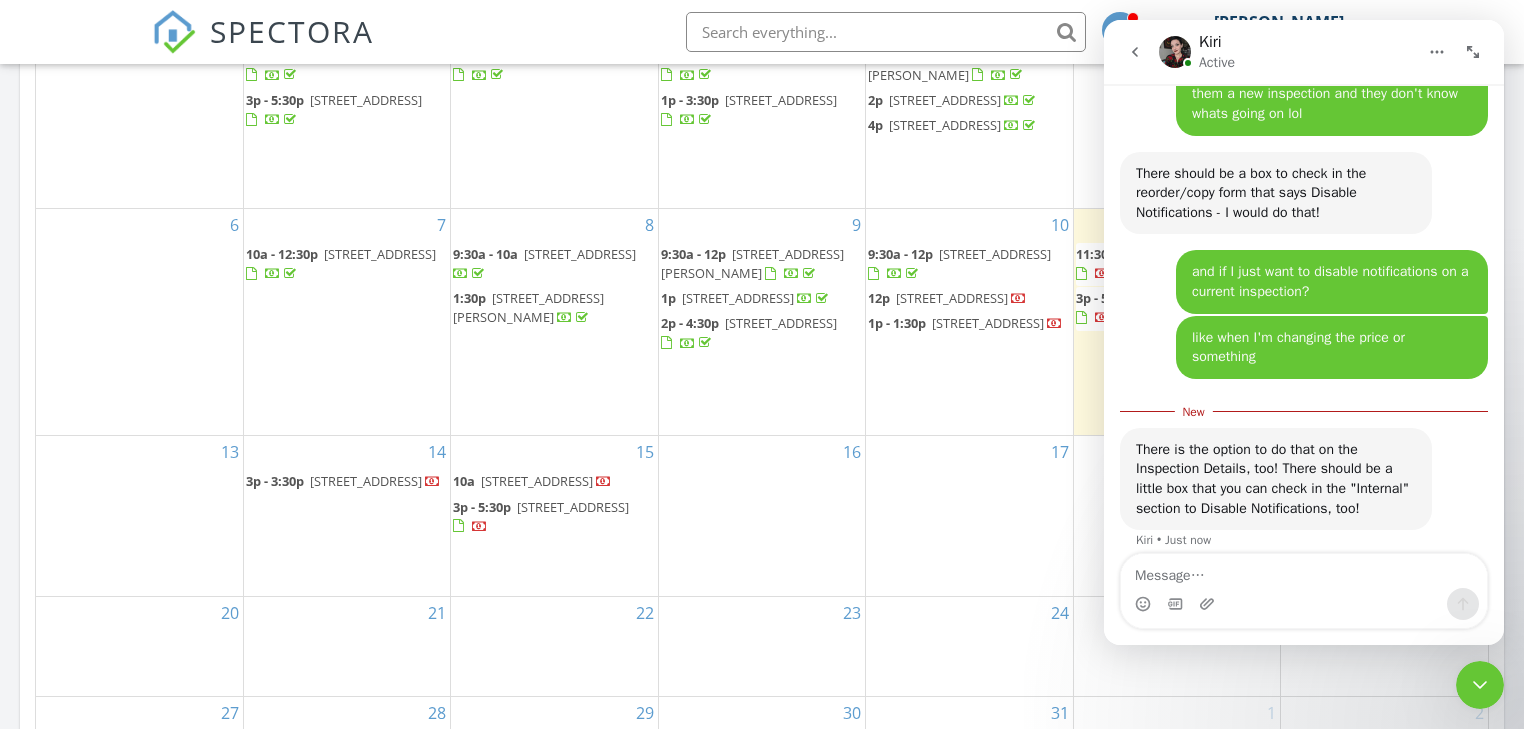 click on "11282 Green Lake Dr, Boynton Beach 33437" at bounding box center (366, 481) 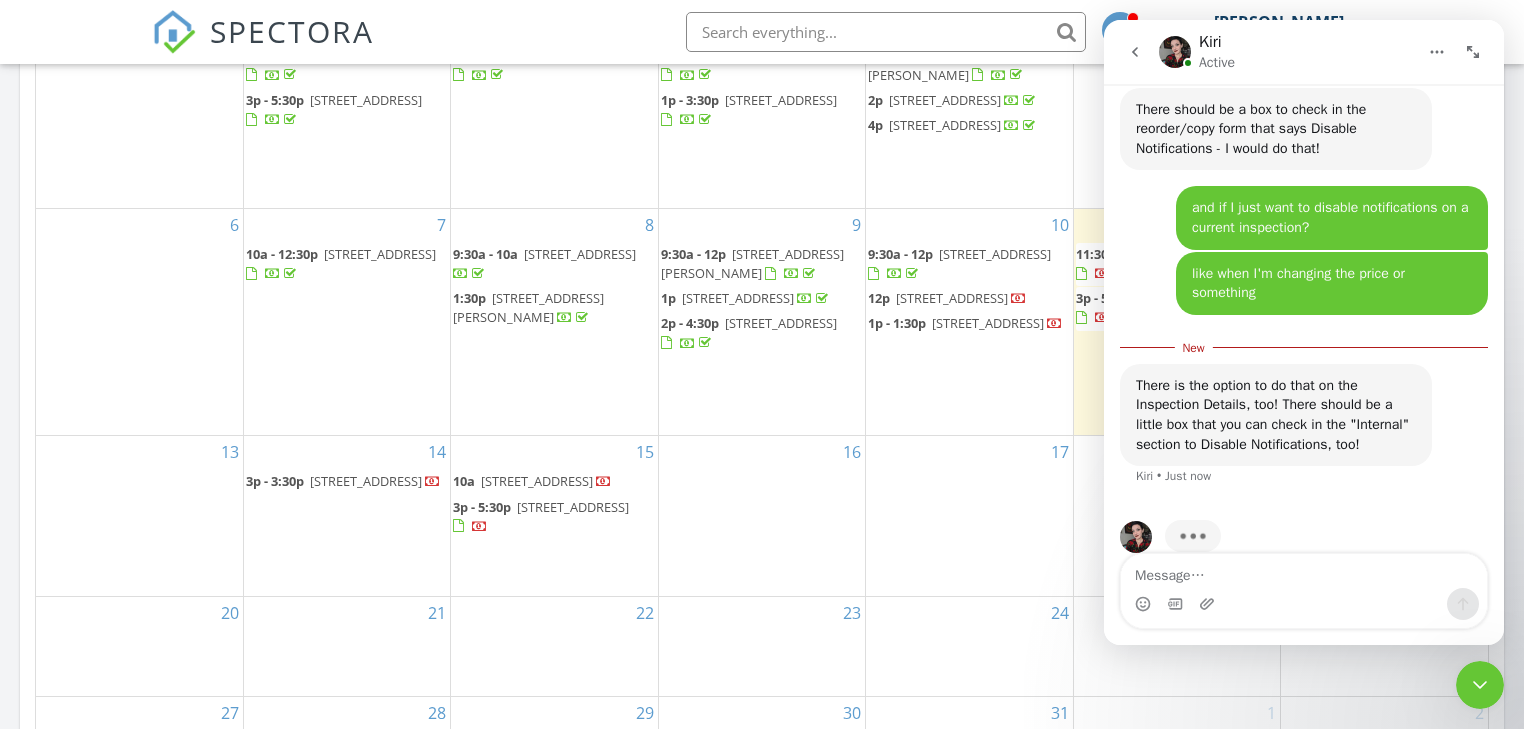scroll, scrollTop: 3, scrollLeft: 0, axis: vertical 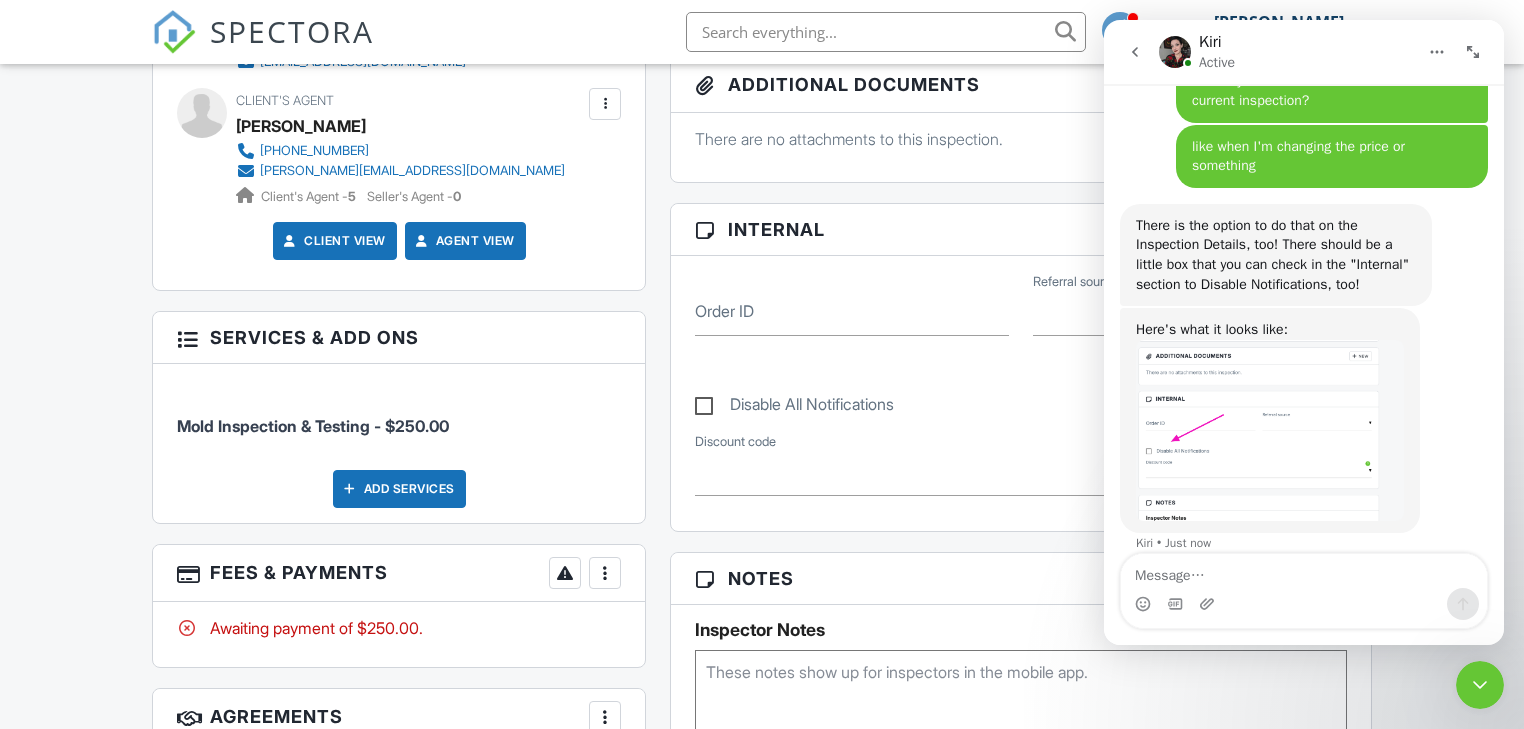 click at bounding box center [1304, 571] 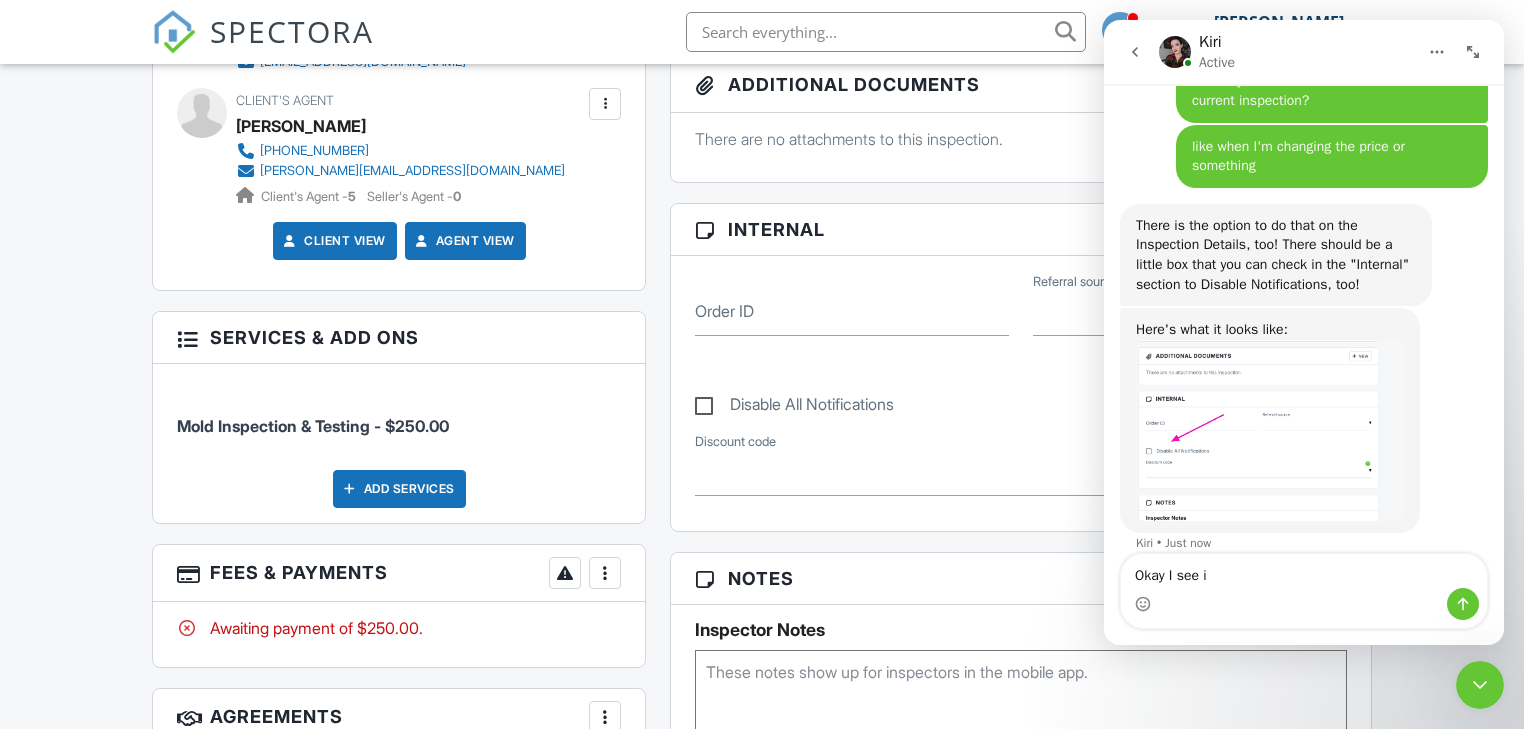 type on "Okay I see it" 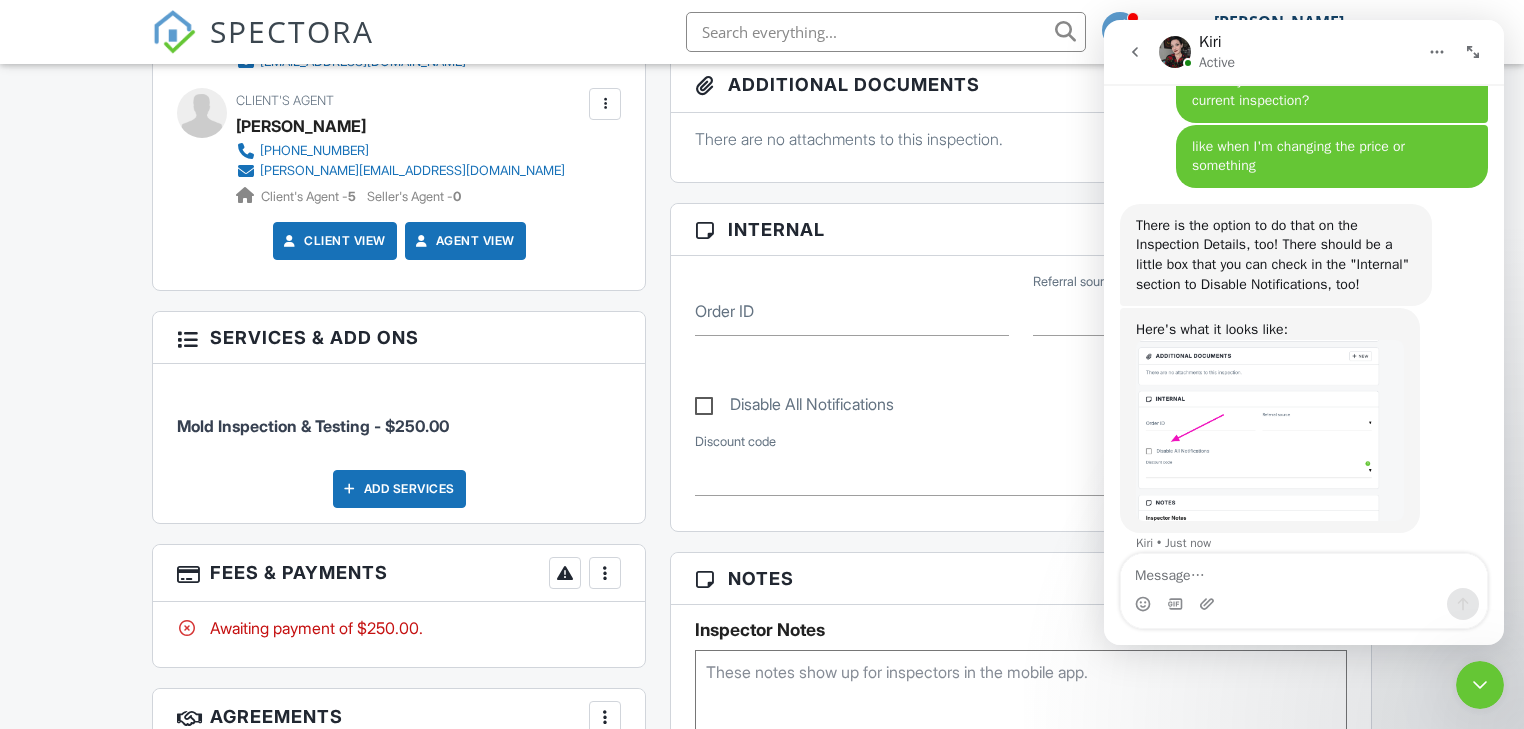 scroll, scrollTop: 3556, scrollLeft: 0, axis: vertical 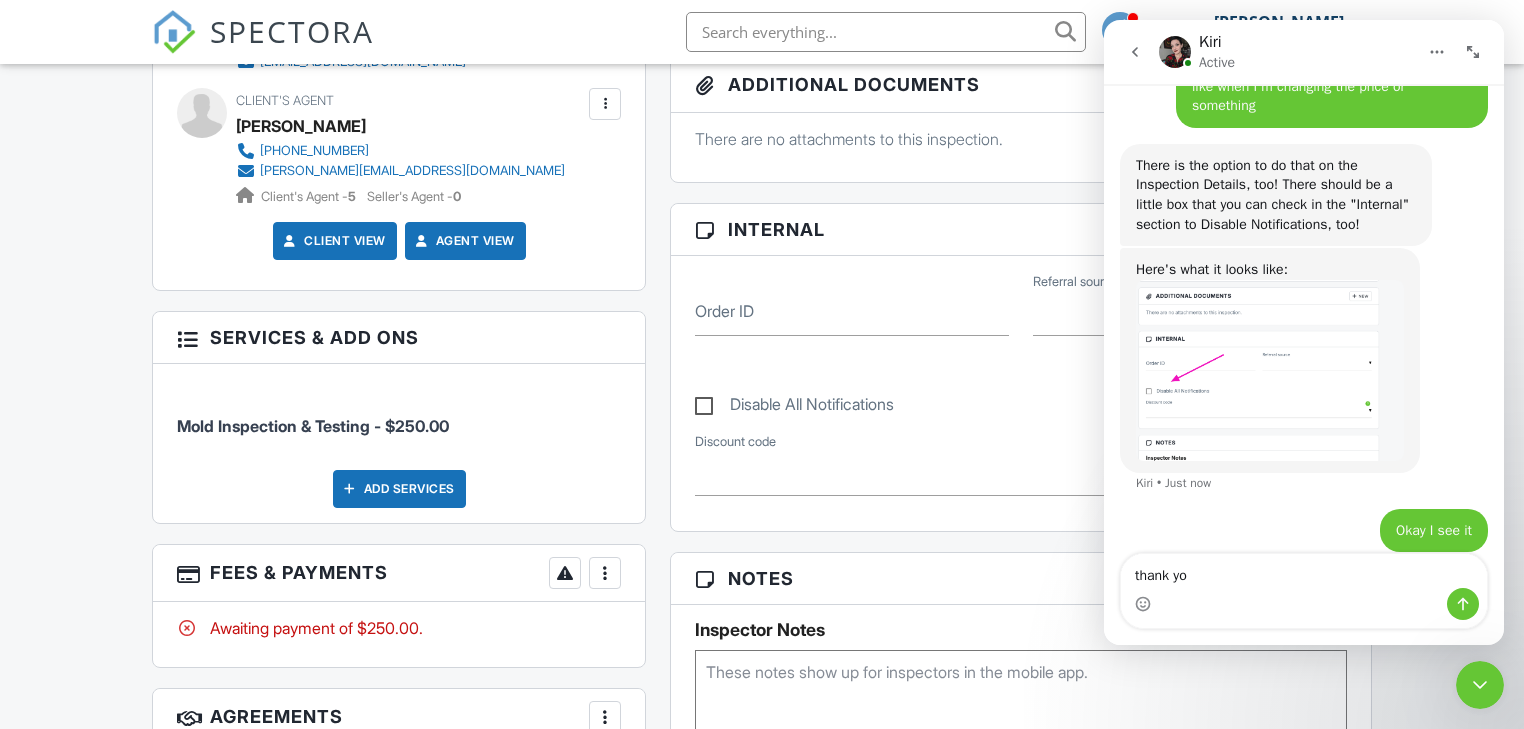 type on "thank you" 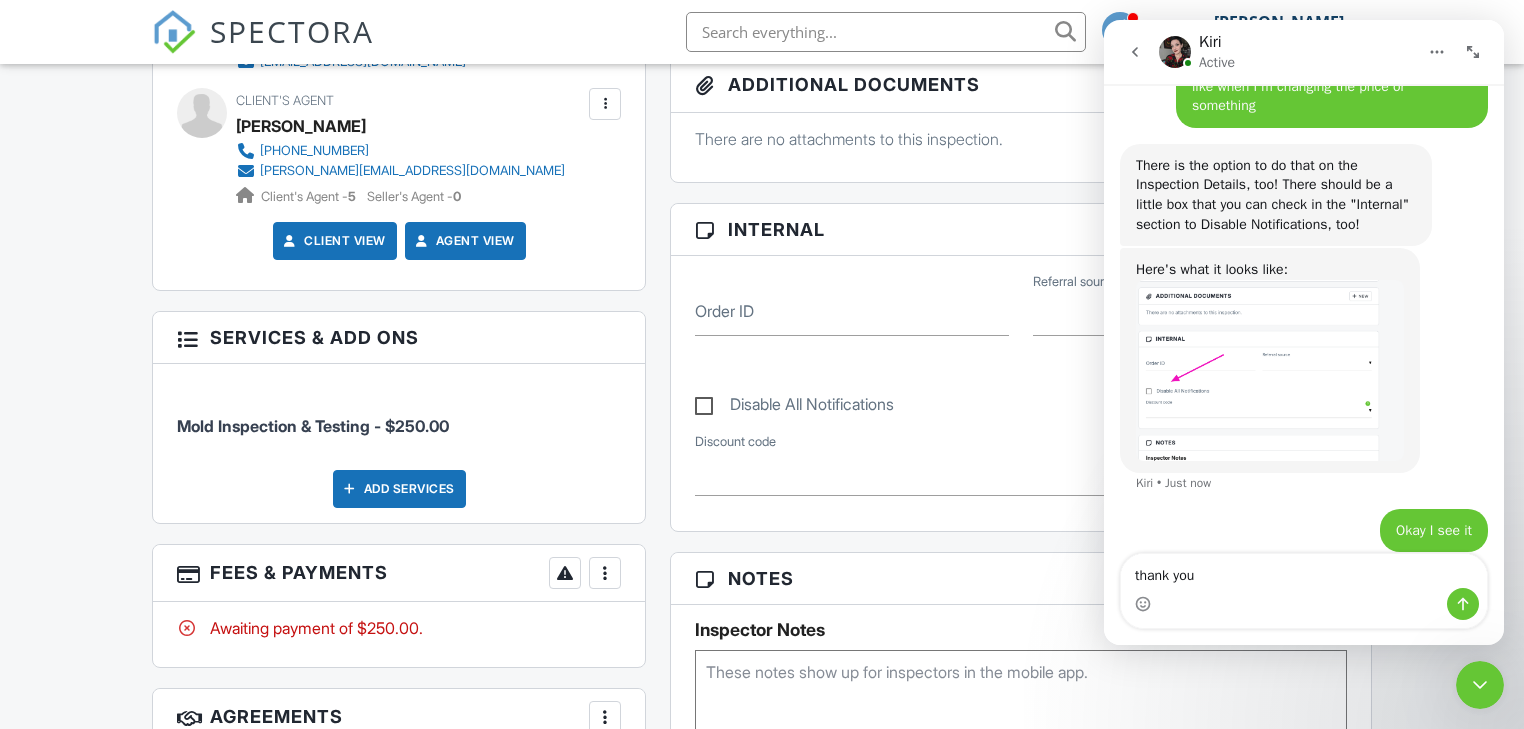 type 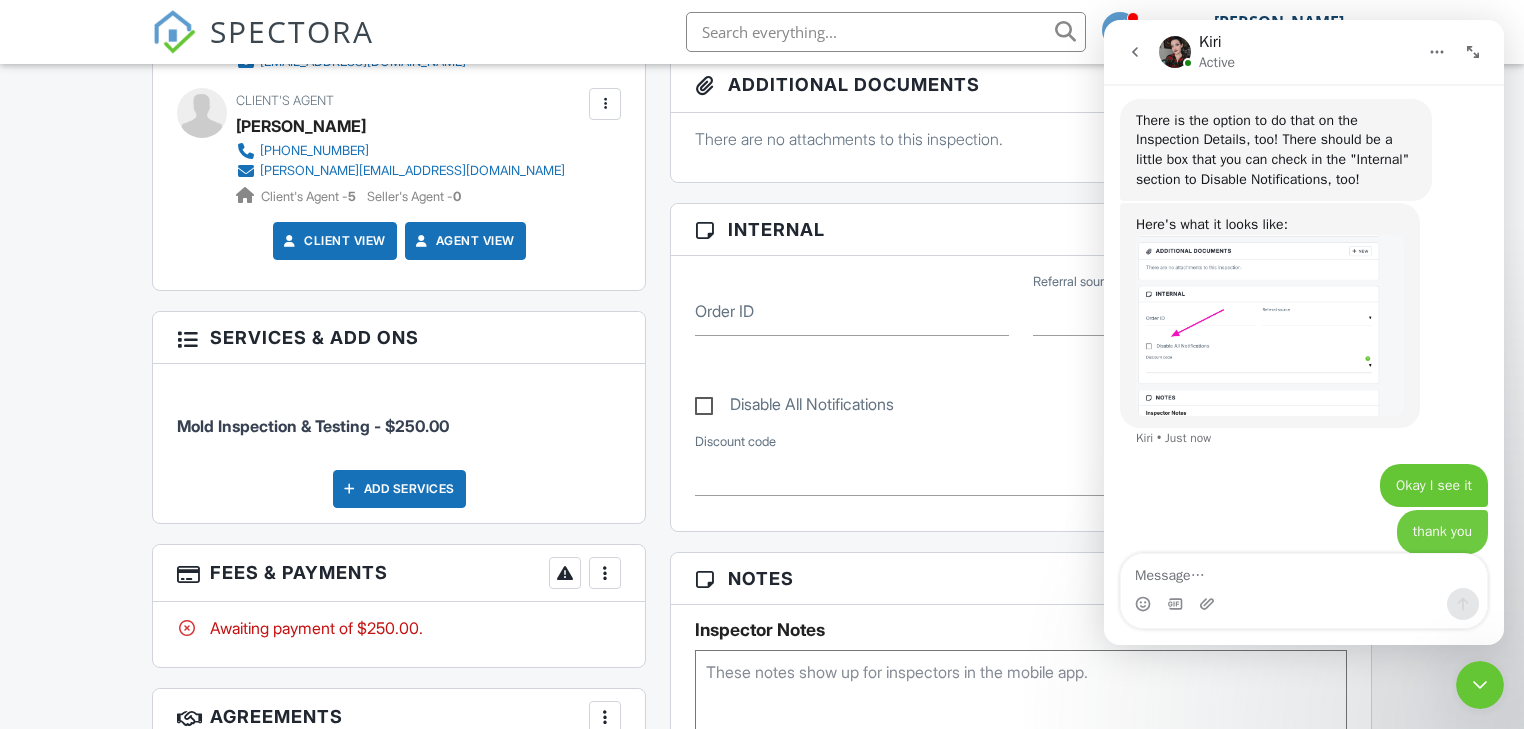 scroll, scrollTop: 3602, scrollLeft: 0, axis: vertical 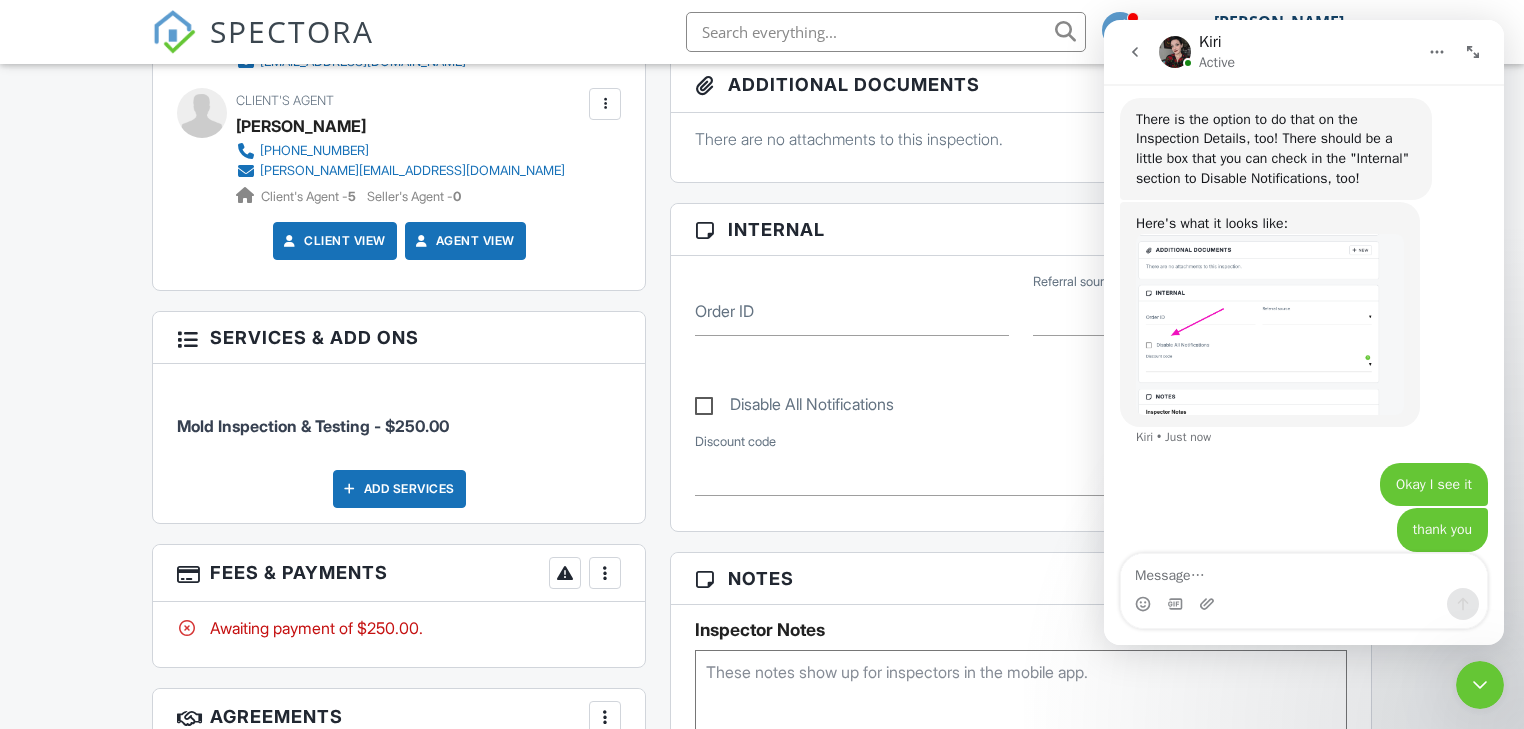 click at bounding box center [1175, 52] 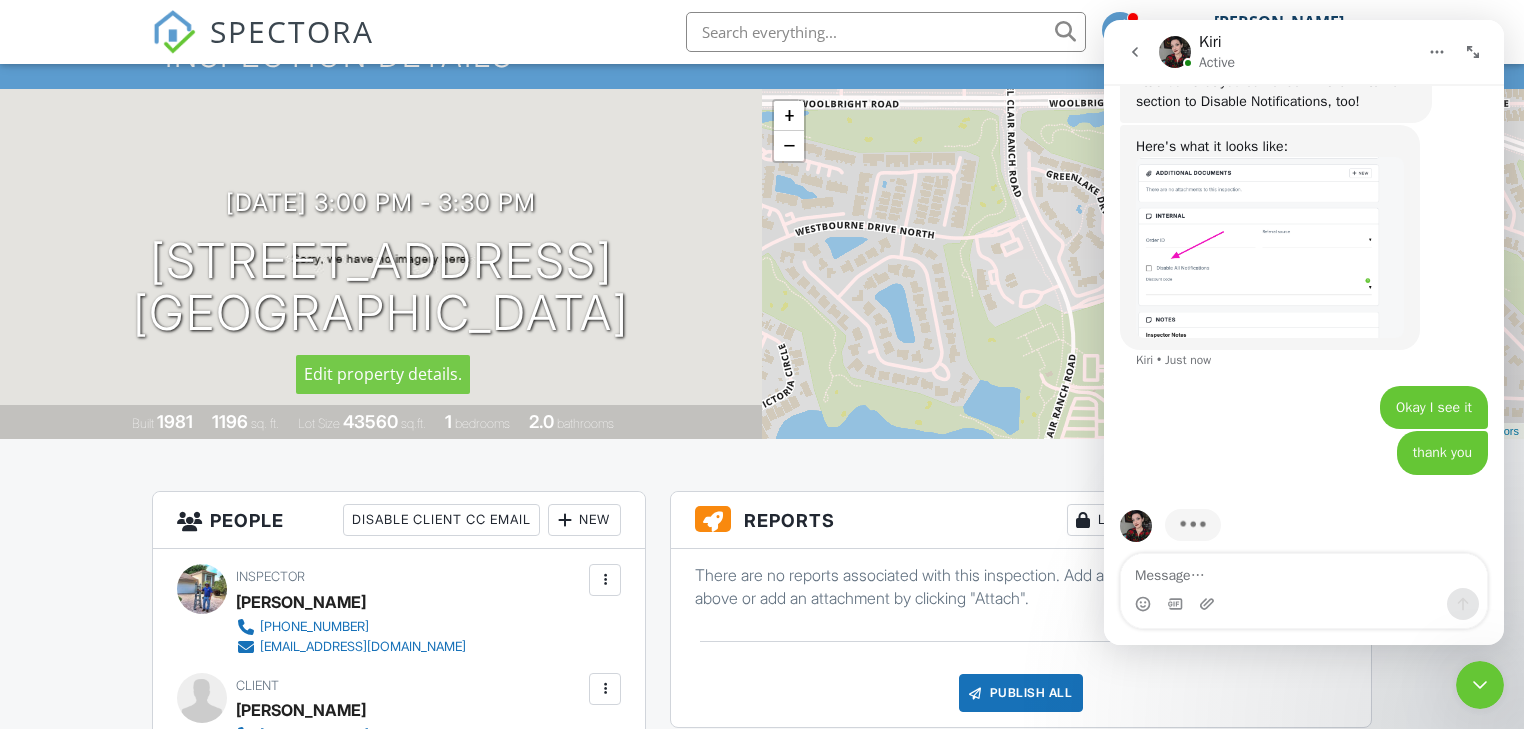 scroll, scrollTop: 0, scrollLeft: 0, axis: both 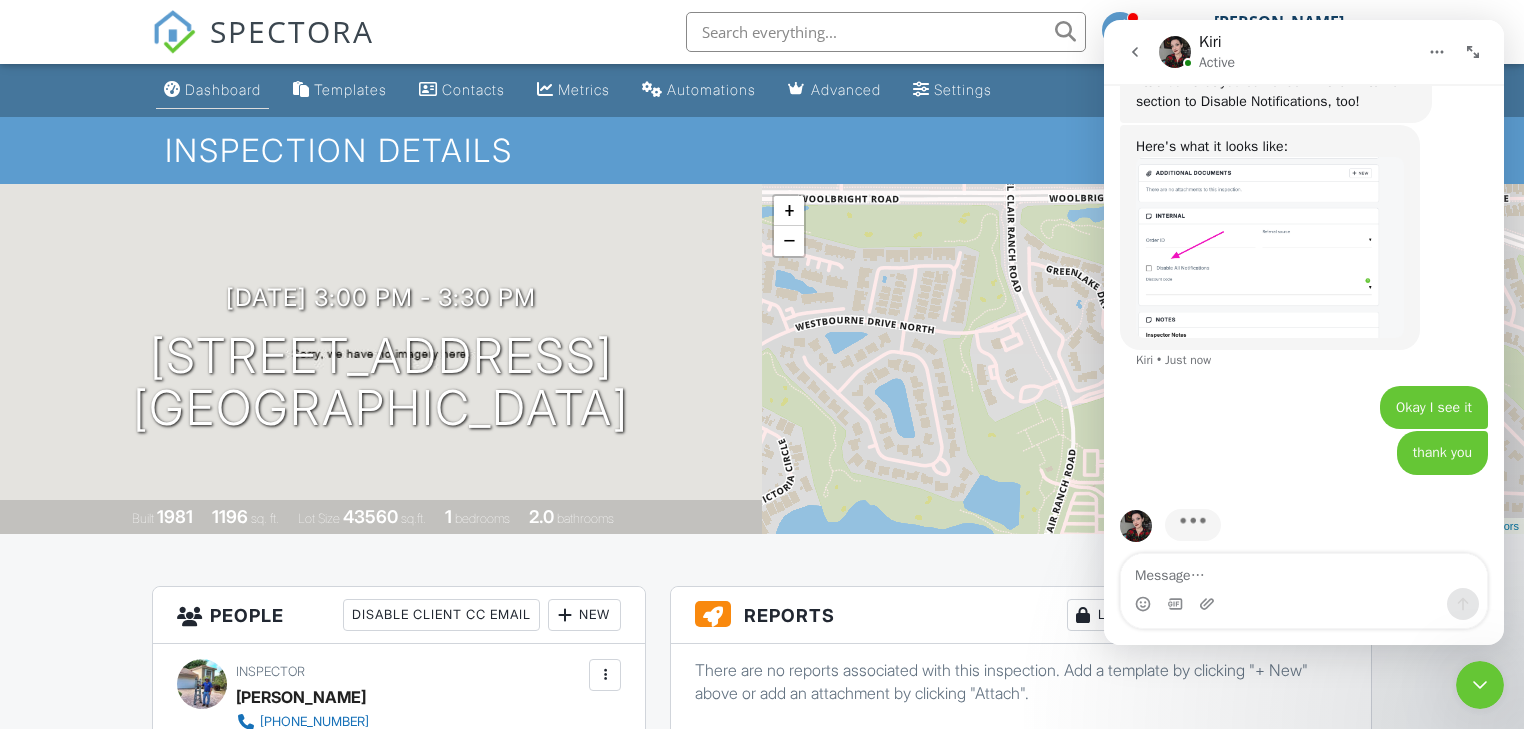 click on "Dashboard" at bounding box center [223, 89] 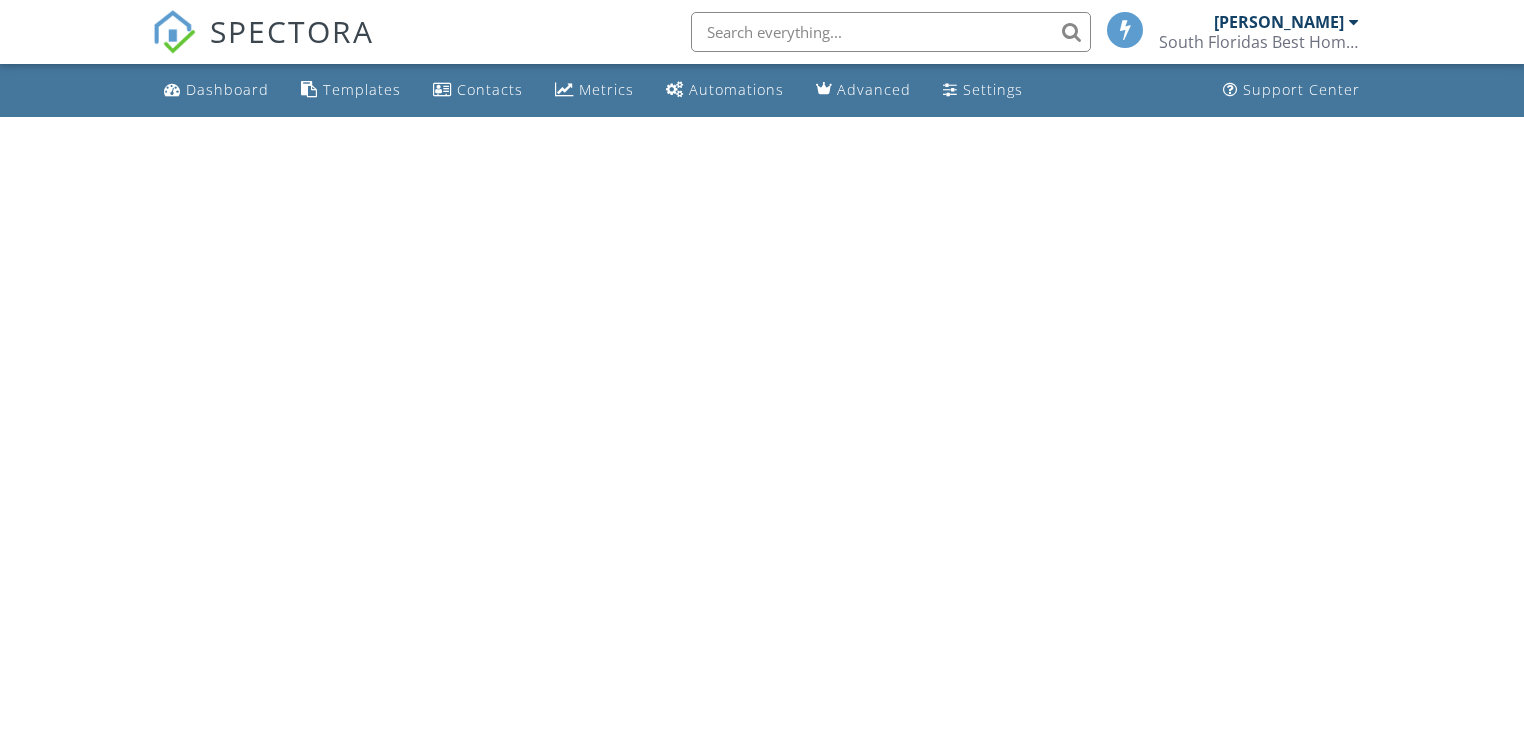 scroll, scrollTop: 0, scrollLeft: 0, axis: both 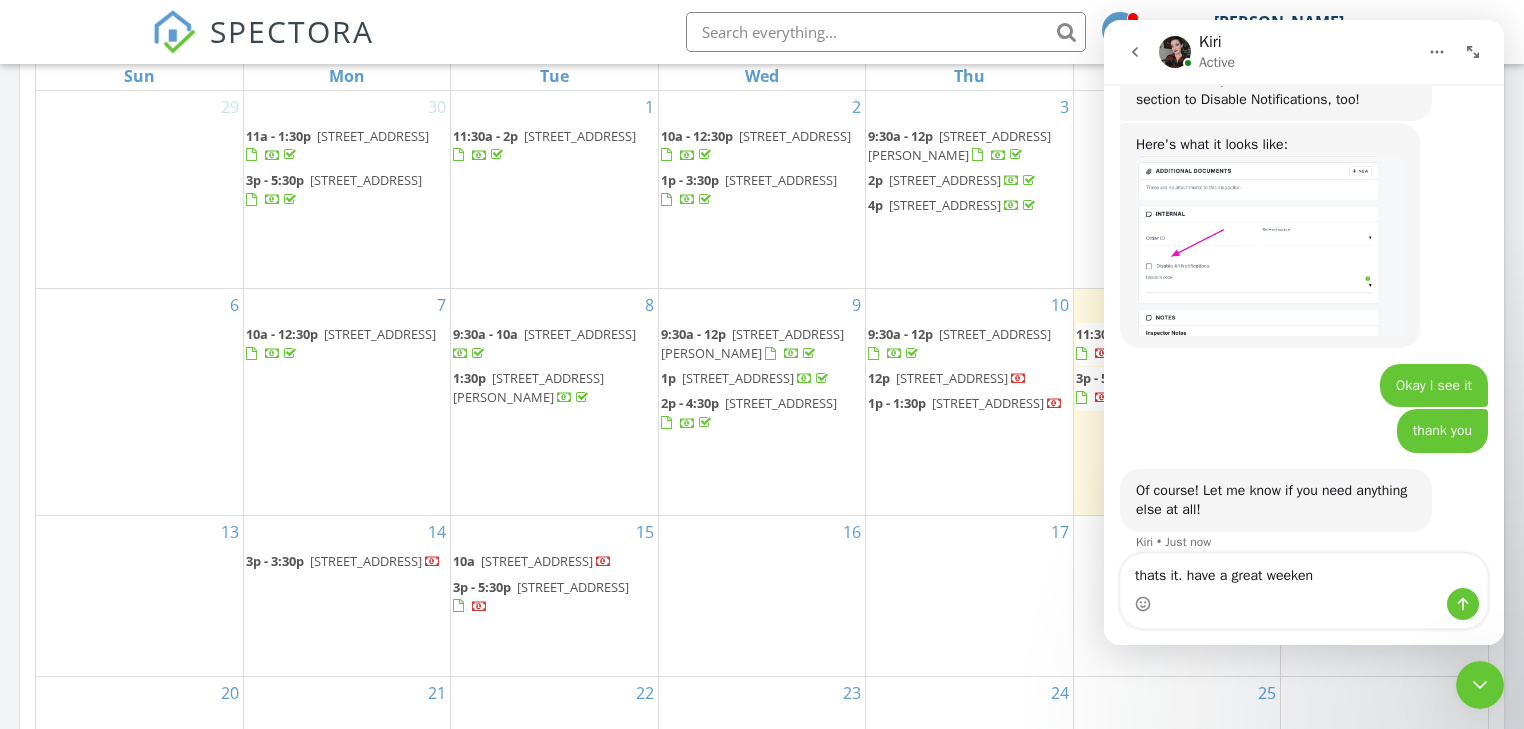 type on "thats it. have a great weekend" 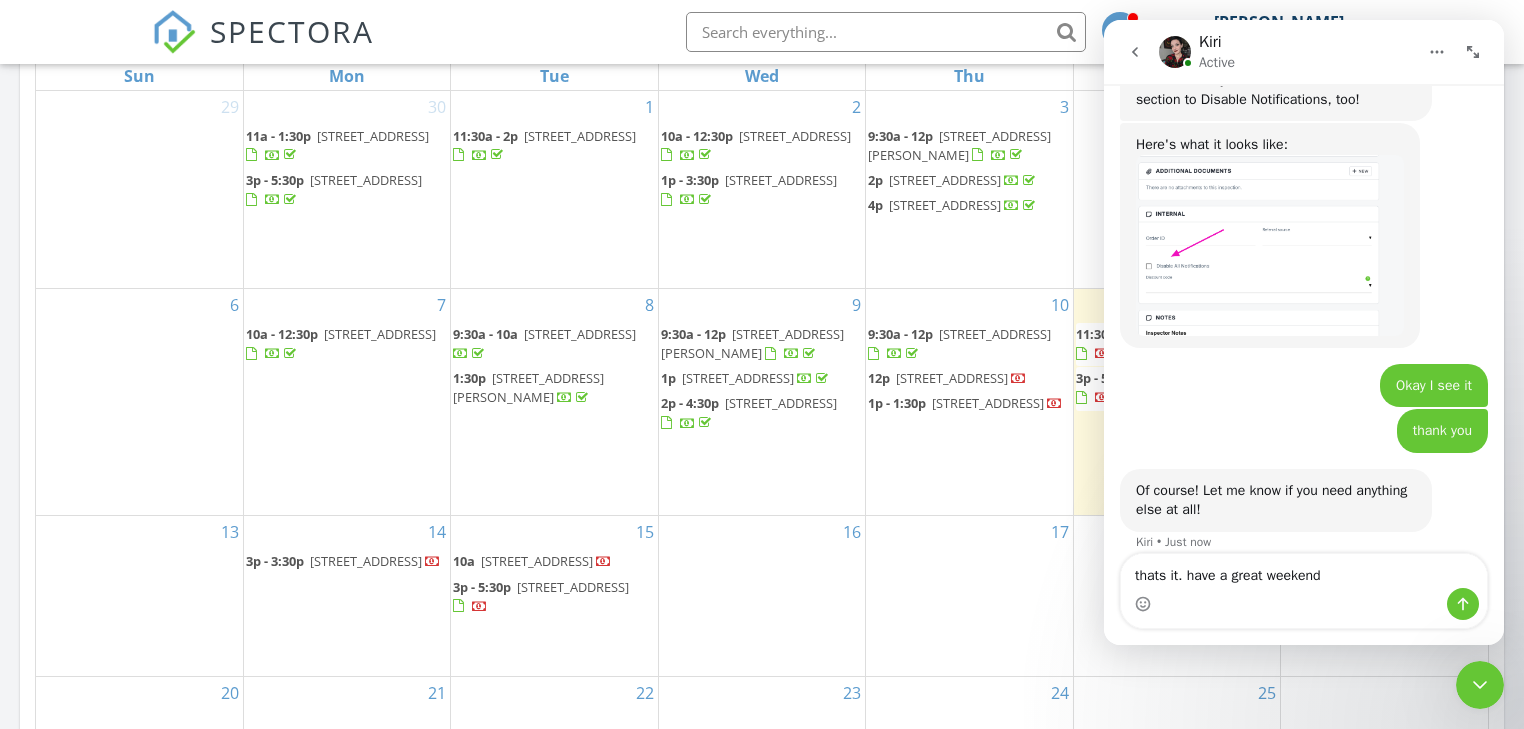 type 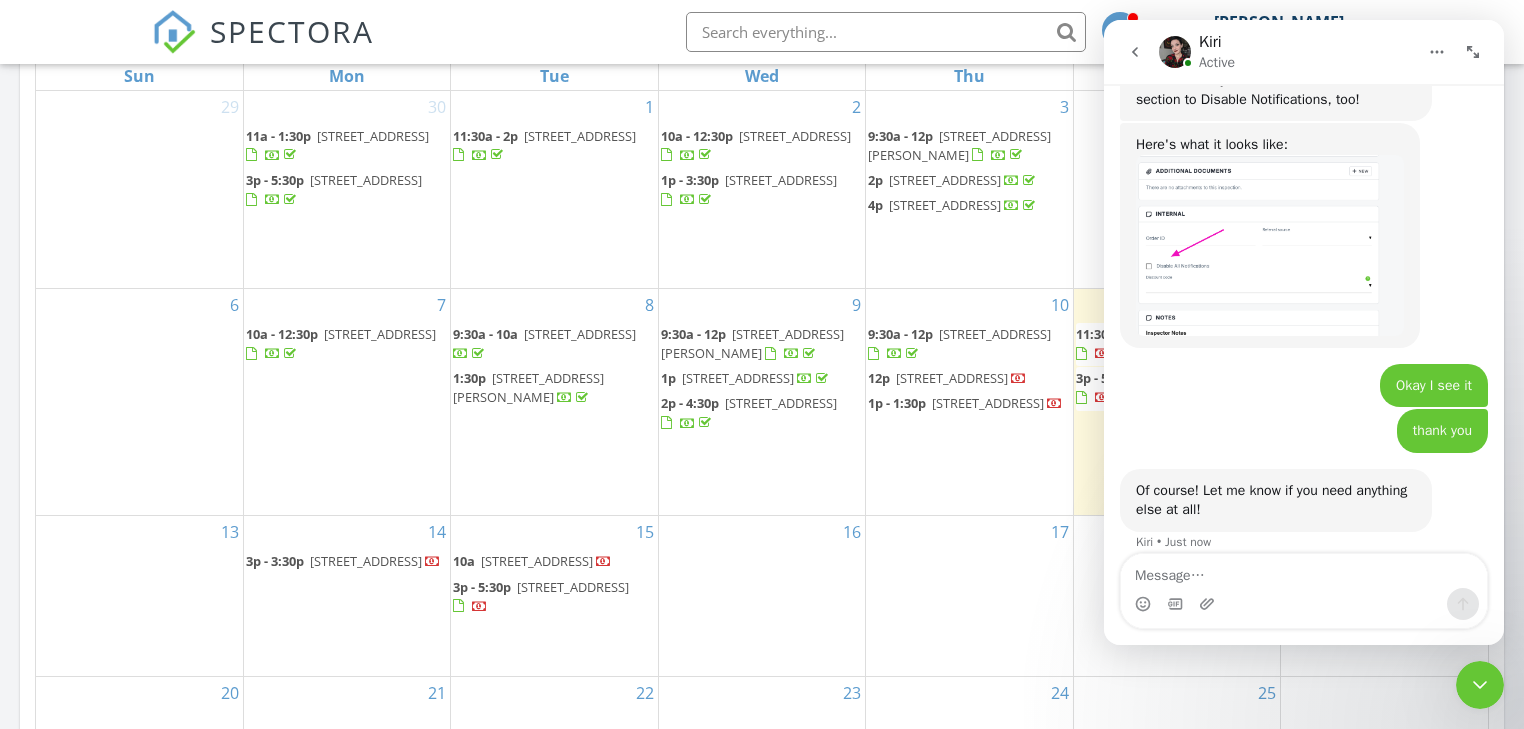 scroll, scrollTop: 3740, scrollLeft: 0, axis: vertical 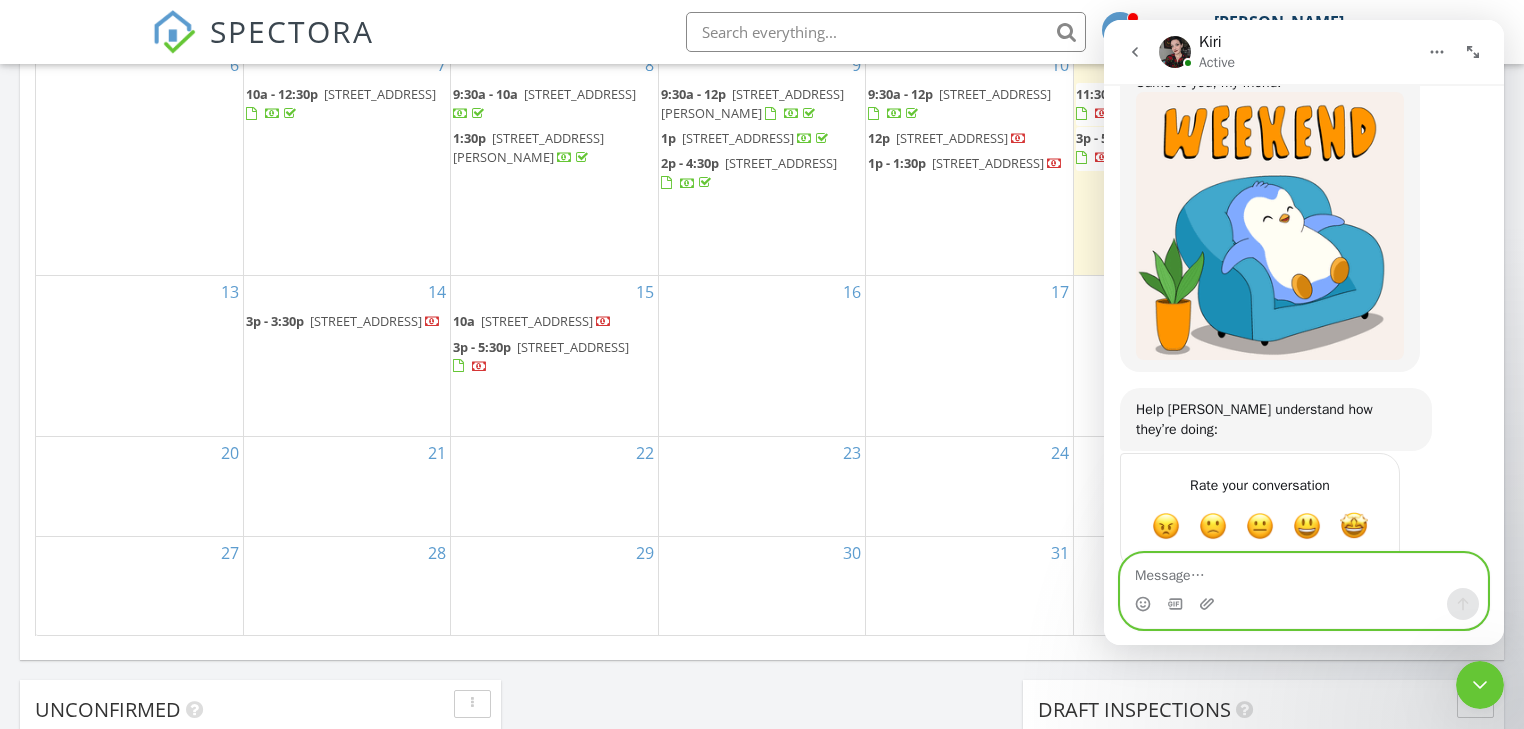 click on "16" at bounding box center [762, 355] 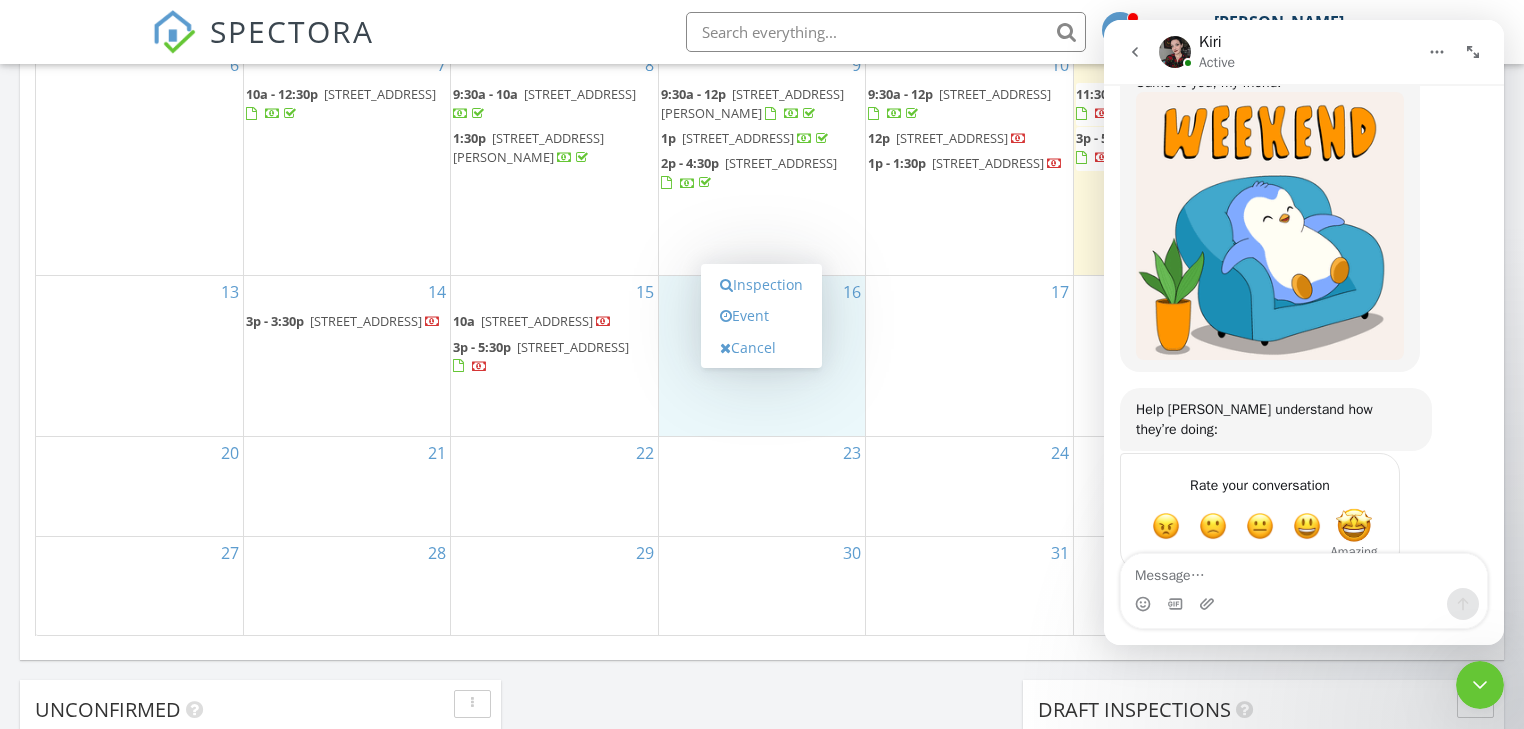 click at bounding box center (1354, 526) 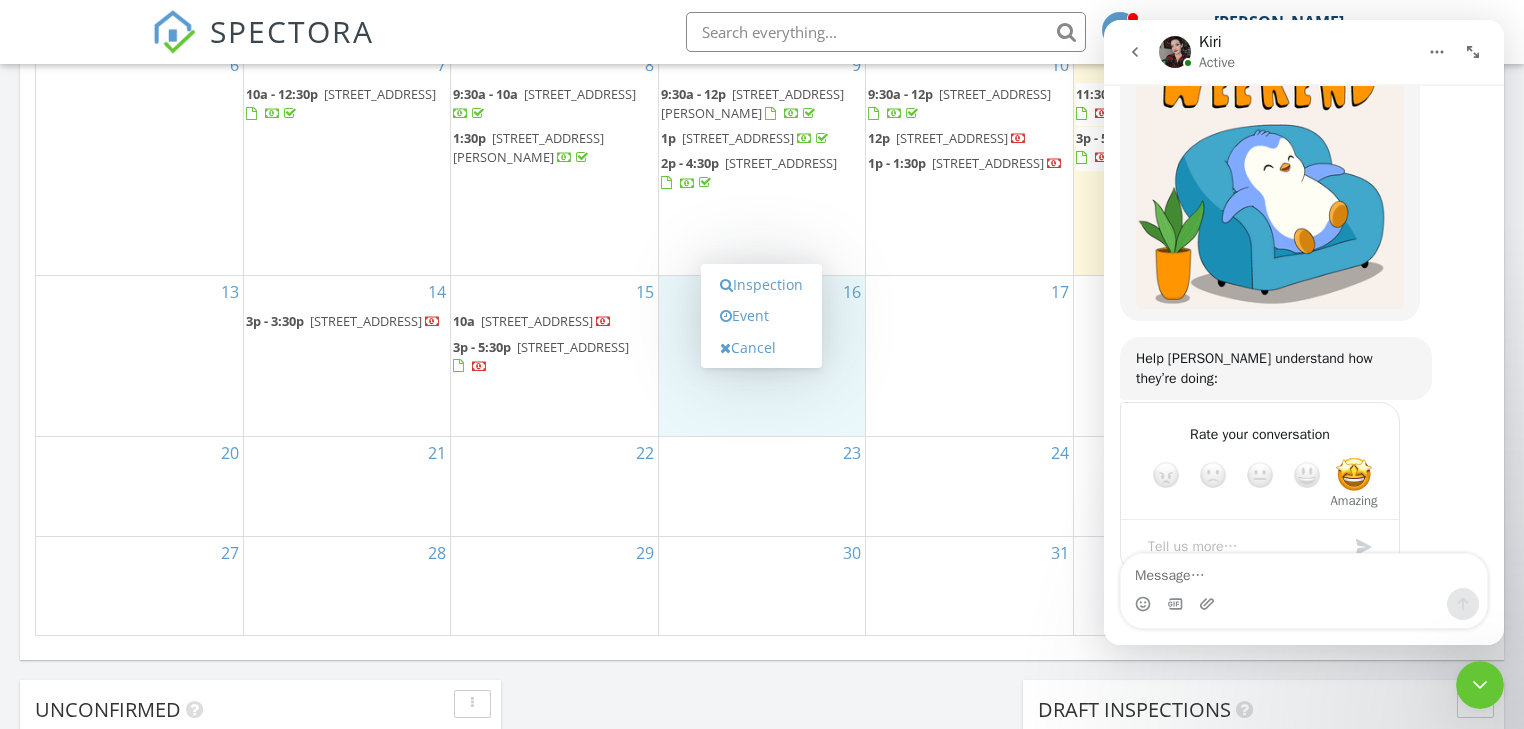 scroll, scrollTop: 4281, scrollLeft: 0, axis: vertical 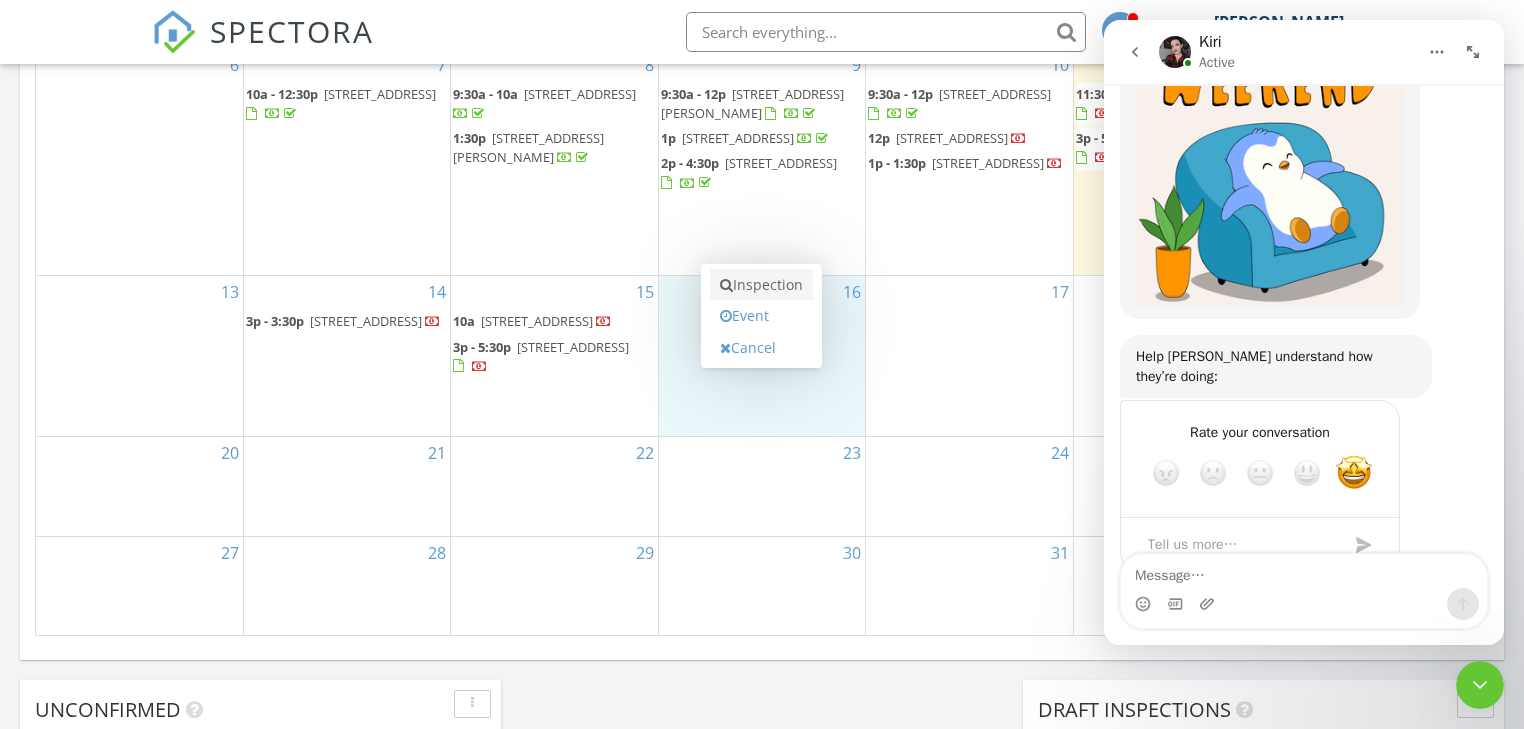 click on "Inspection" at bounding box center [761, 285] 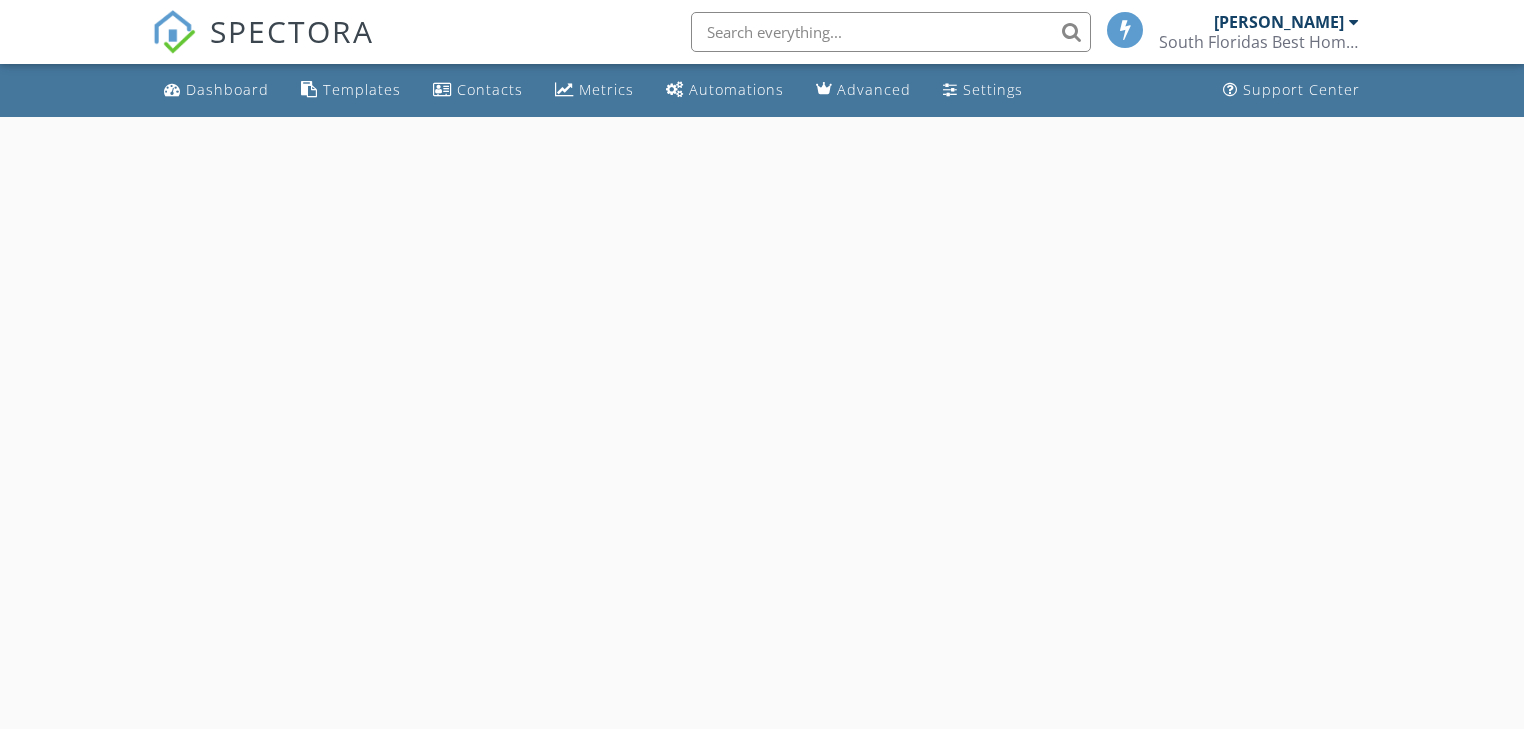 scroll, scrollTop: 0, scrollLeft: 0, axis: both 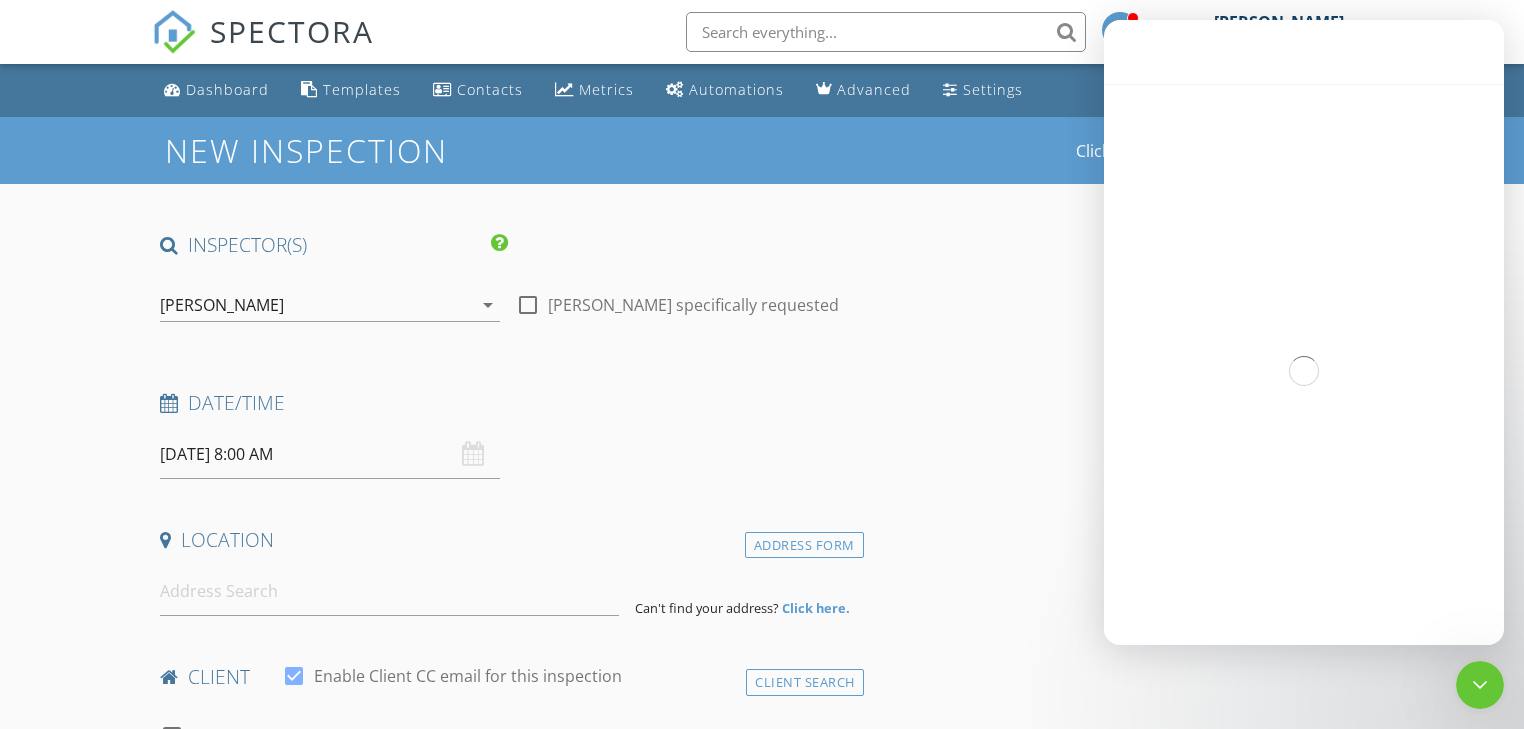 click on "[DATE] 8:00 AM" at bounding box center (330, 454) 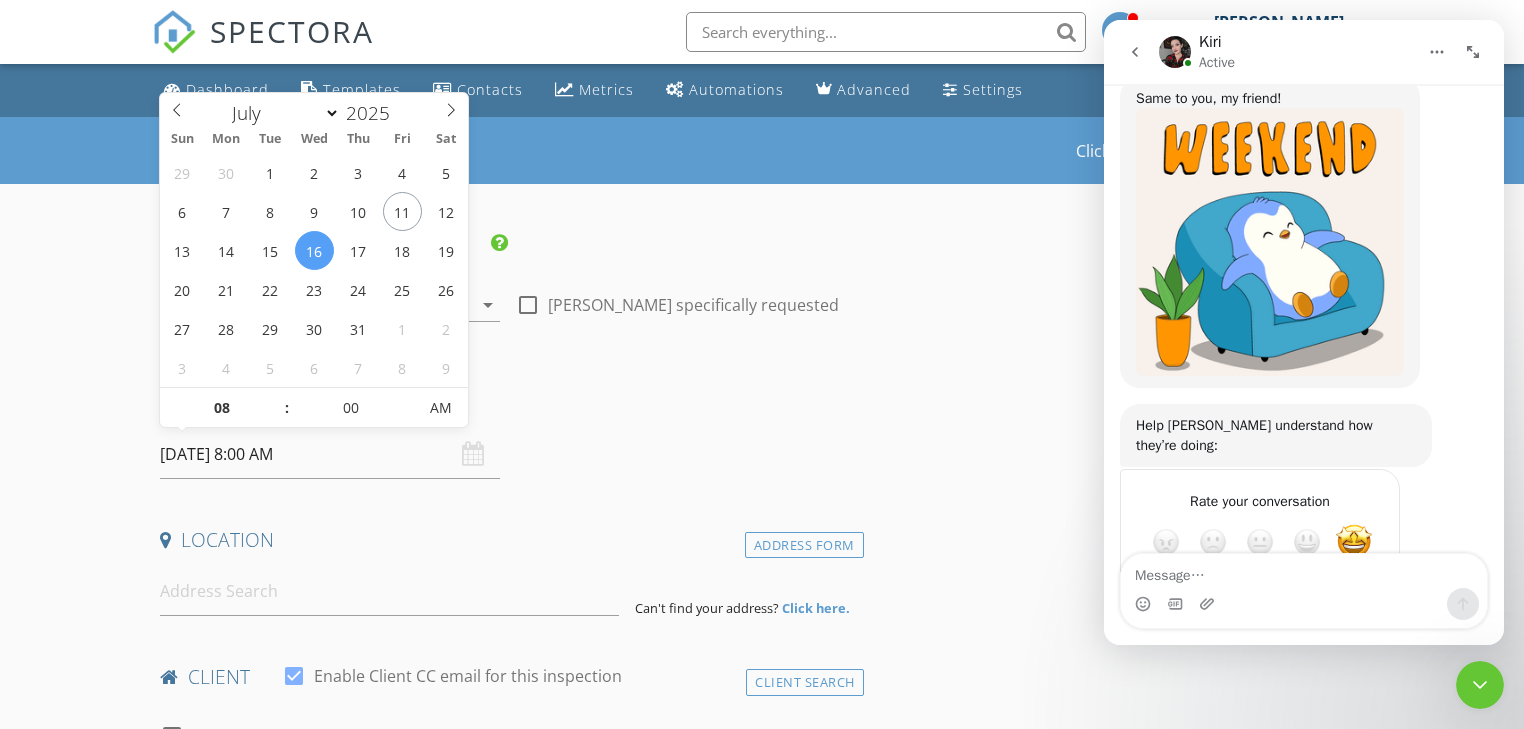 scroll, scrollTop: 4281, scrollLeft: 0, axis: vertical 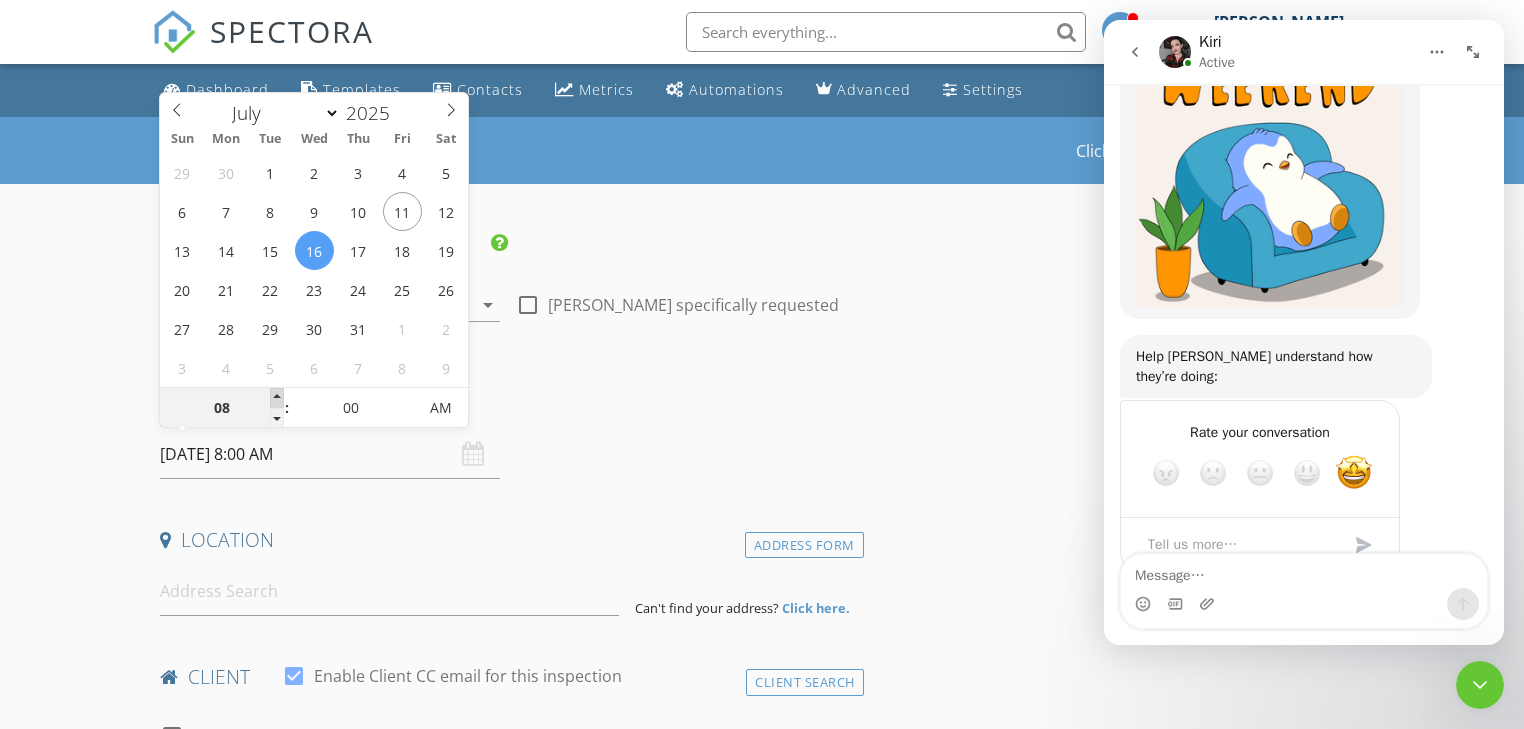type on "09" 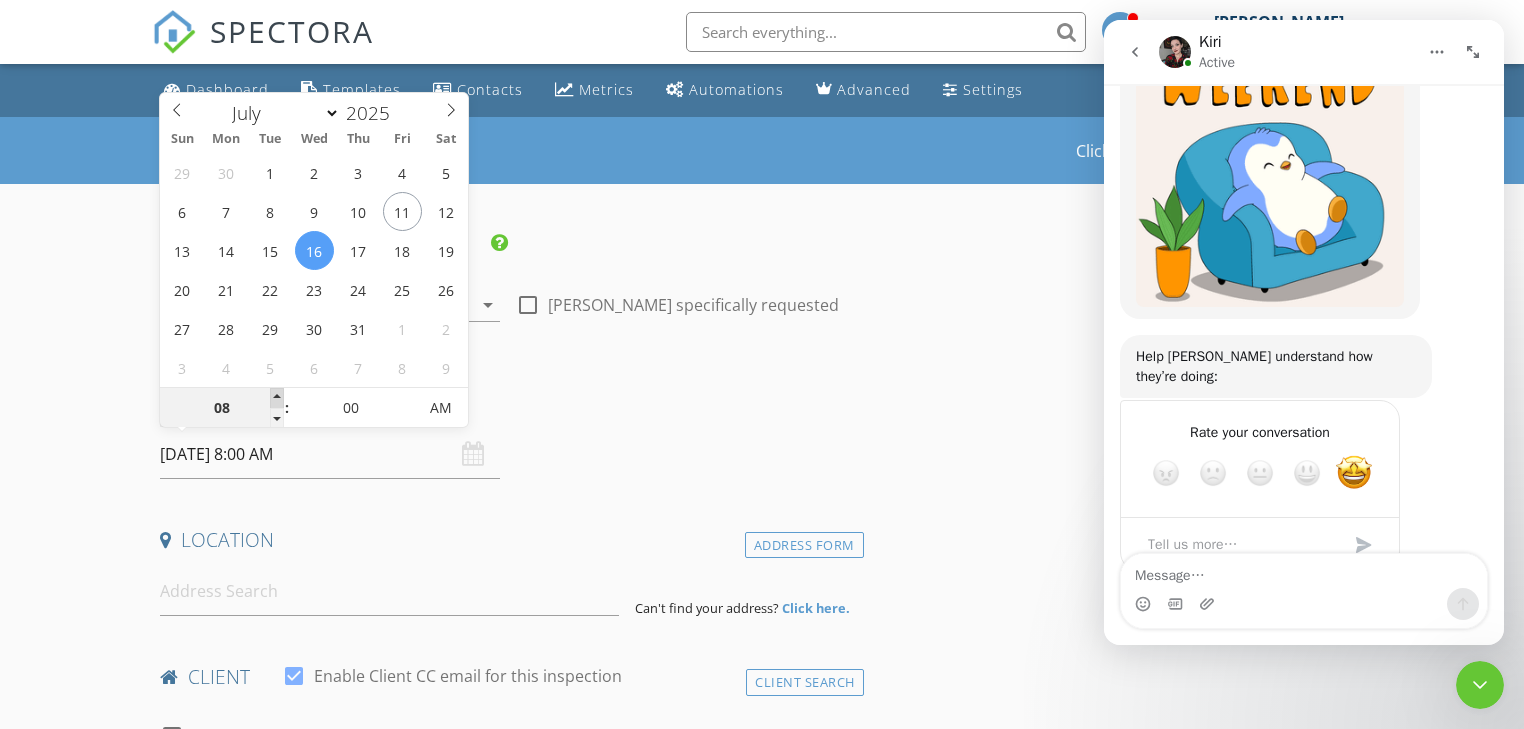 type on "[DATE] 9:00 AM" 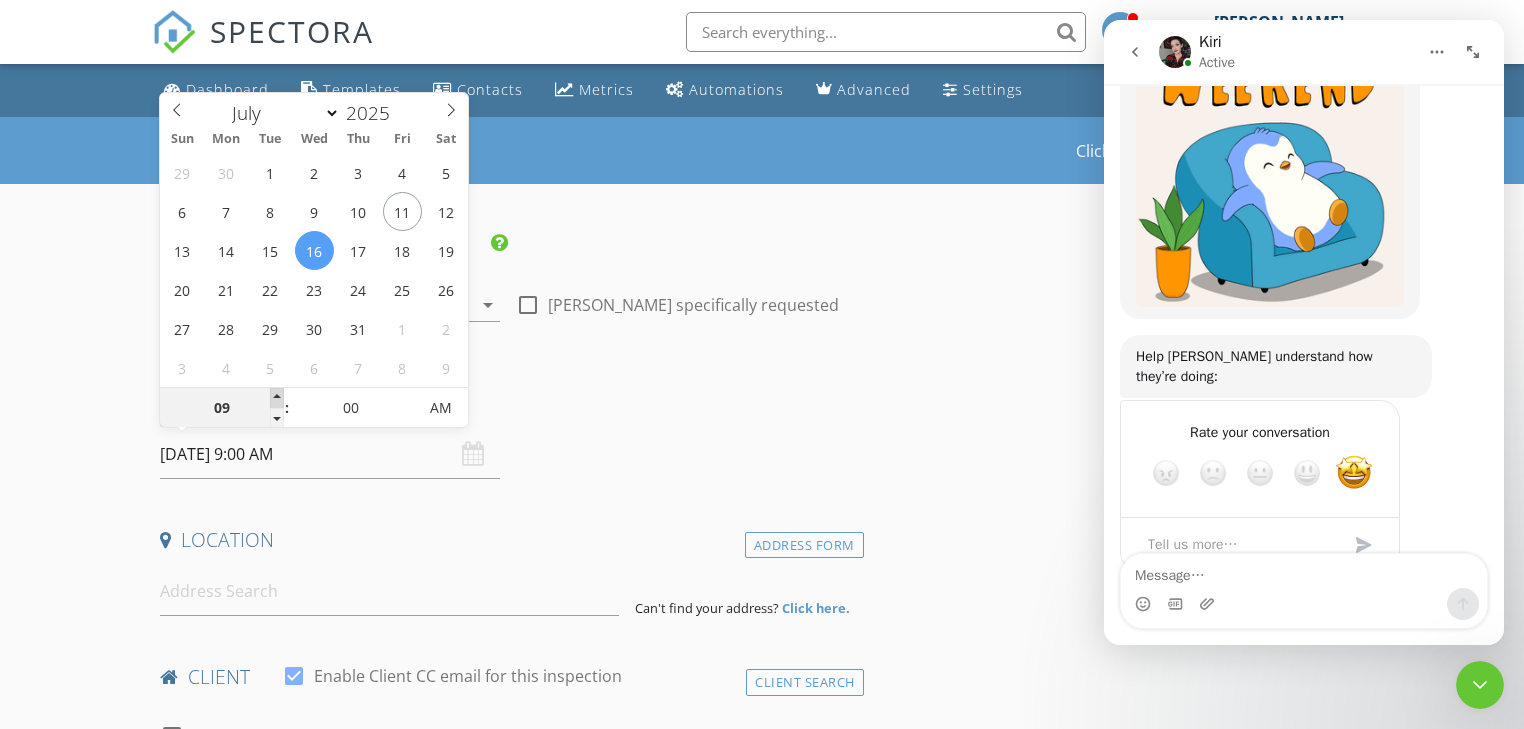 click at bounding box center (277, 398) 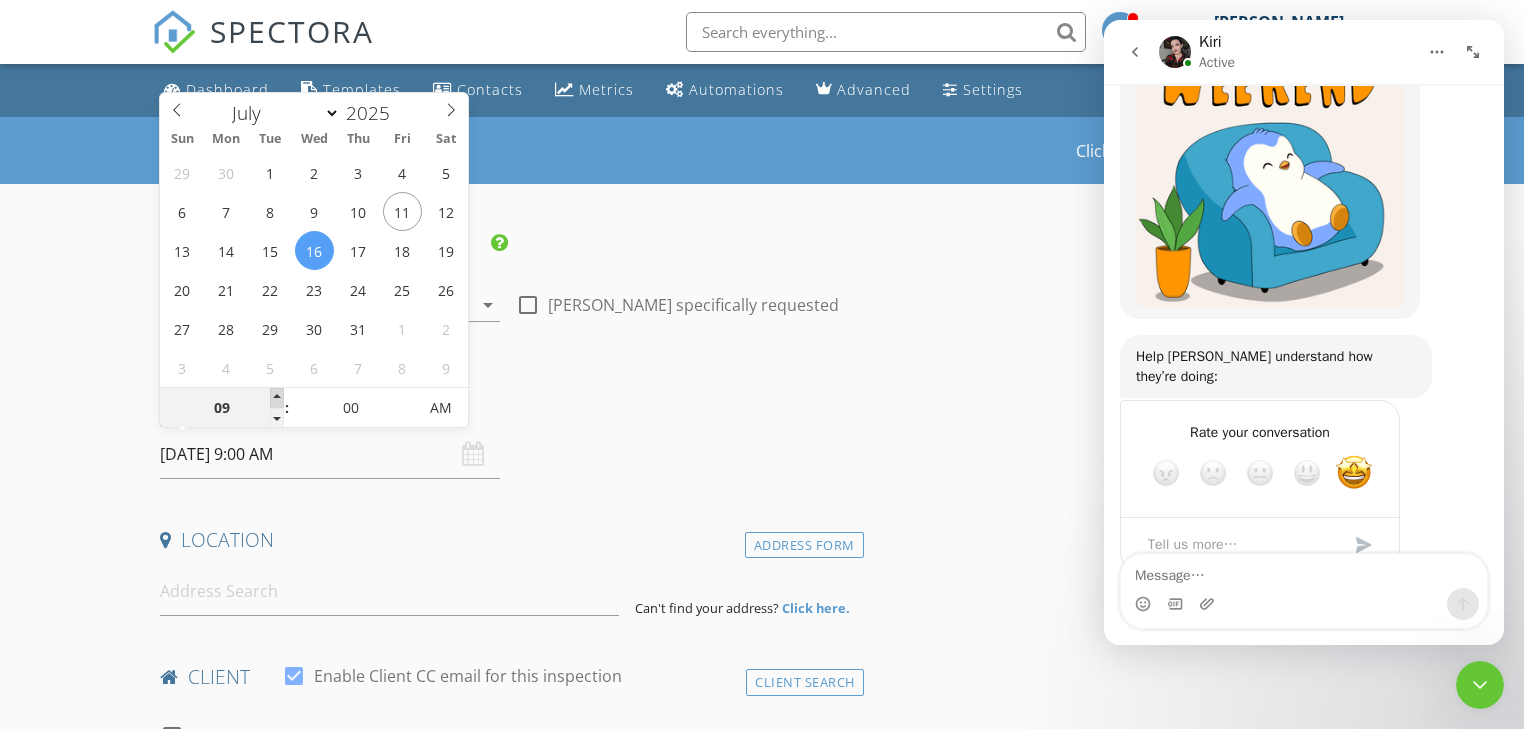 type on "10" 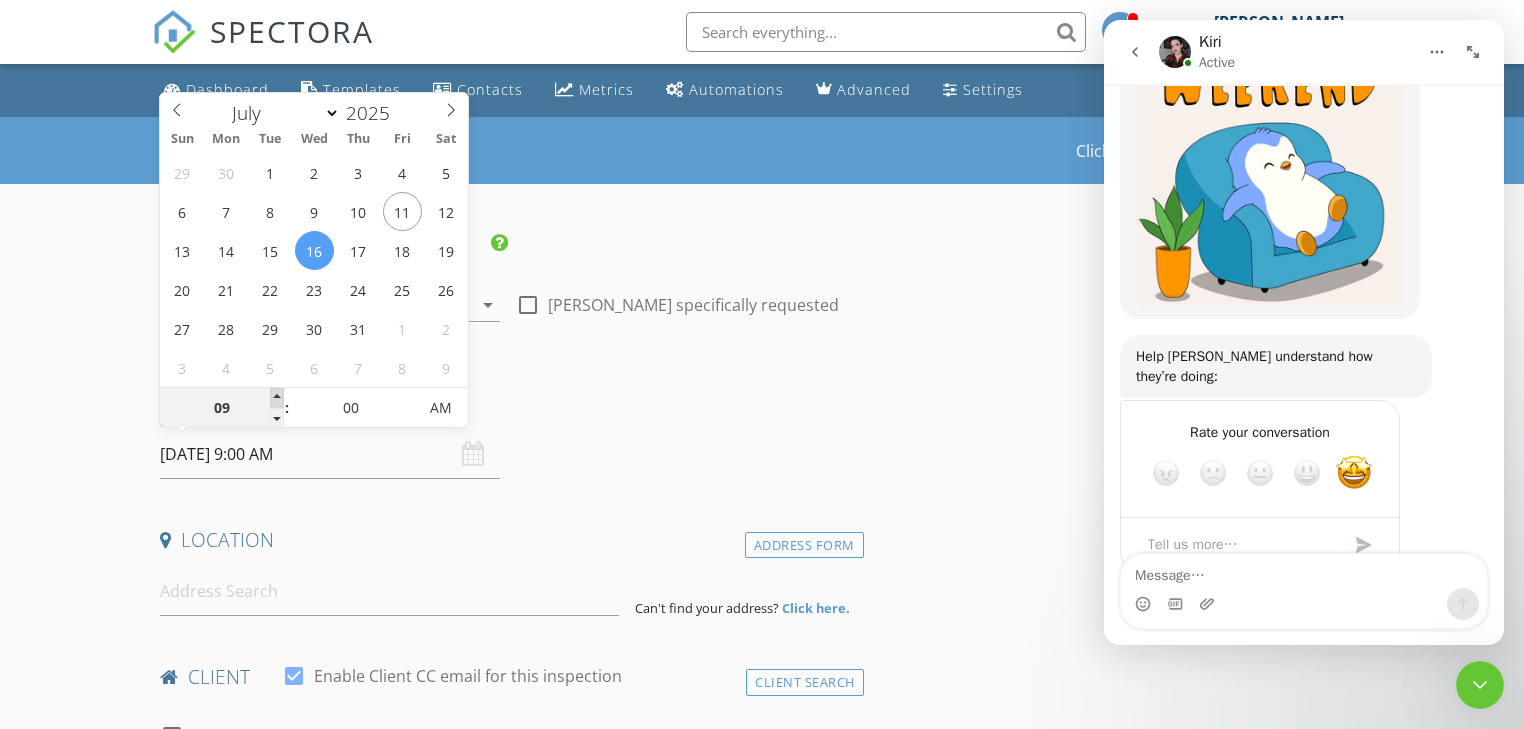 type on "[DATE] 10:00 AM" 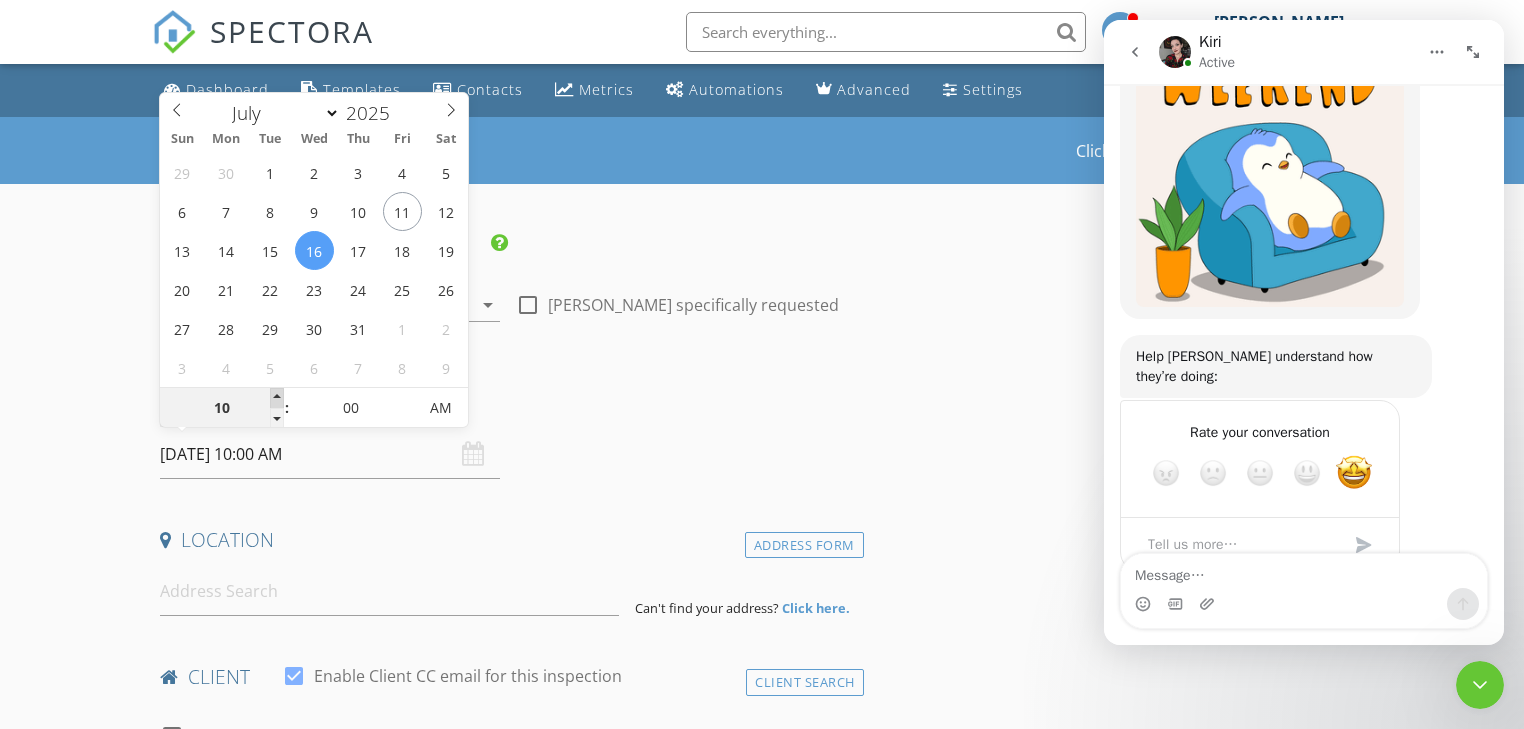 click at bounding box center (277, 398) 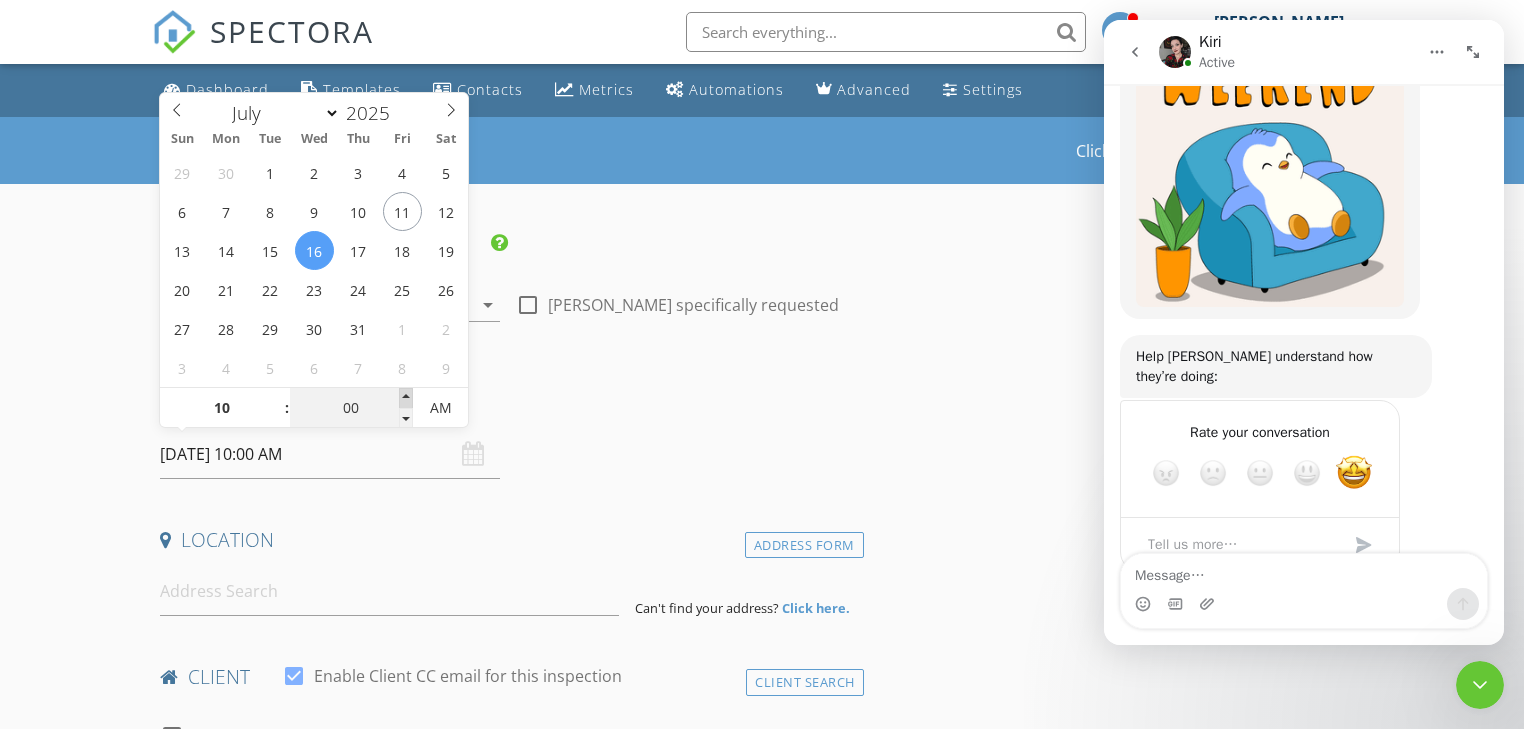 type on "05" 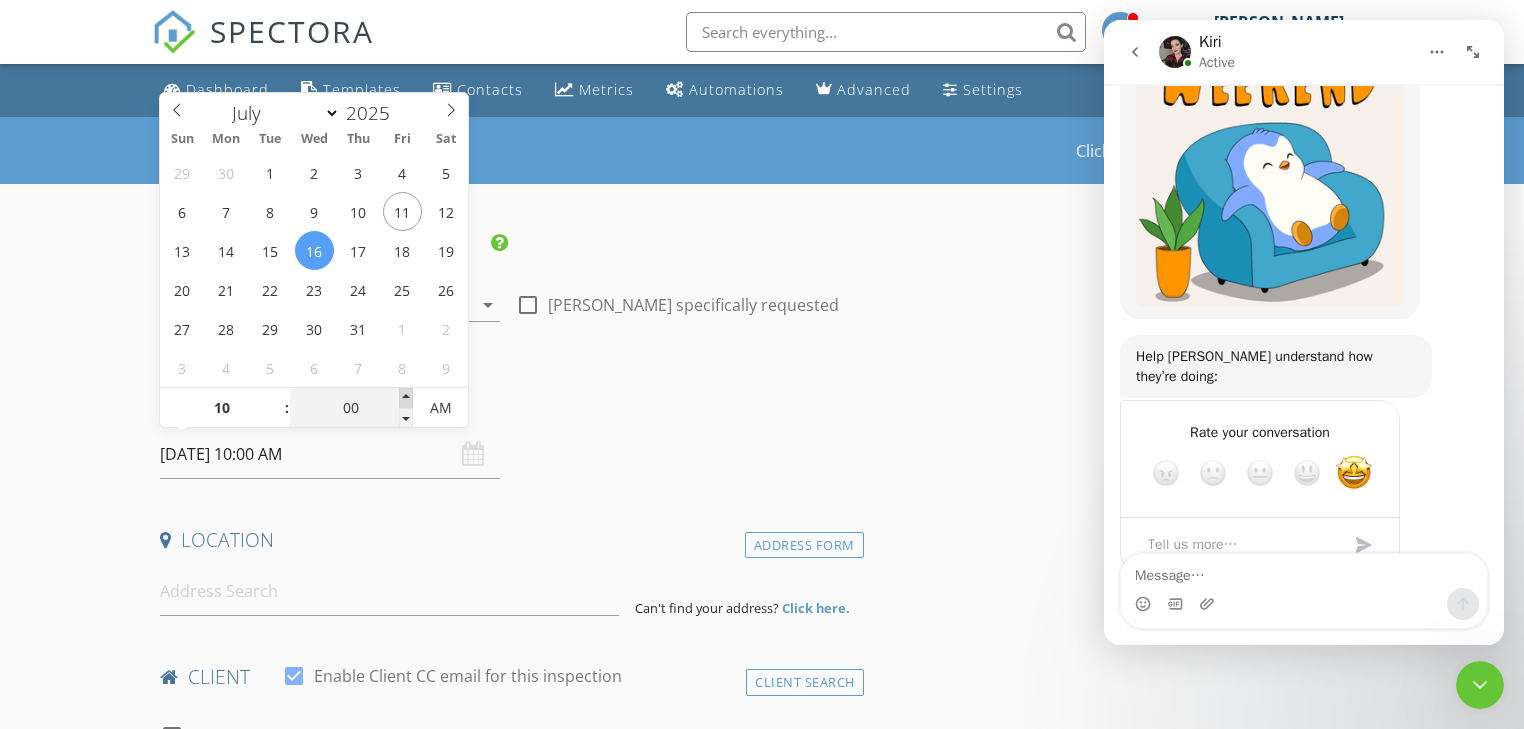 type on "[DATE] 10:05 AM" 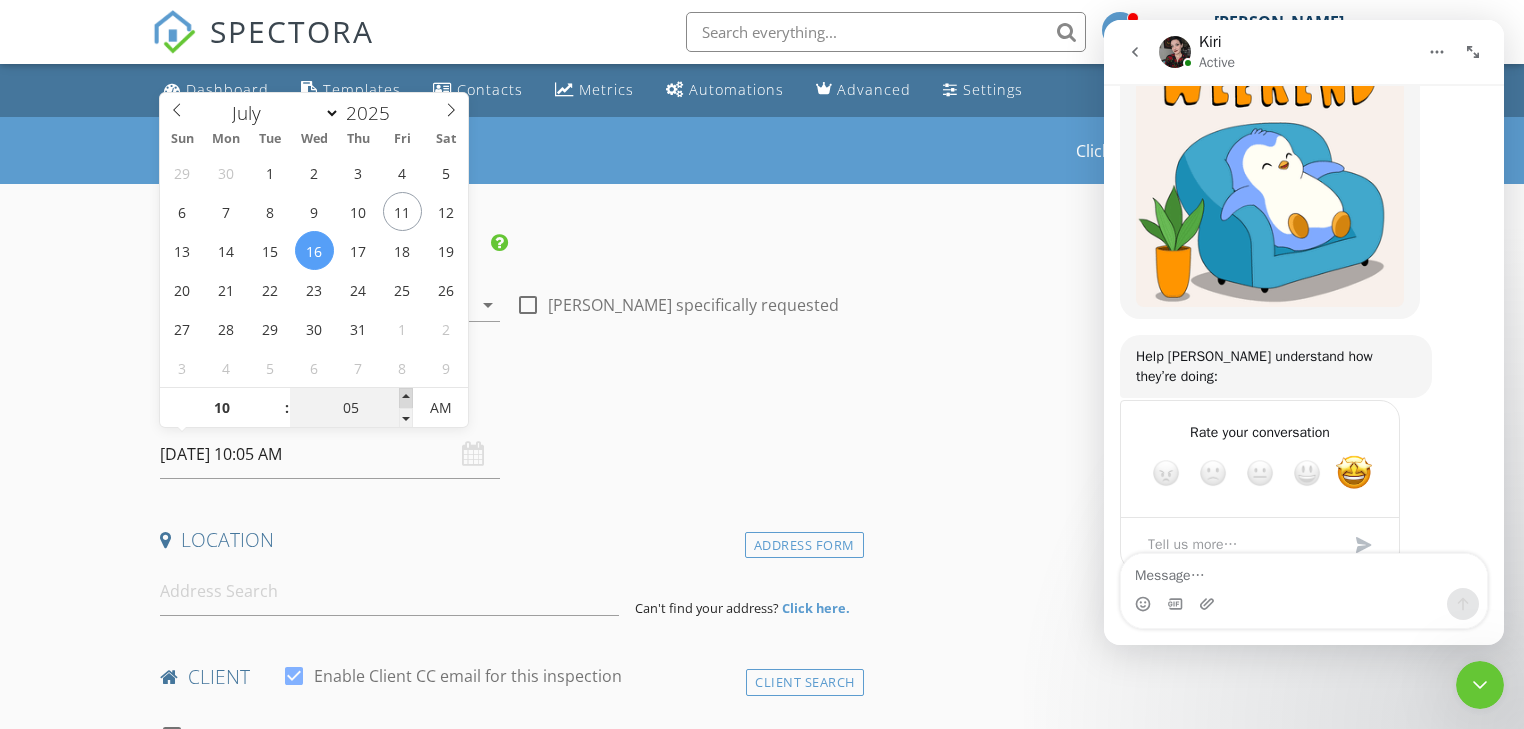 click at bounding box center [406, 398] 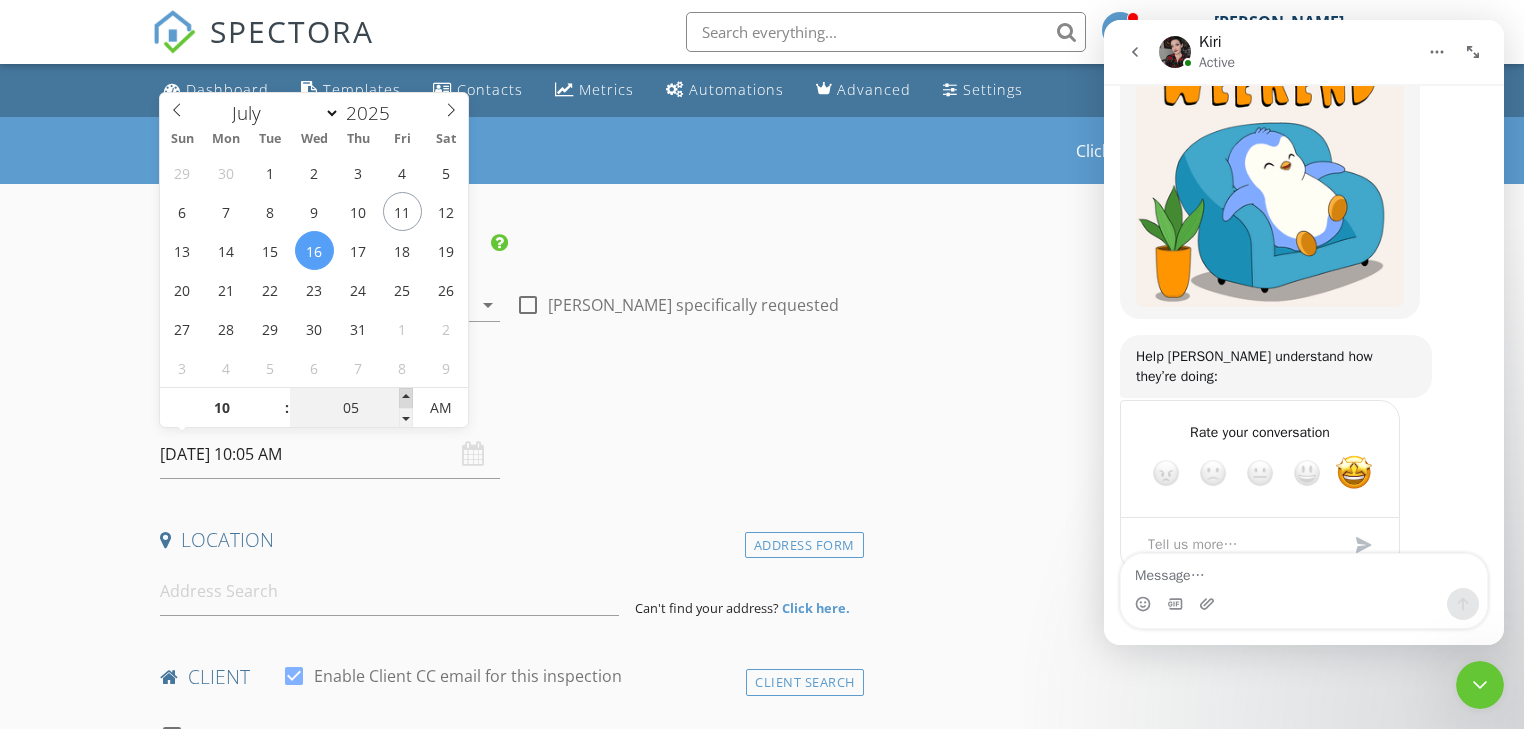 type on "10" 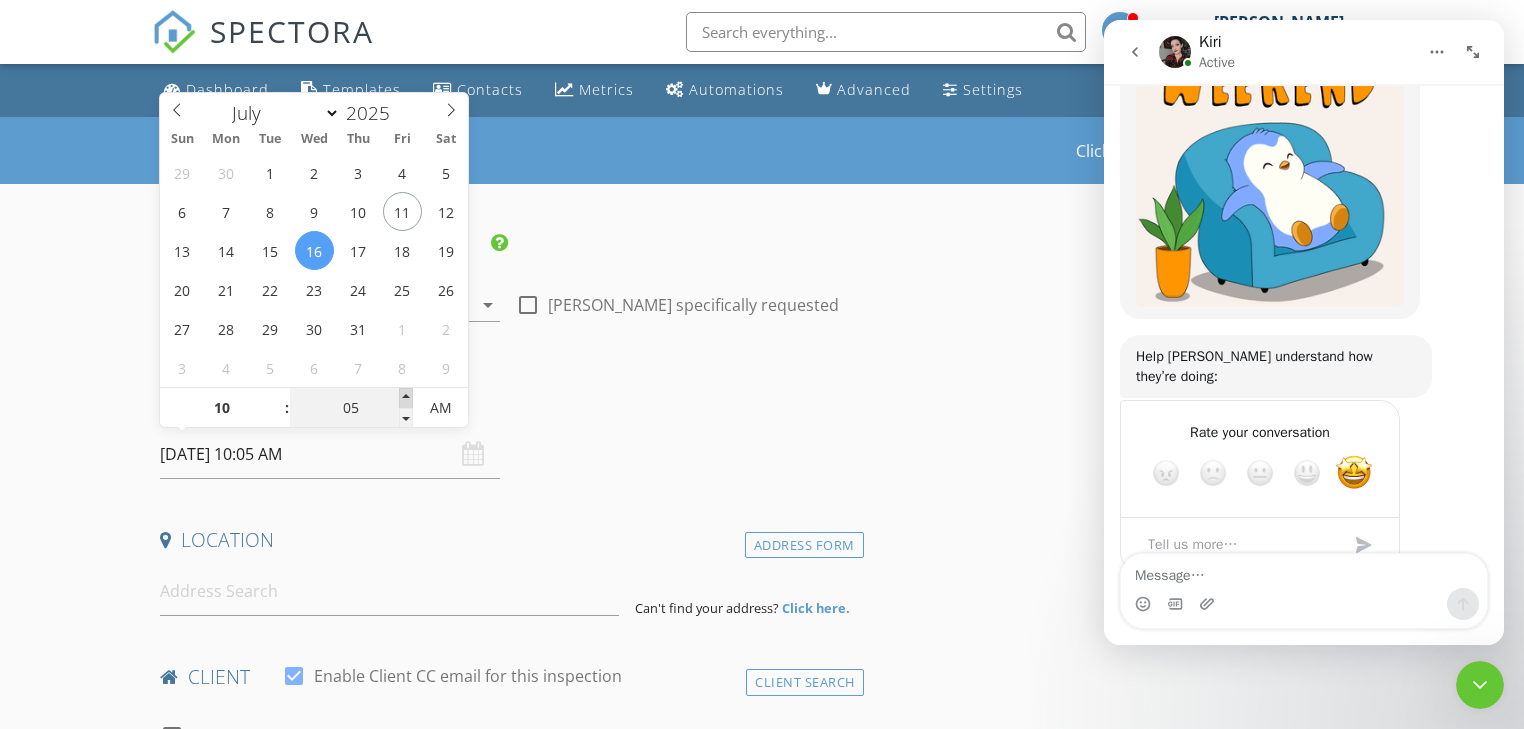 type on "07/16/2025 10:10 AM" 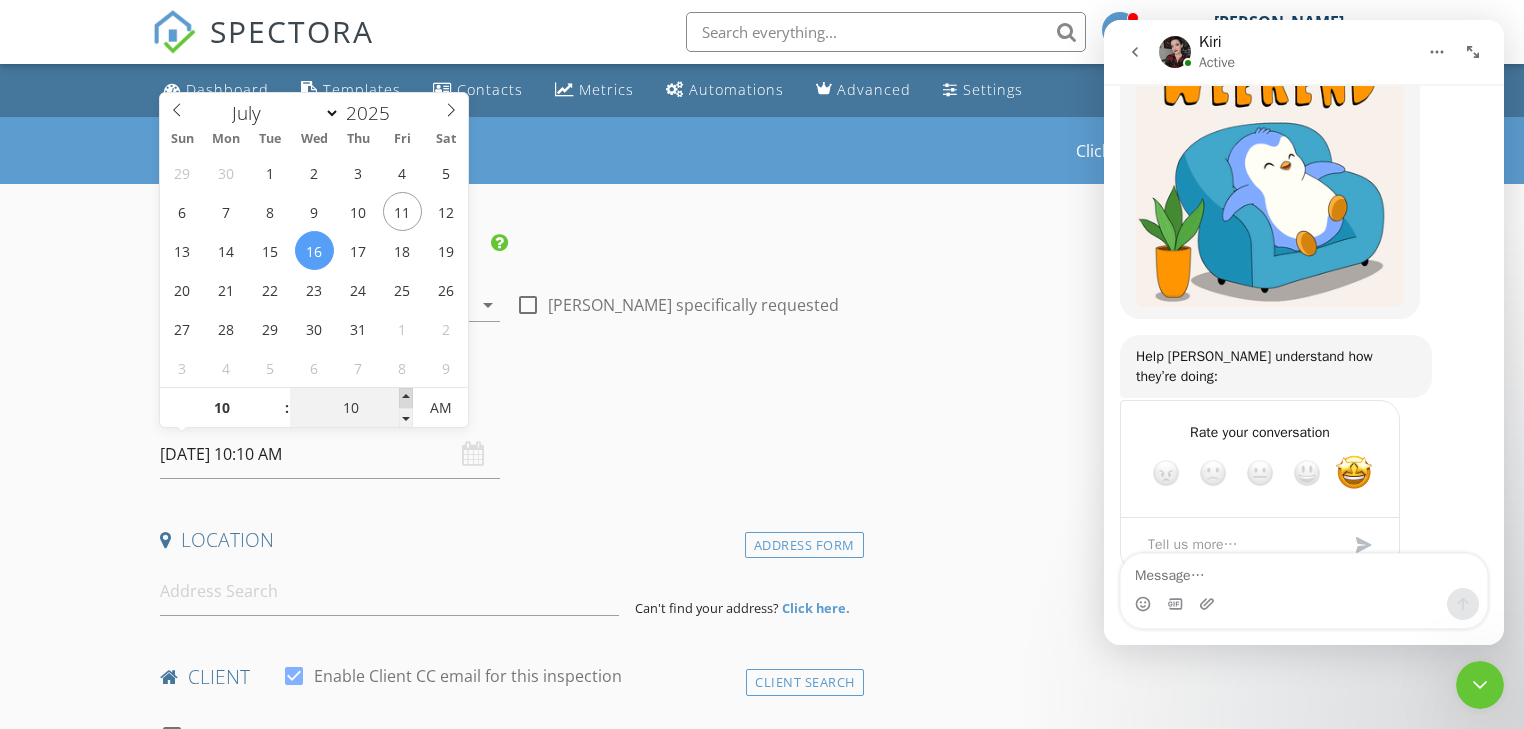 click at bounding box center (406, 398) 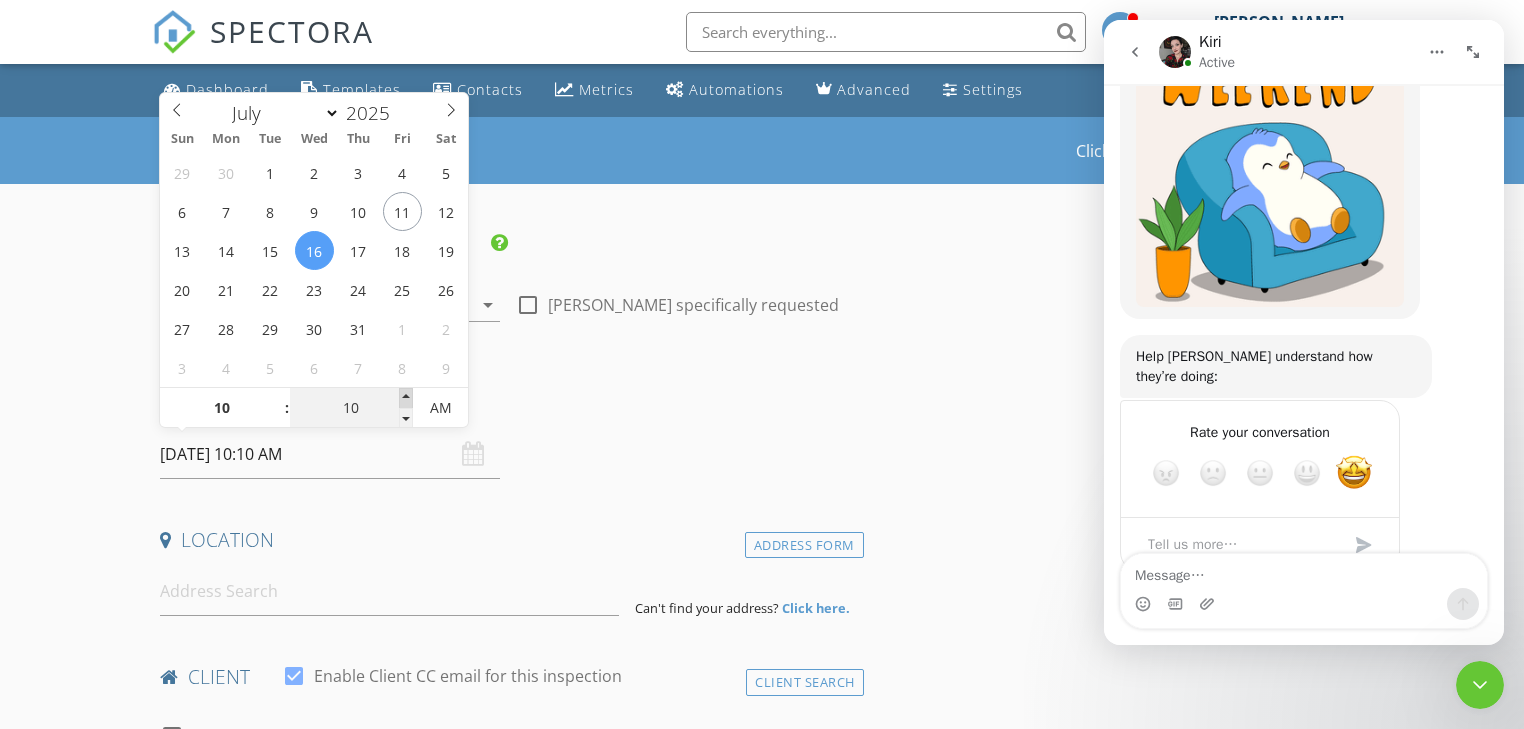 type on "07/16/2025 10:15 AM" 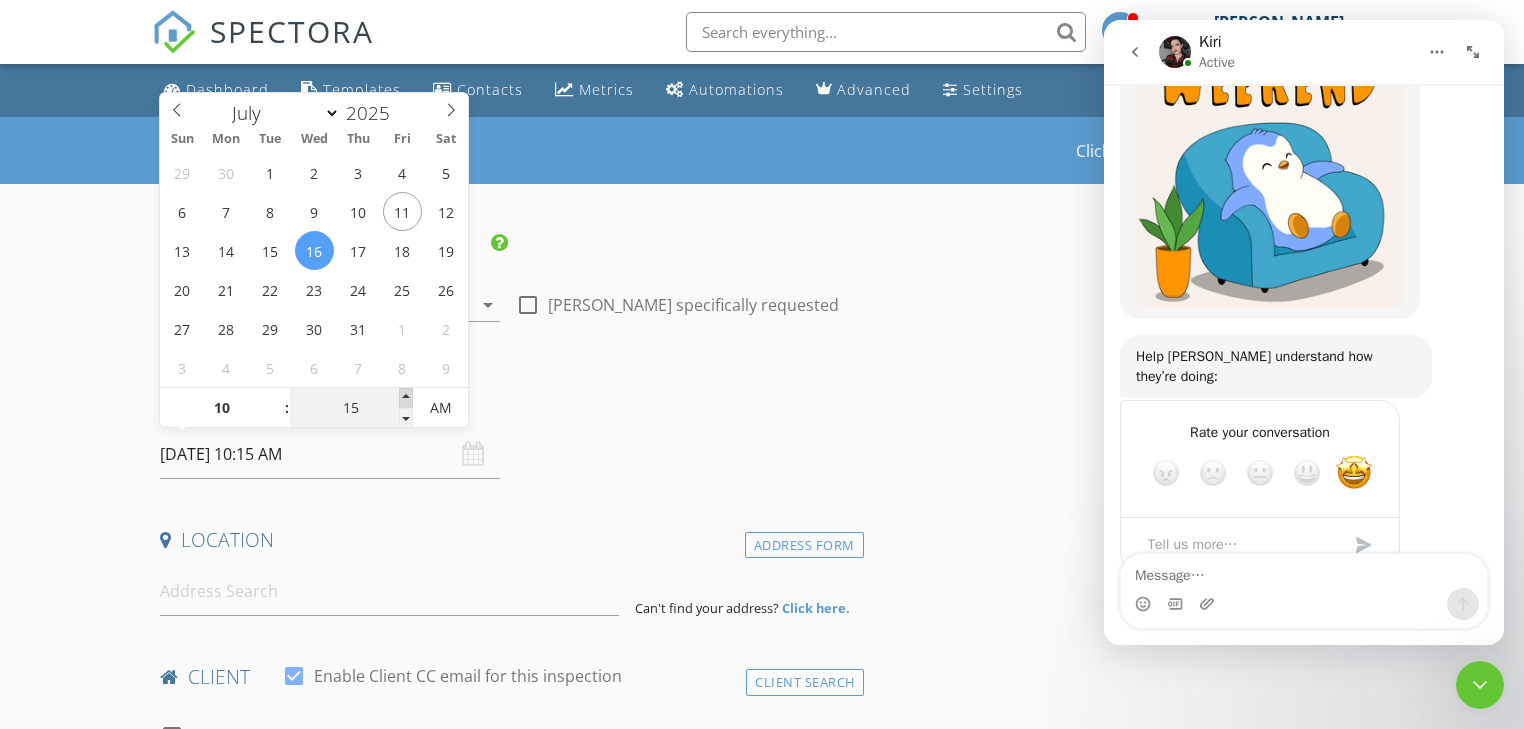click at bounding box center (406, 398) 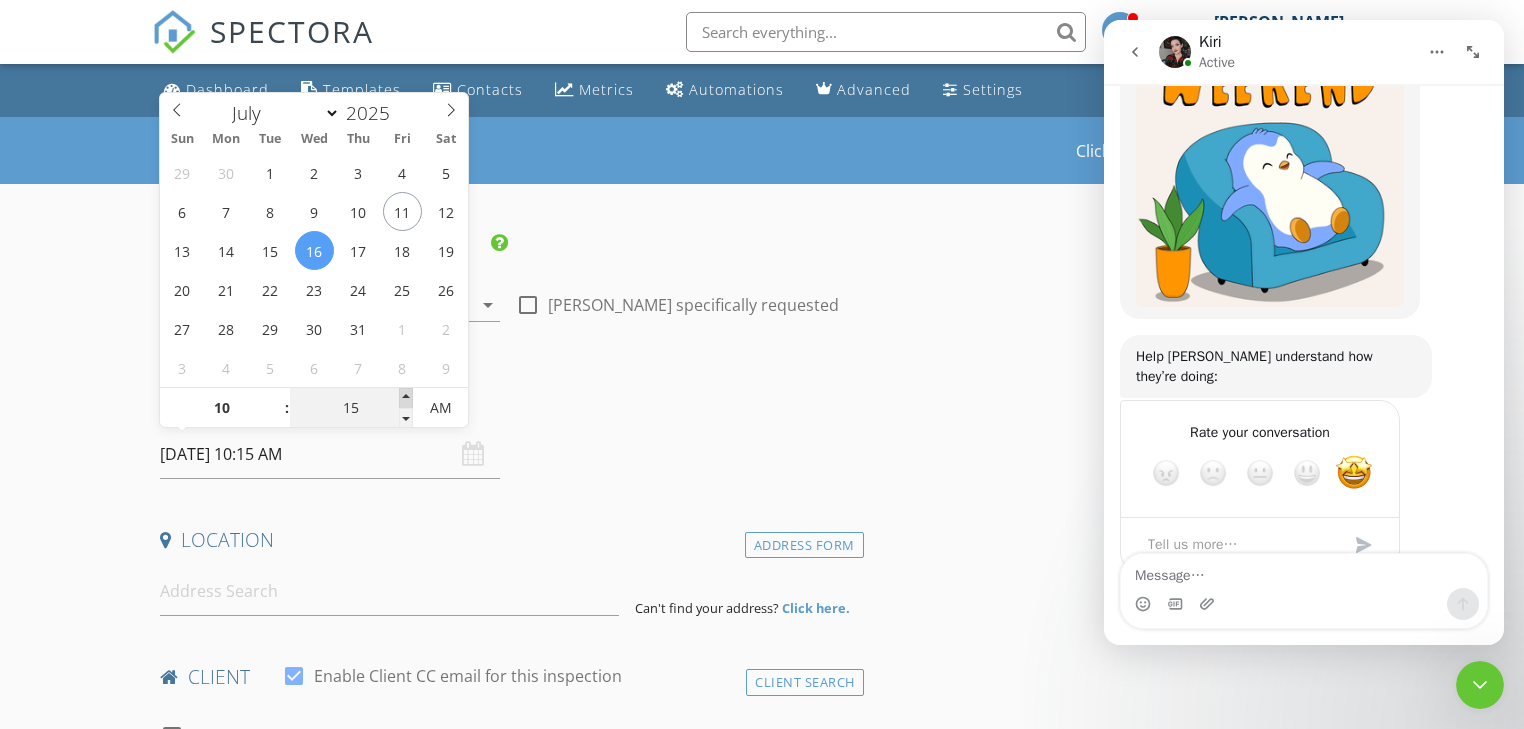 type on "20" 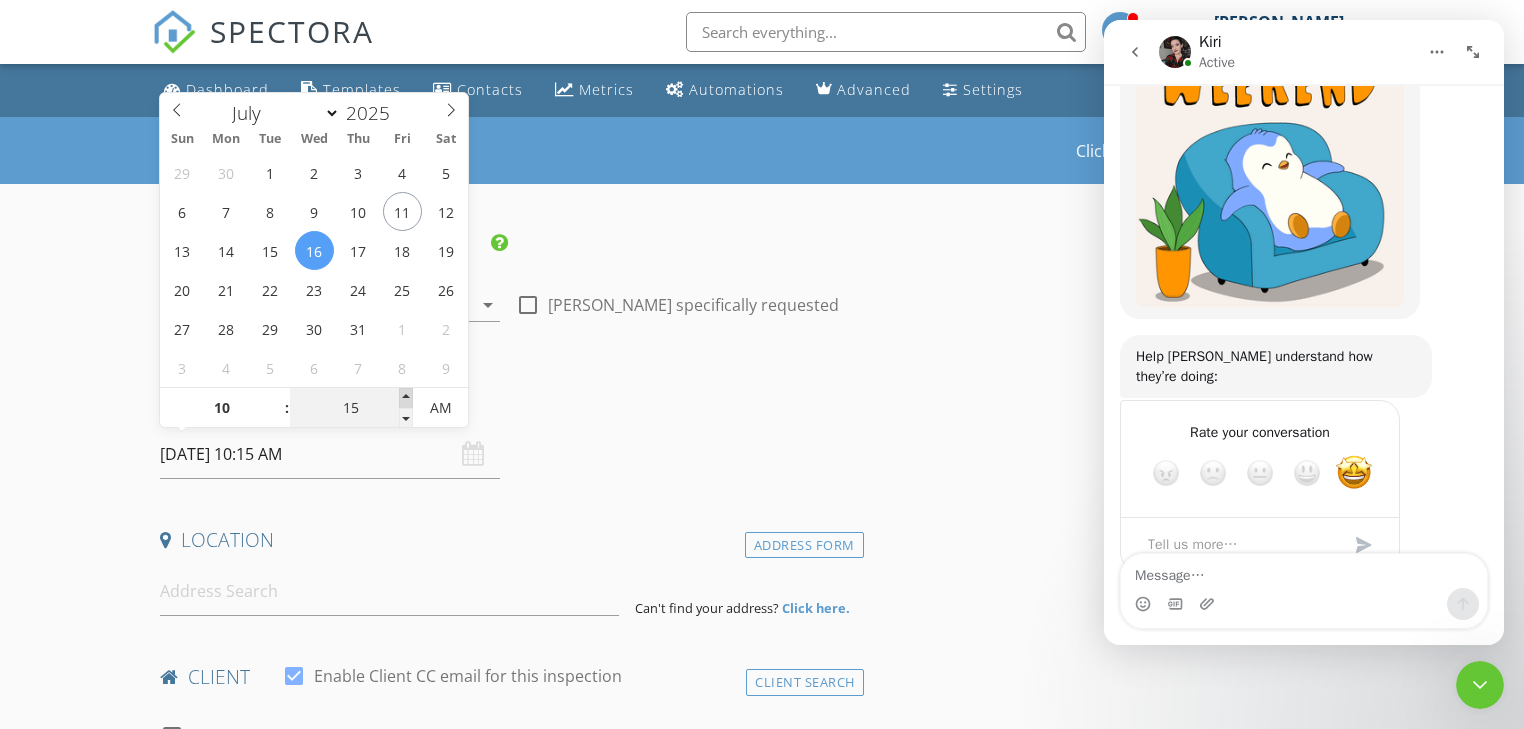 type on "07/16/2025 10:20 AM" 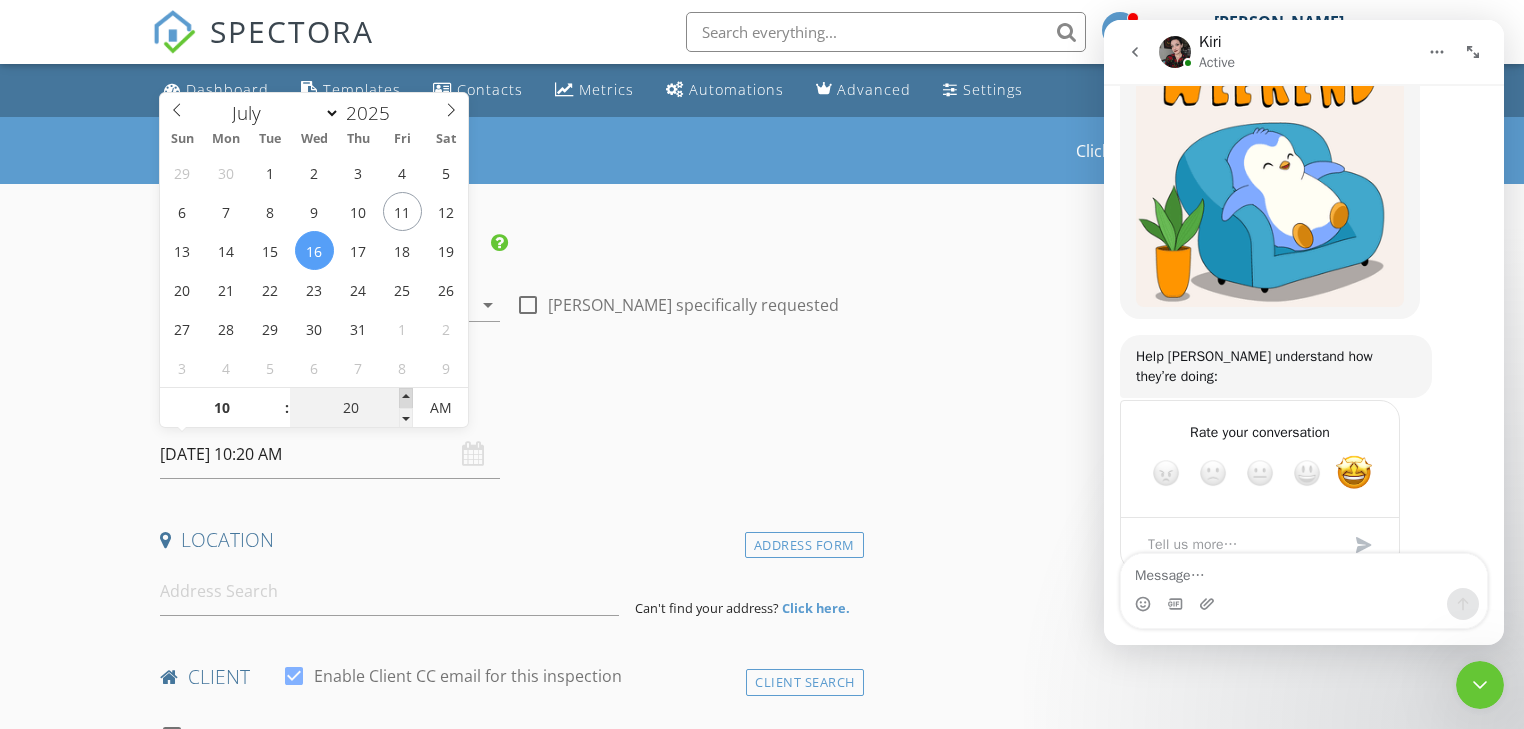 click at bounding box center (406, 398) 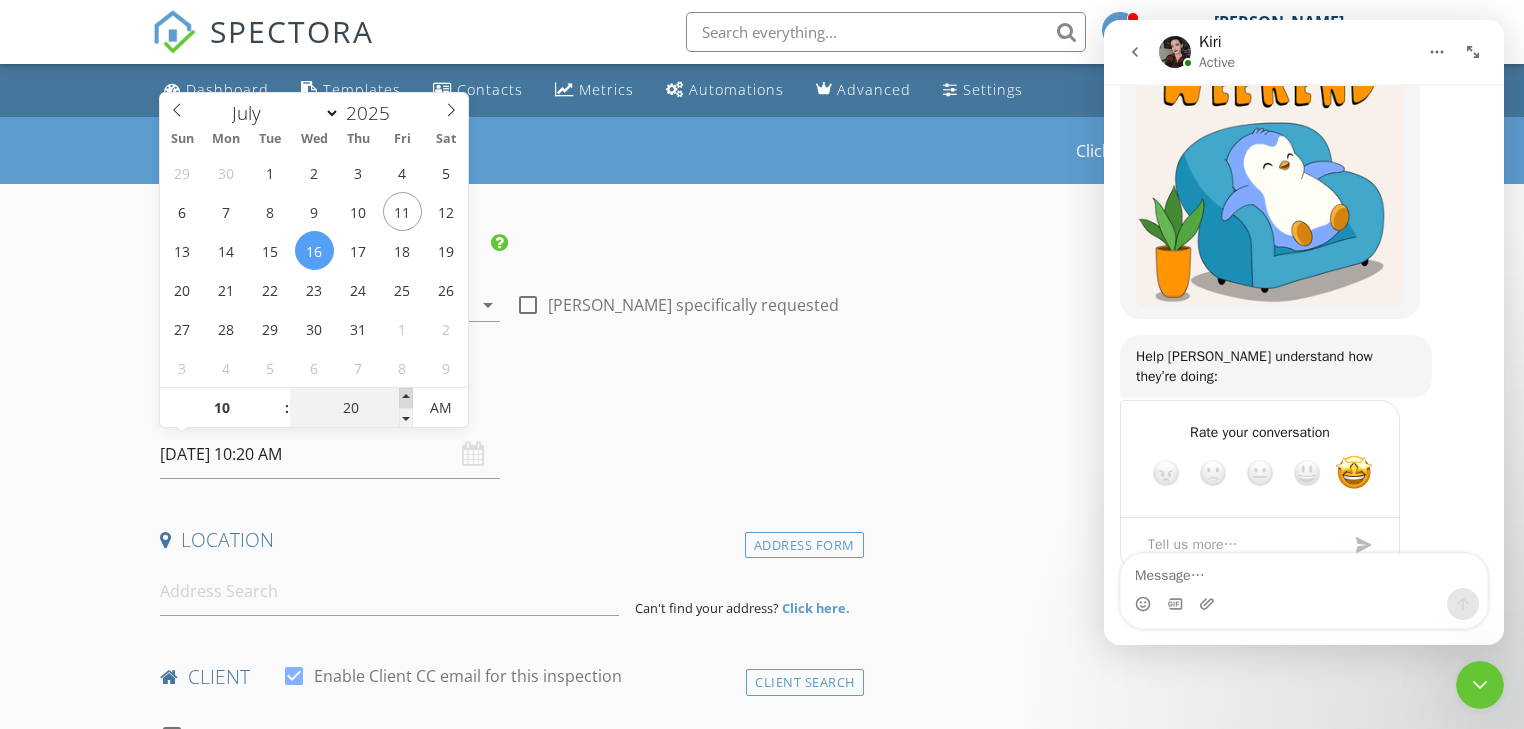 type on "25" 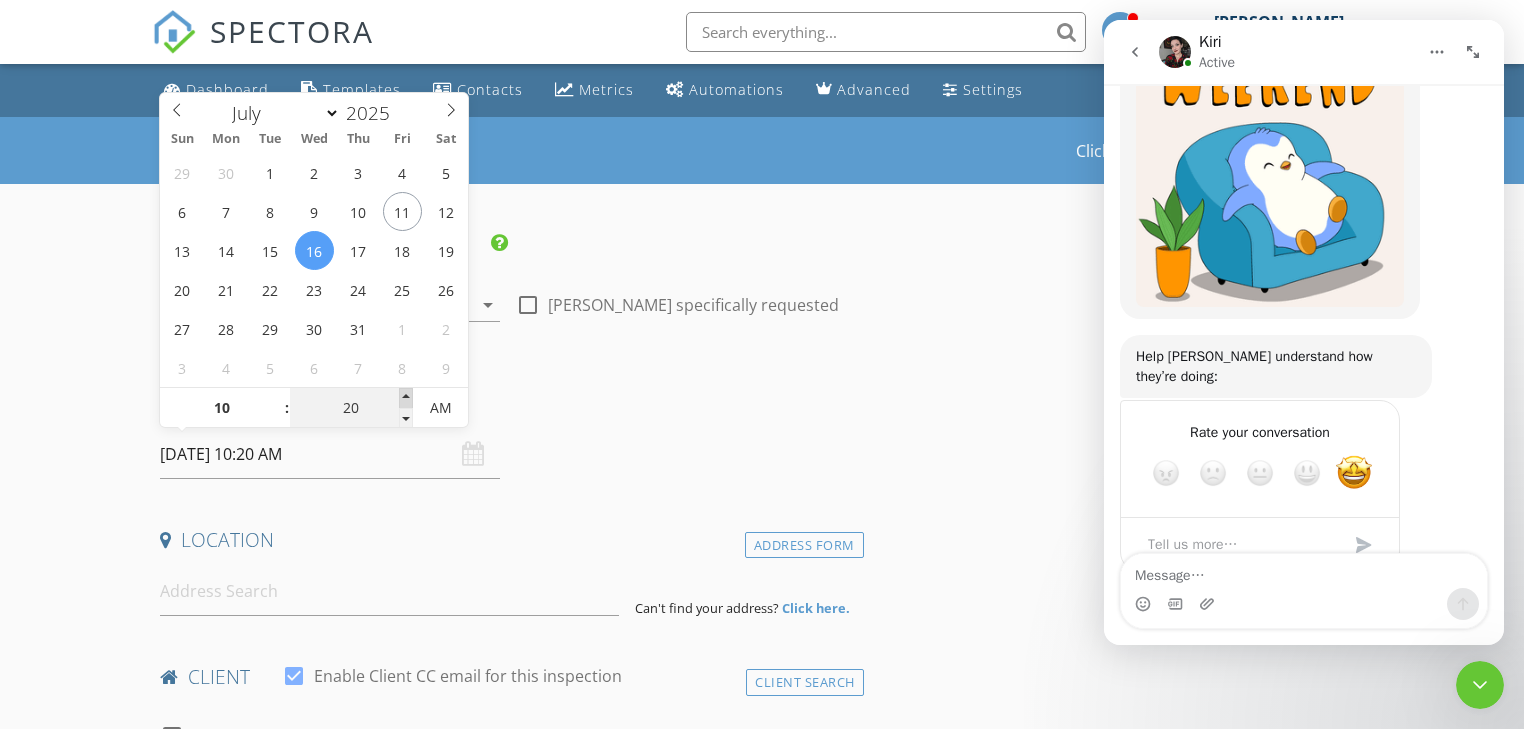 type on "07/16/2025 10:25 AM" 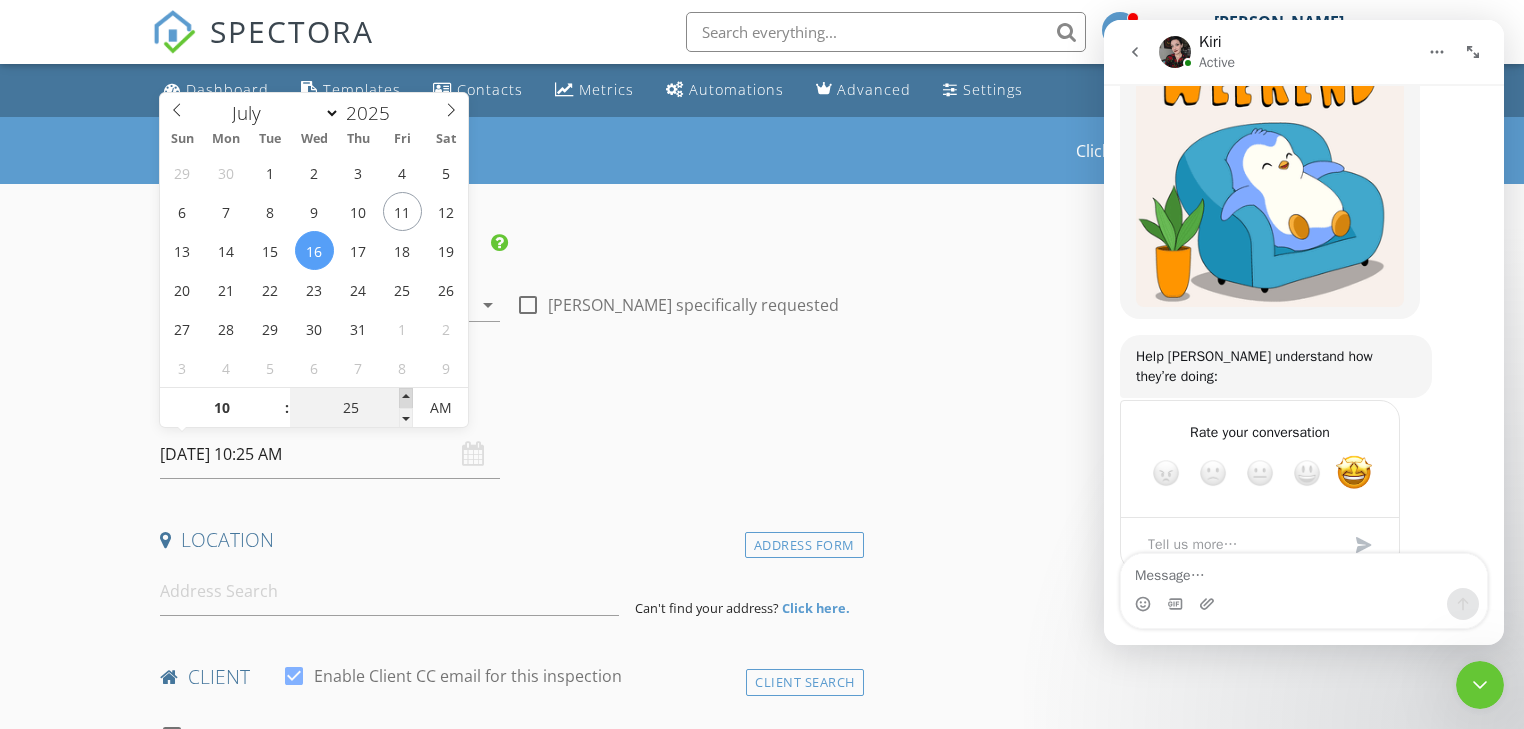 click at bounding box center [406, 398] 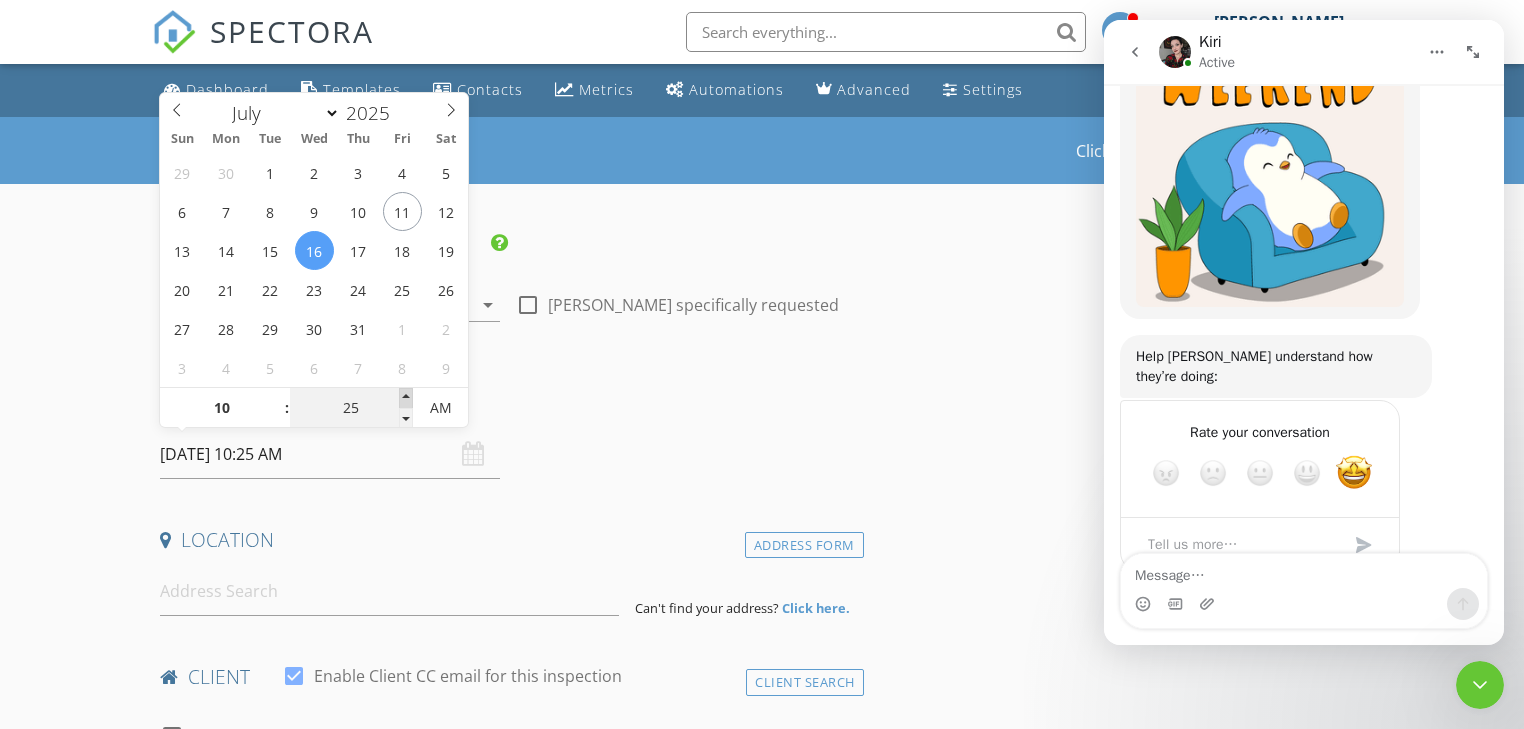 type on "30" 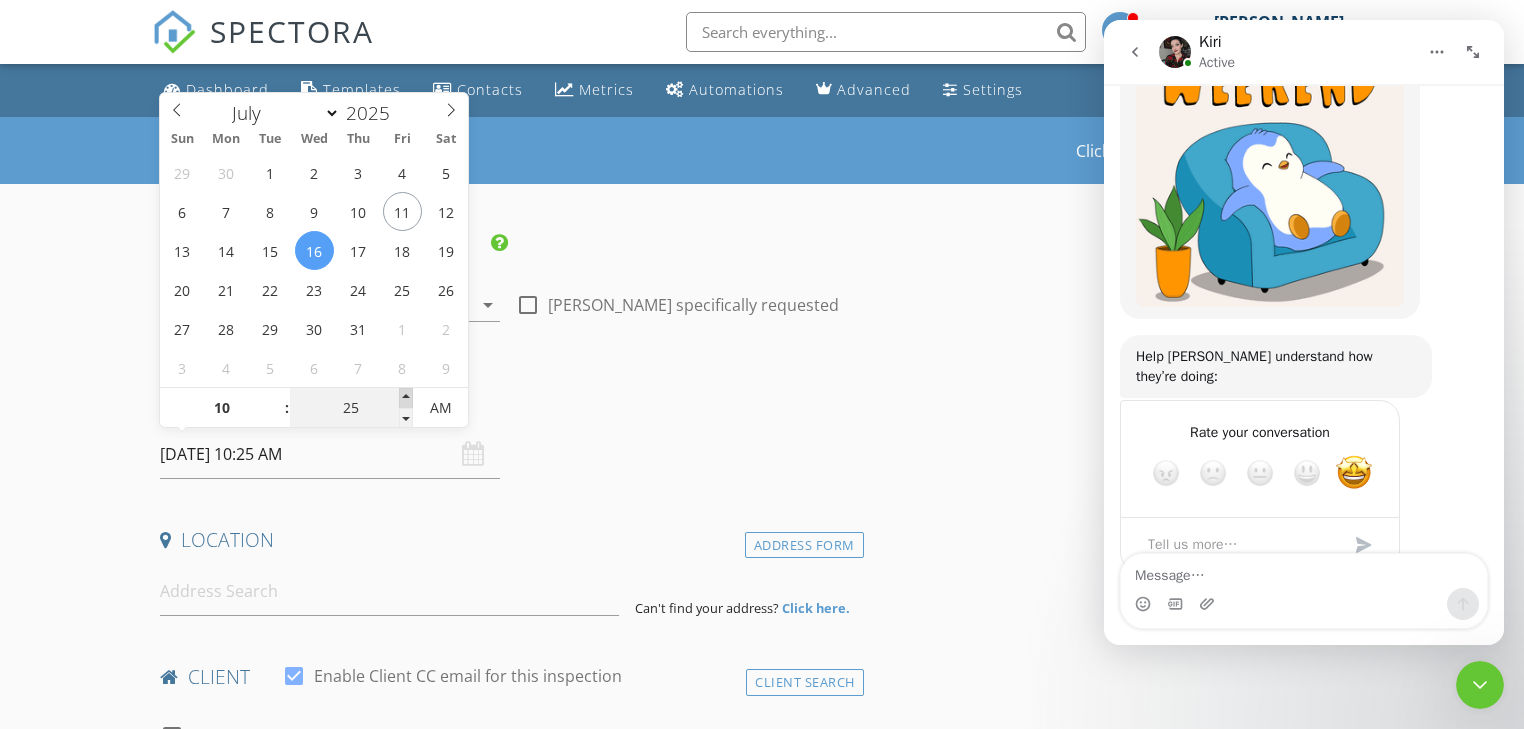 type on "07/16/2025 10:30 AM" 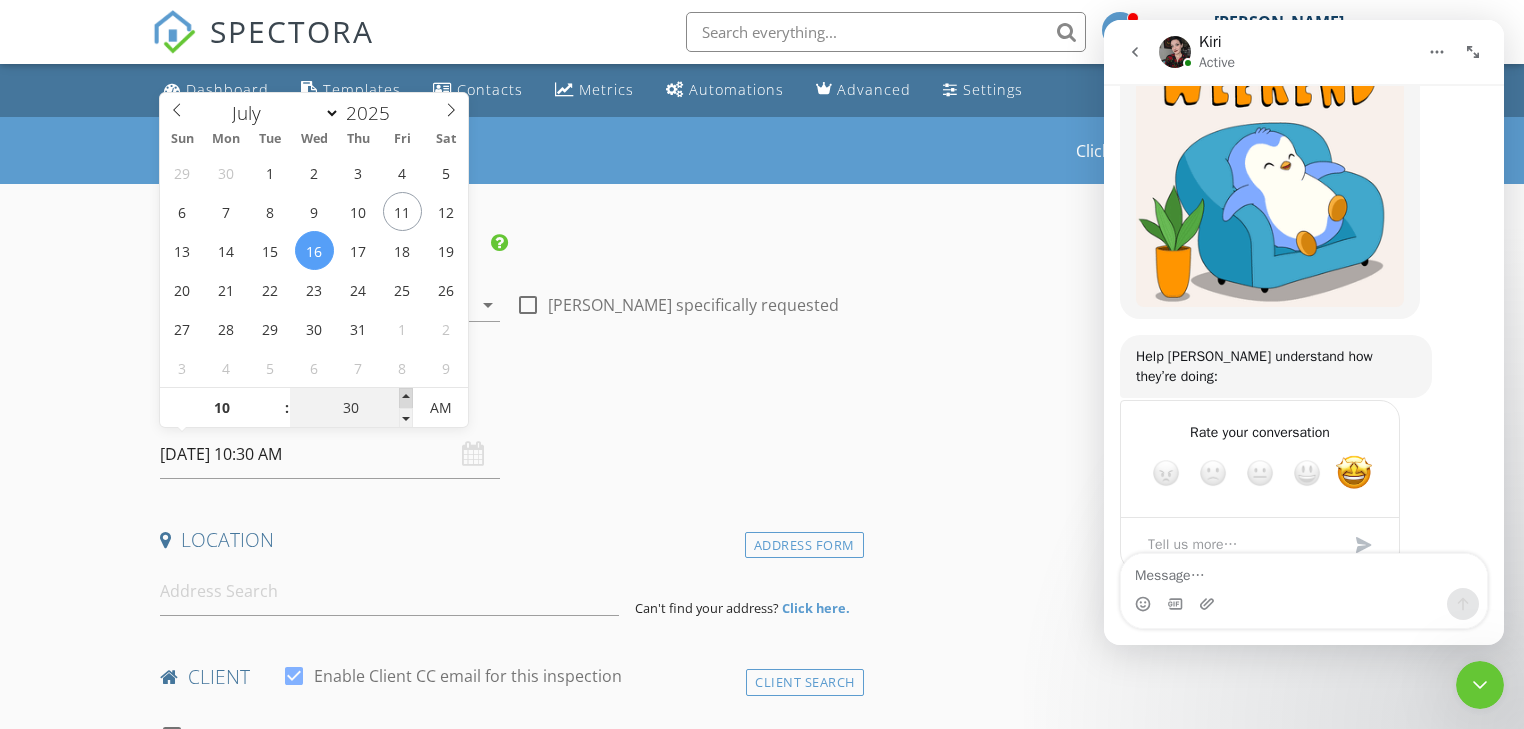 click at bounding box center [406, 398] 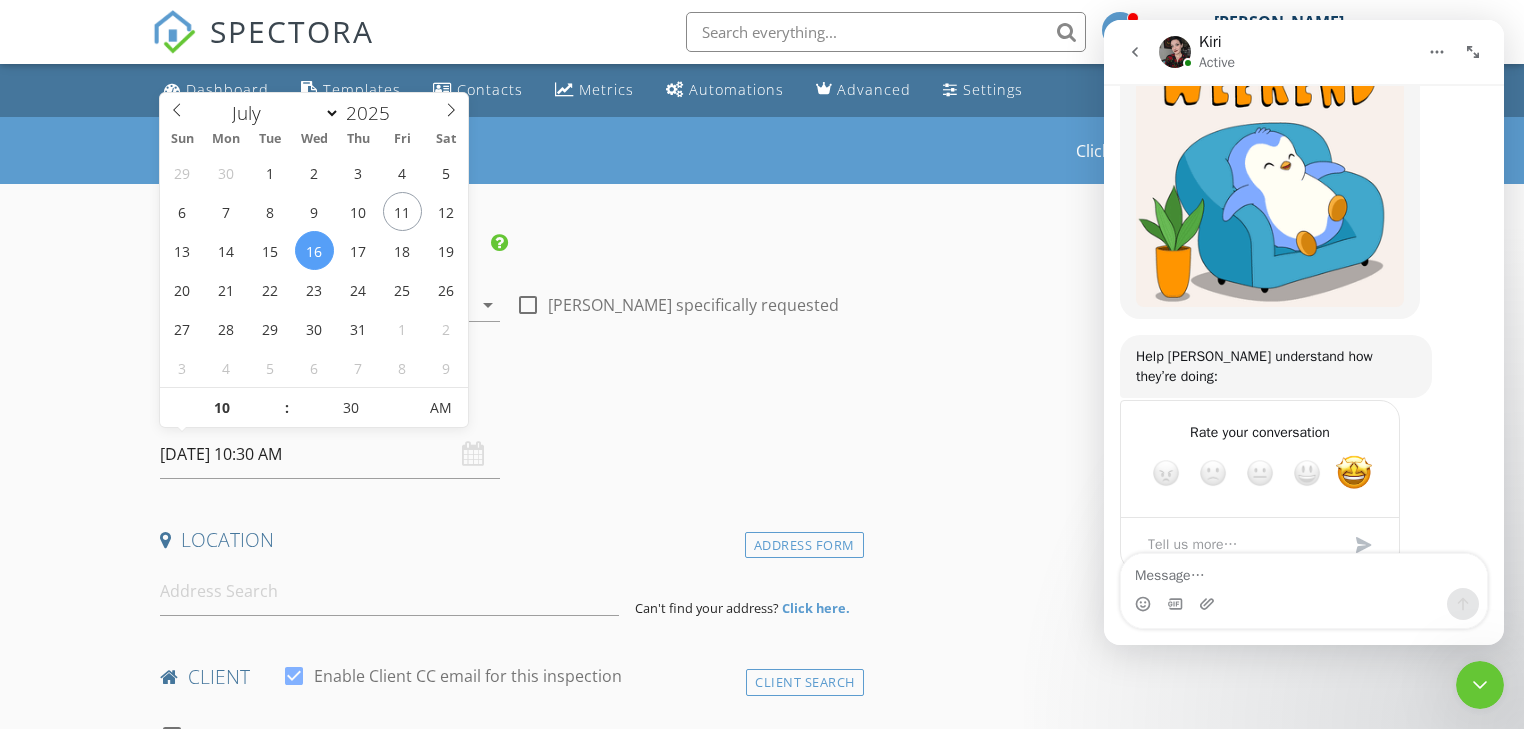 drag, startPoint x: 1464, startPoint y: 686, endPoint x: 2572, endPoint y: 1333, distance: 1283.0717 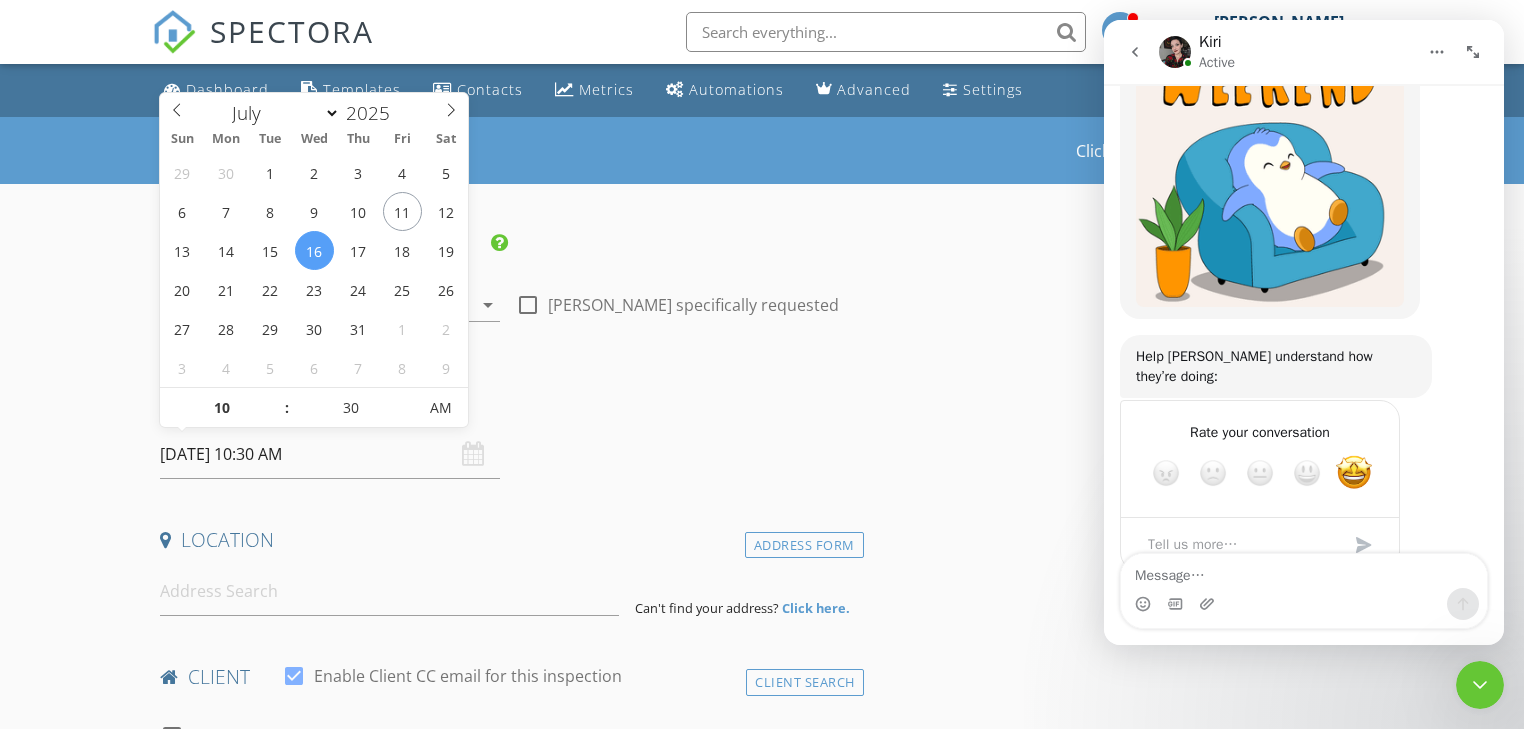 click at bounding box center [1480, 685] 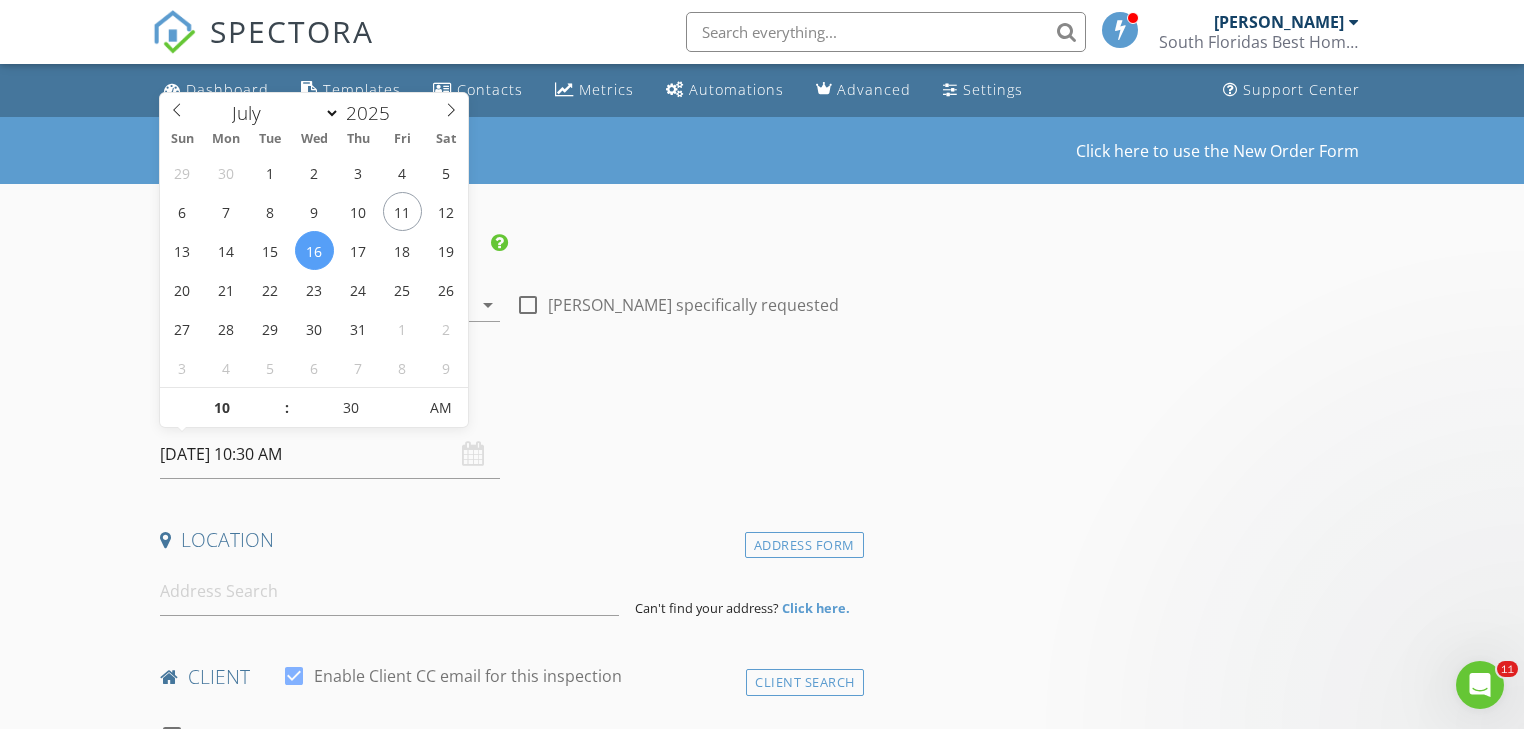 scroll, scrollTop: 0, scrollLeft: 0, axis: both 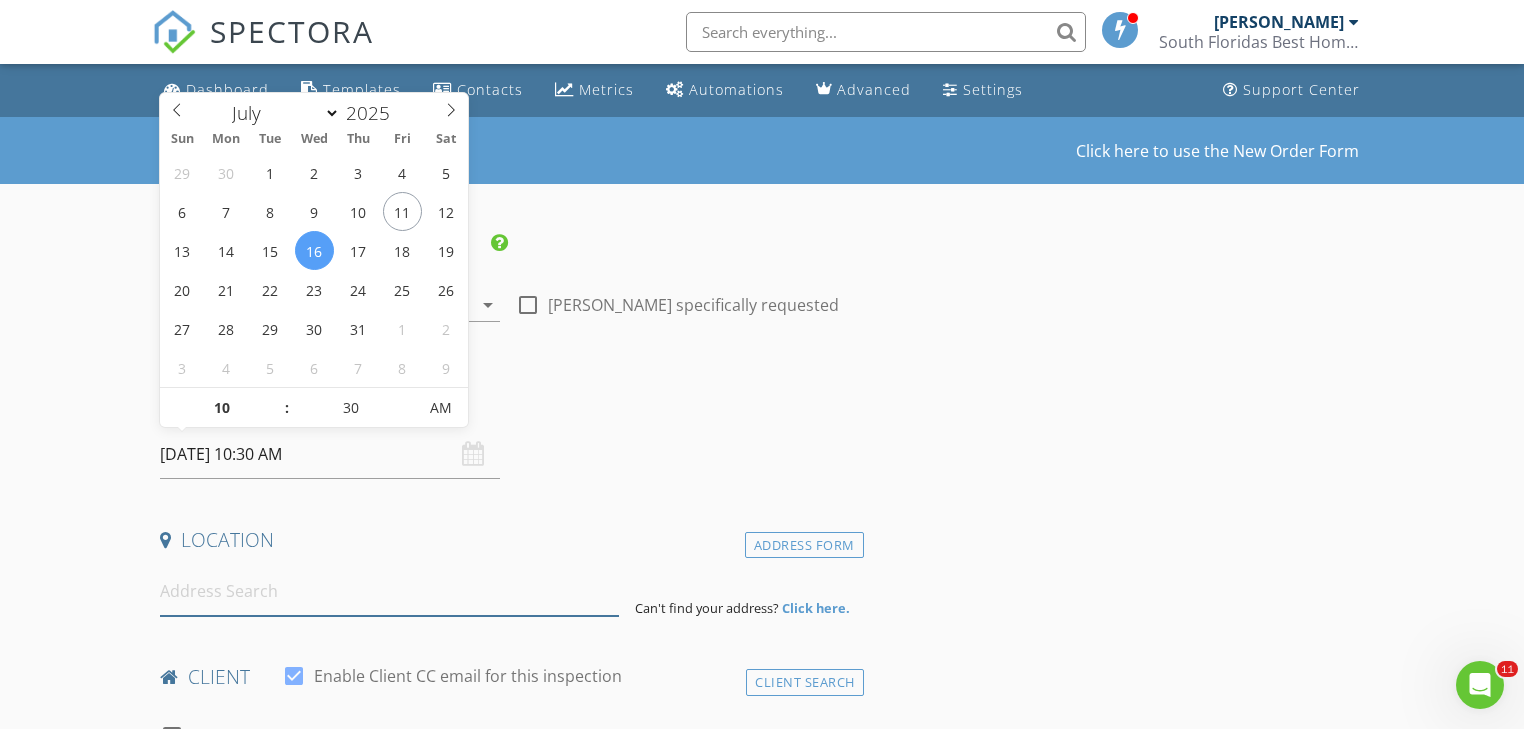 click at bounding box center [389, 591] 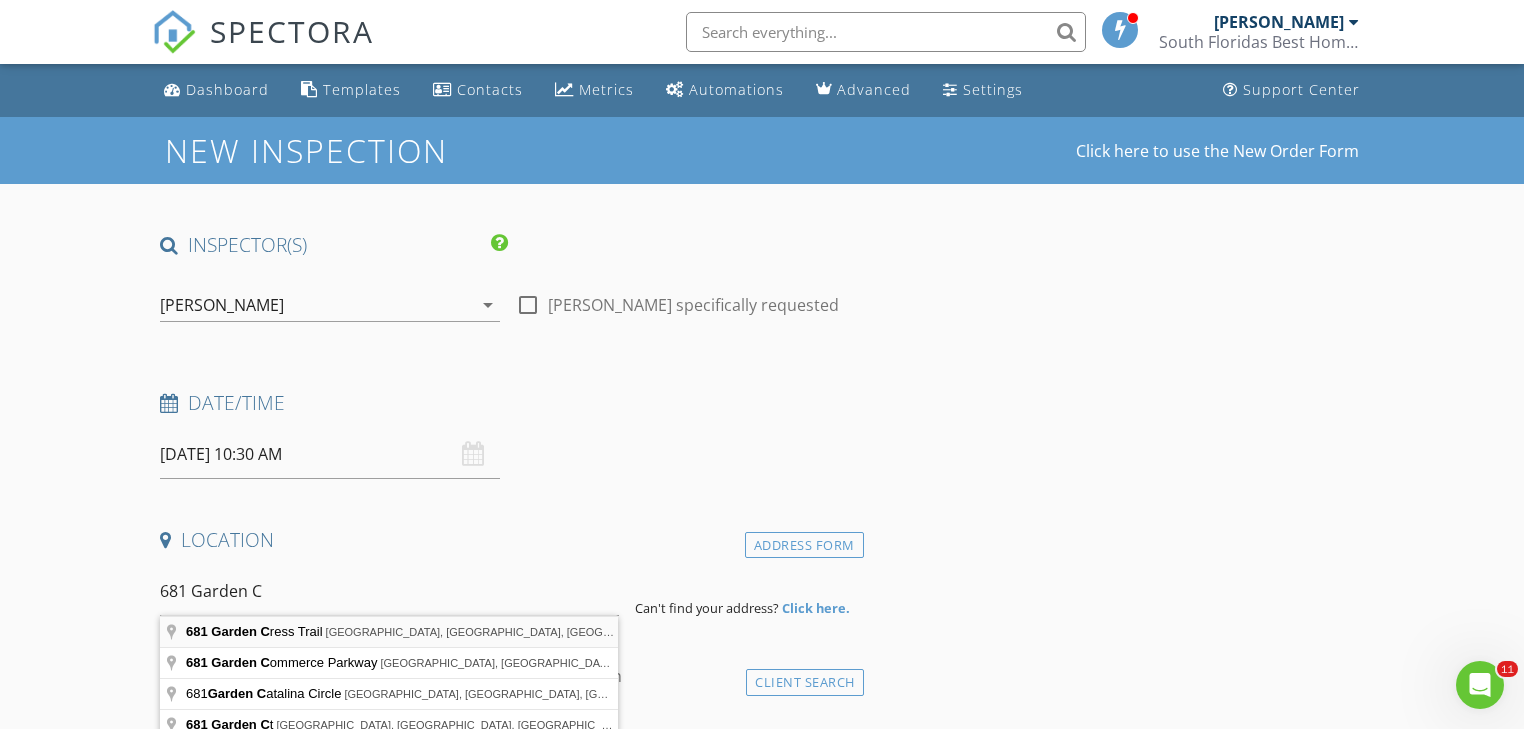 type on "681 Garden Cress Trail, Royal Palm Beach, FL, USA" 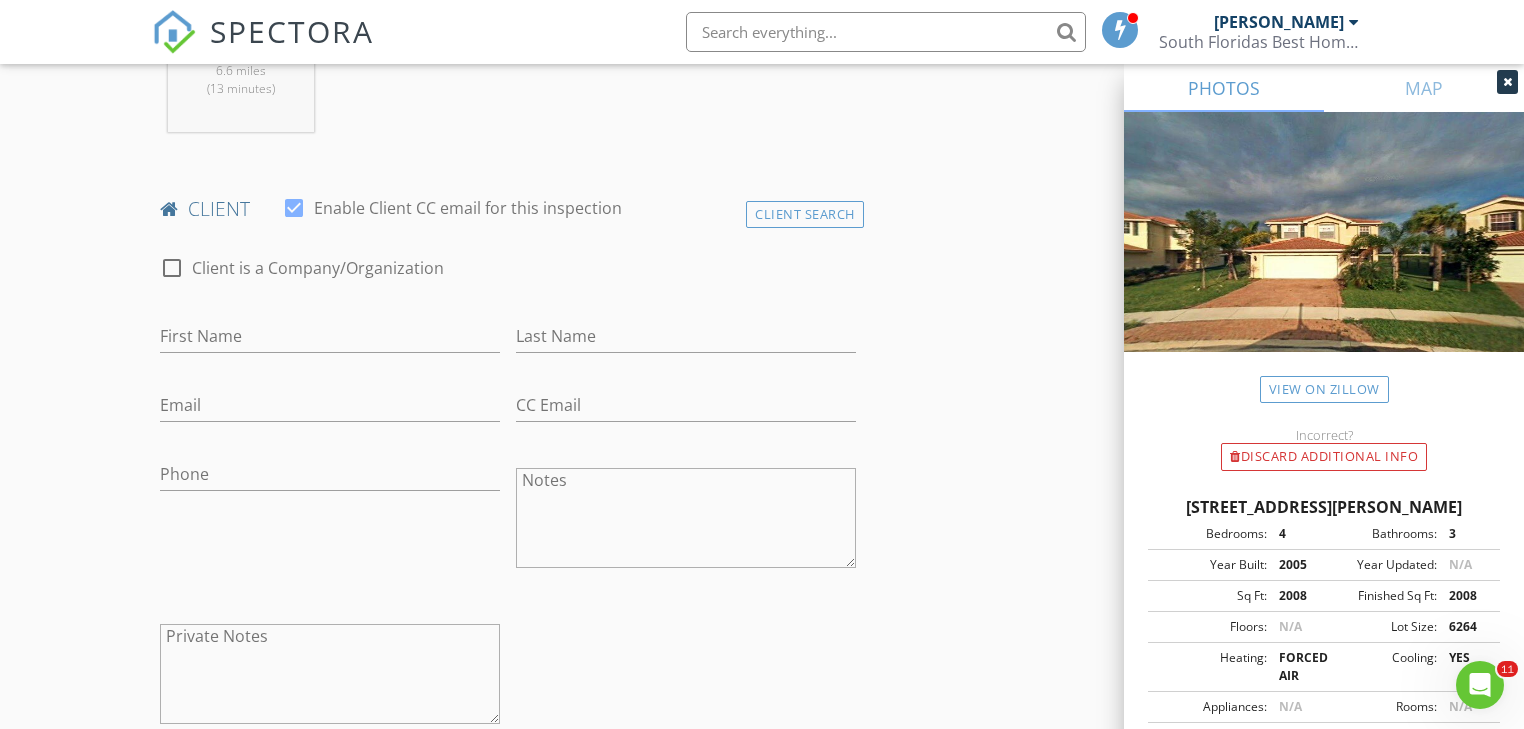 scroll, scrollTop: 880, scrollLeft: 0, axis: vertical 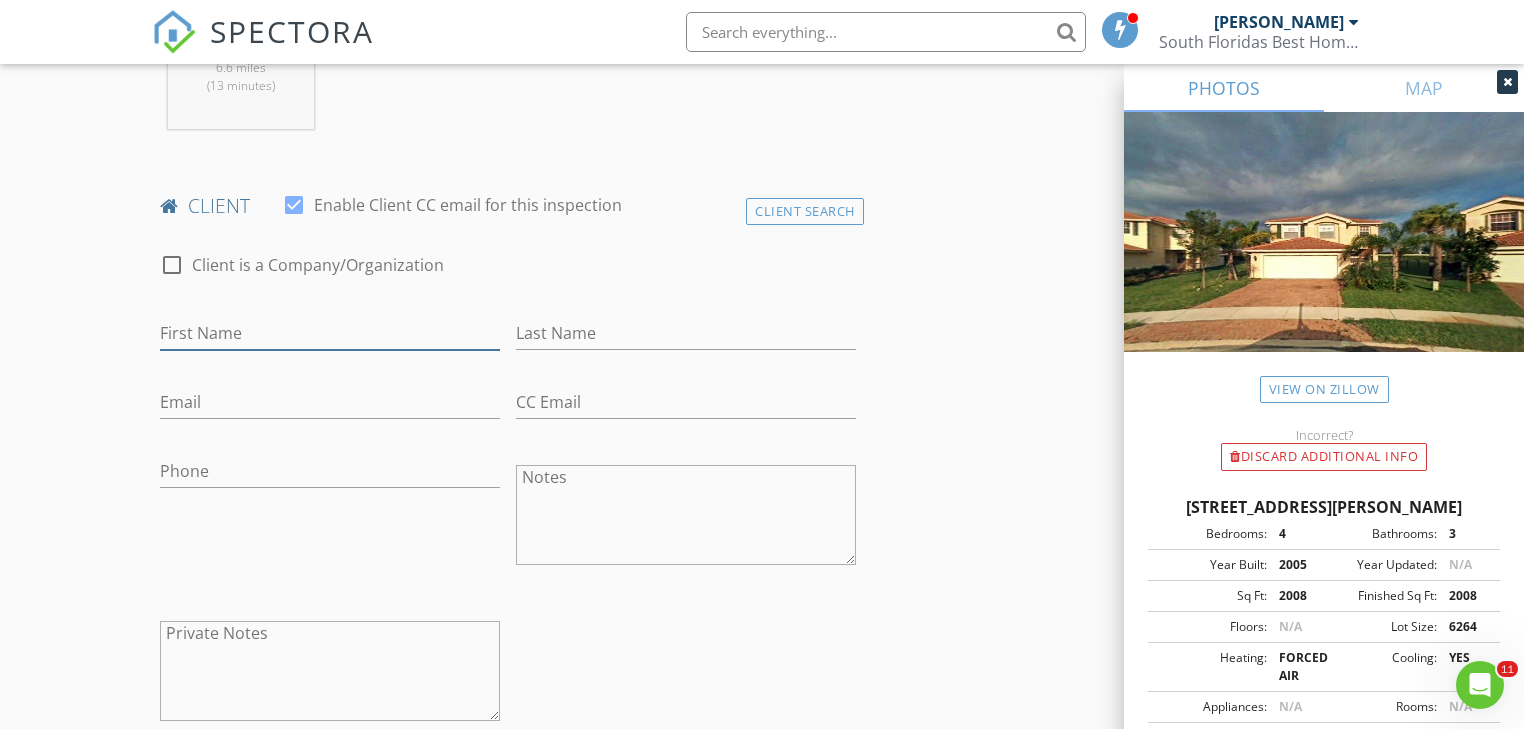 click on "First Name" at bounding box center [330, 333] 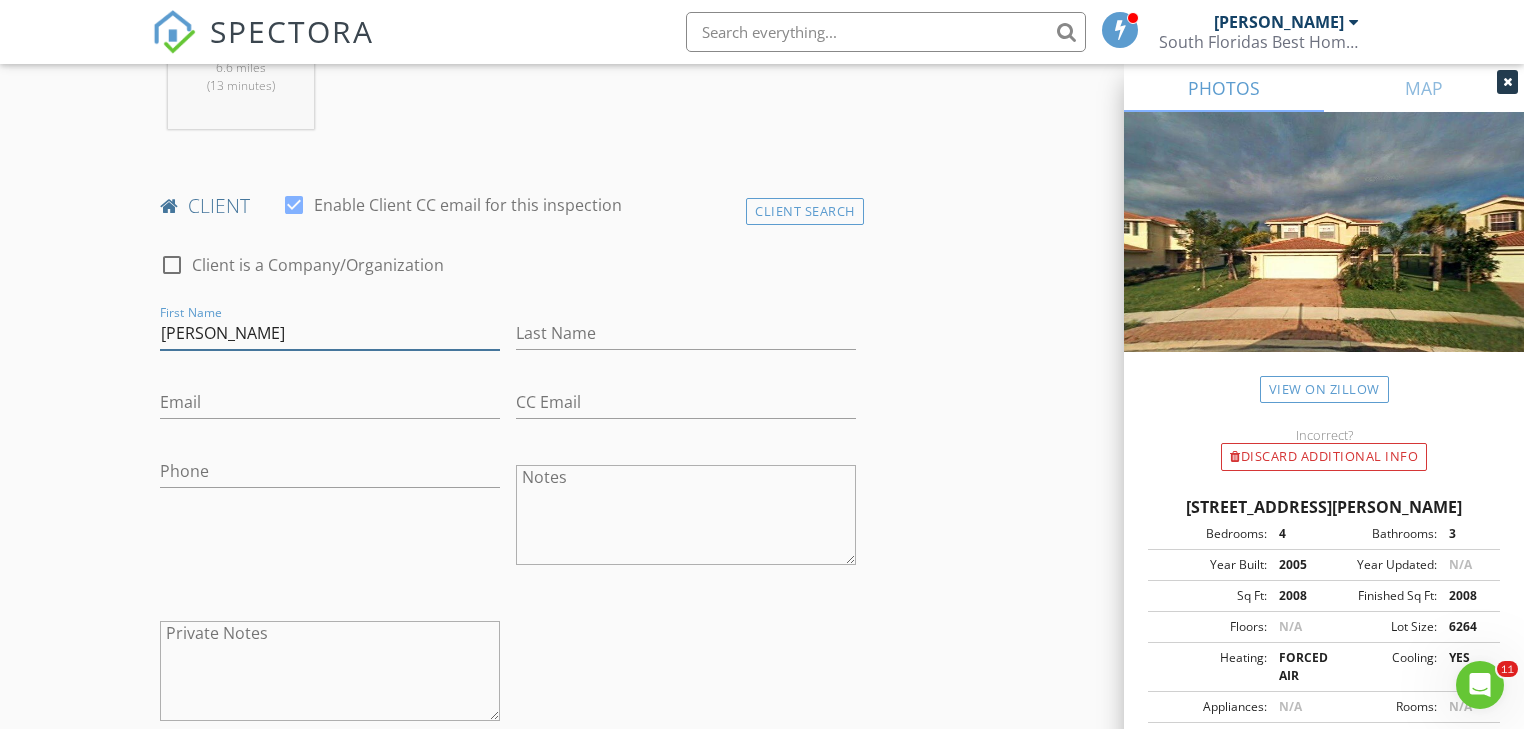 type on "Nate" 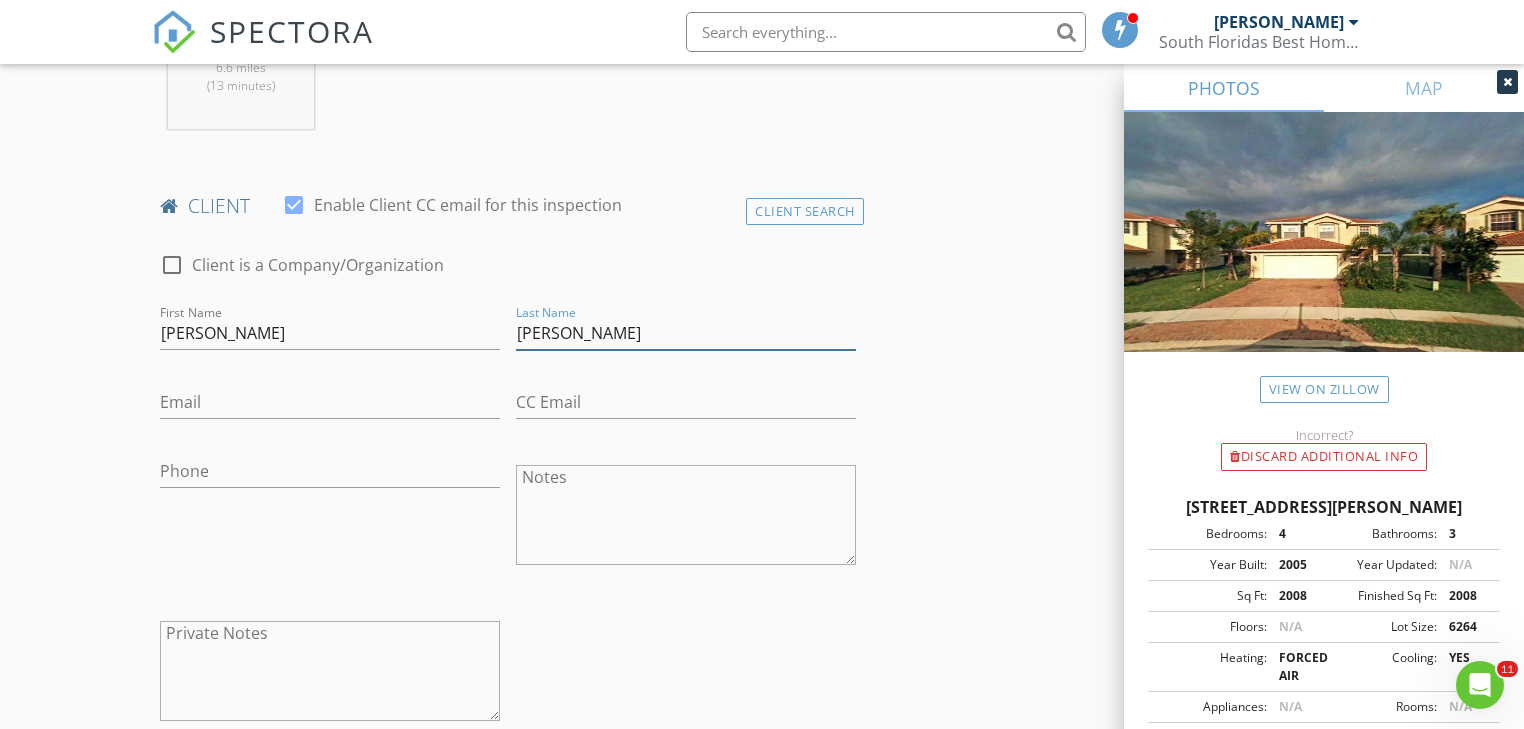 type on "Johnson" 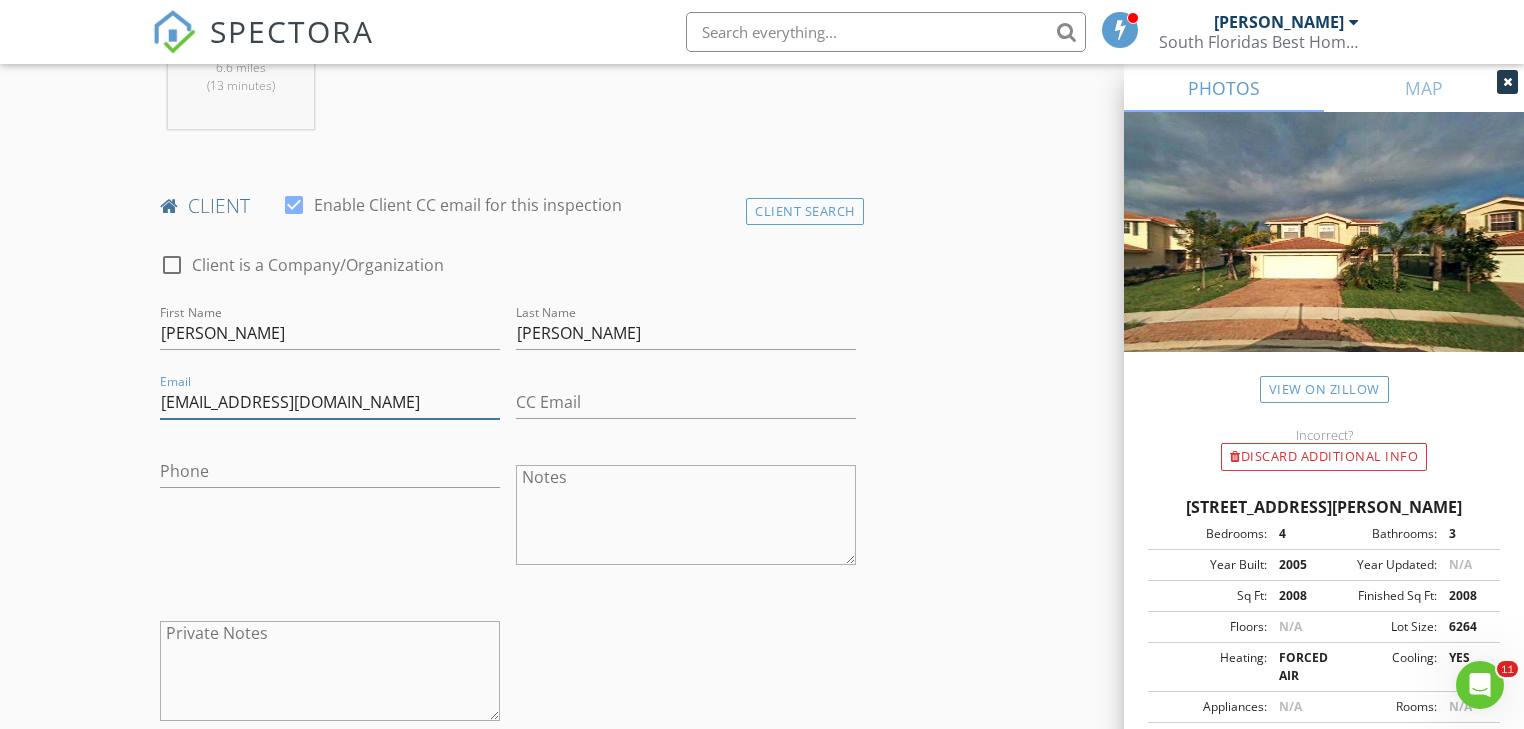 type on "nate27johnson@gmail.com" 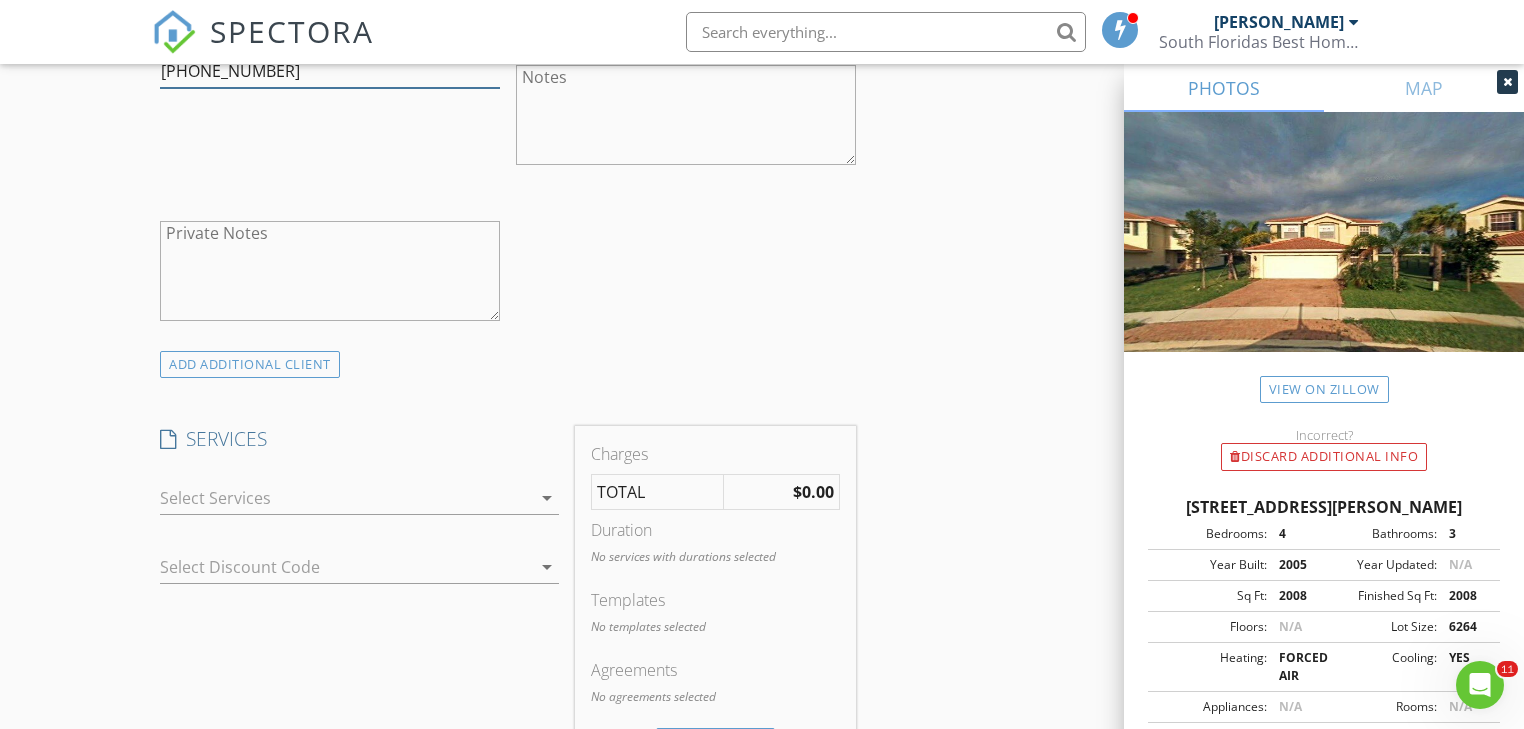 scroll, scrollTop: 1440, scrollLeft: 0, axis: vertical 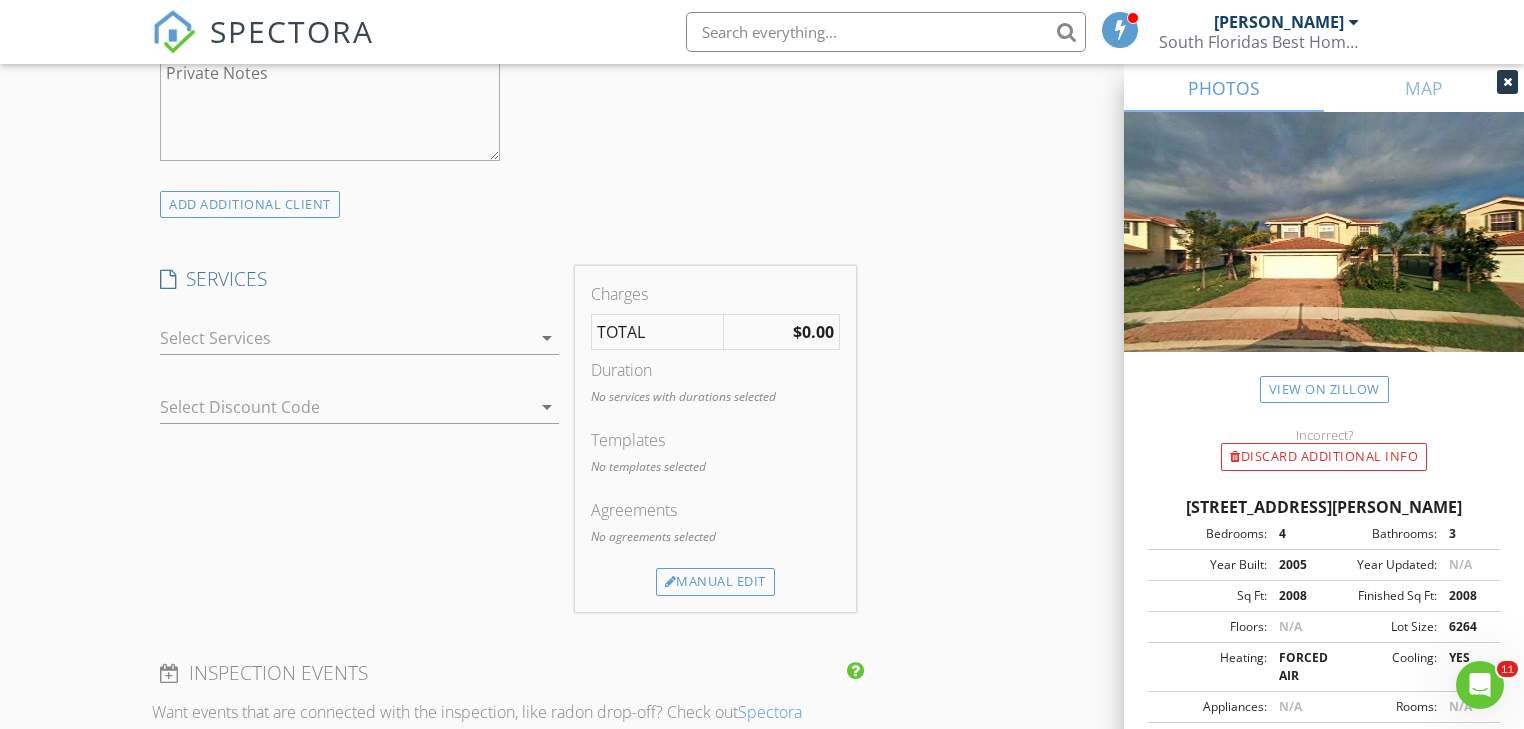 type on "218-393-2596" 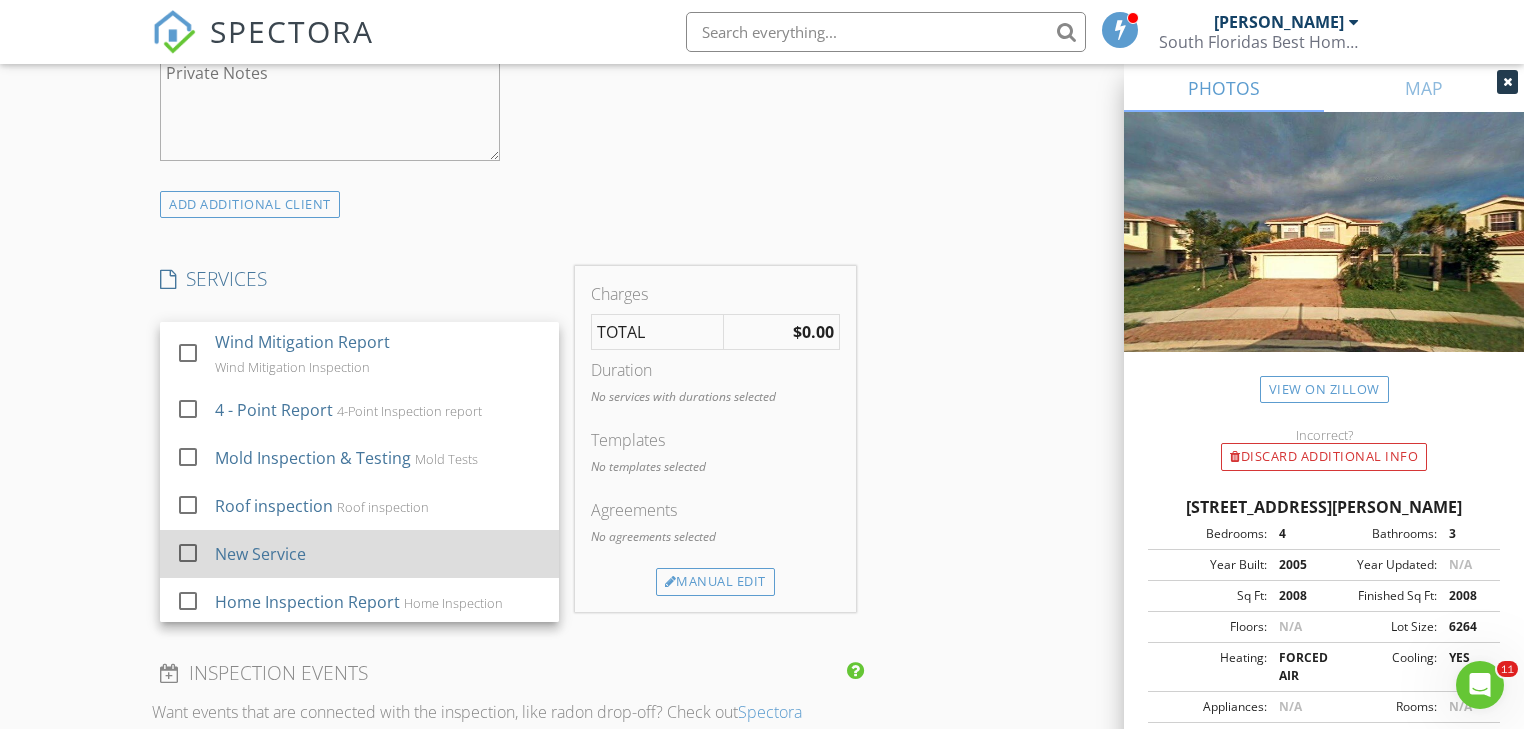 drag, startPoint x: 398, startPoint y: 596, endPoint x: 398, endPoint y: 561, distance: 35 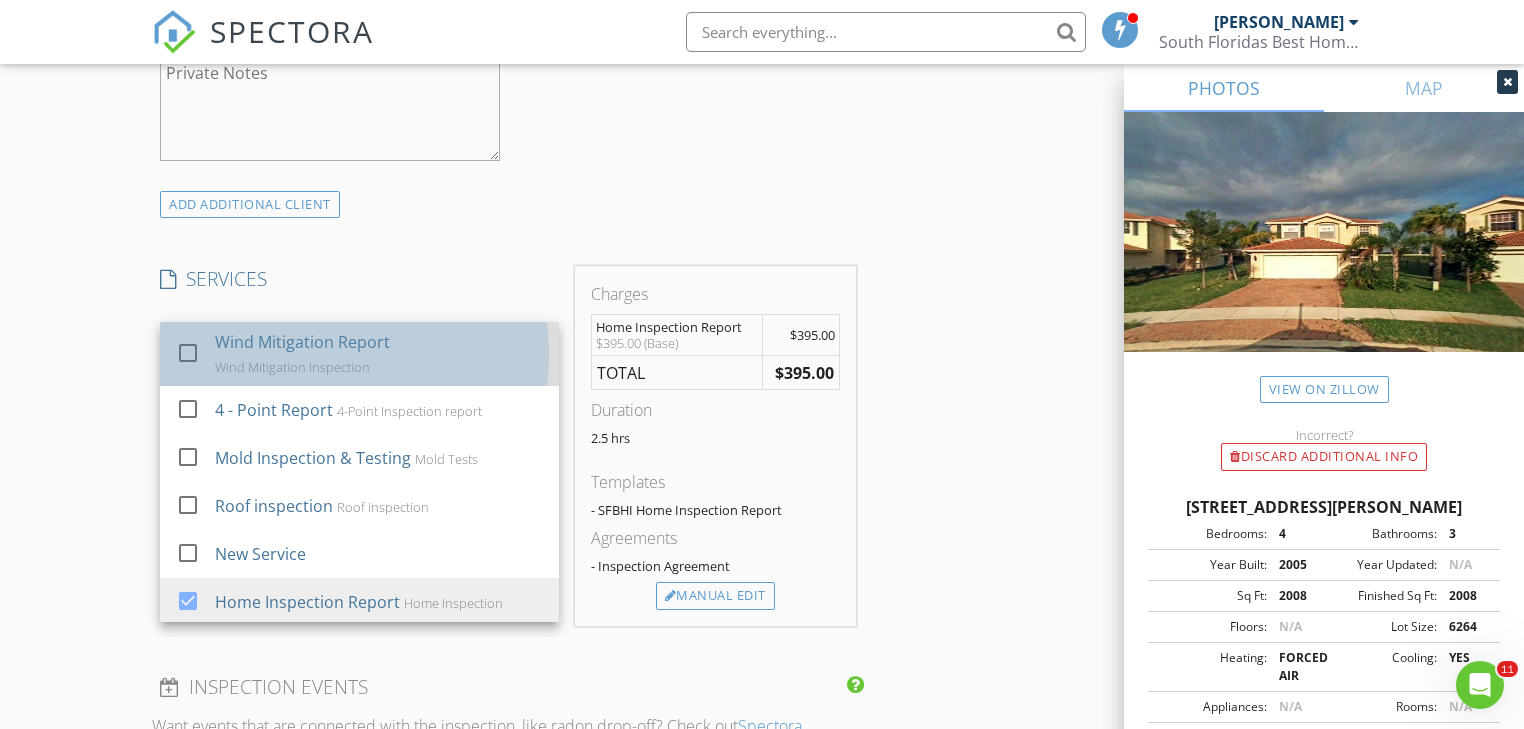 click on "Wind Mitigation Report   Wind Mitigation Inspection" at bounding box center (379, 354) 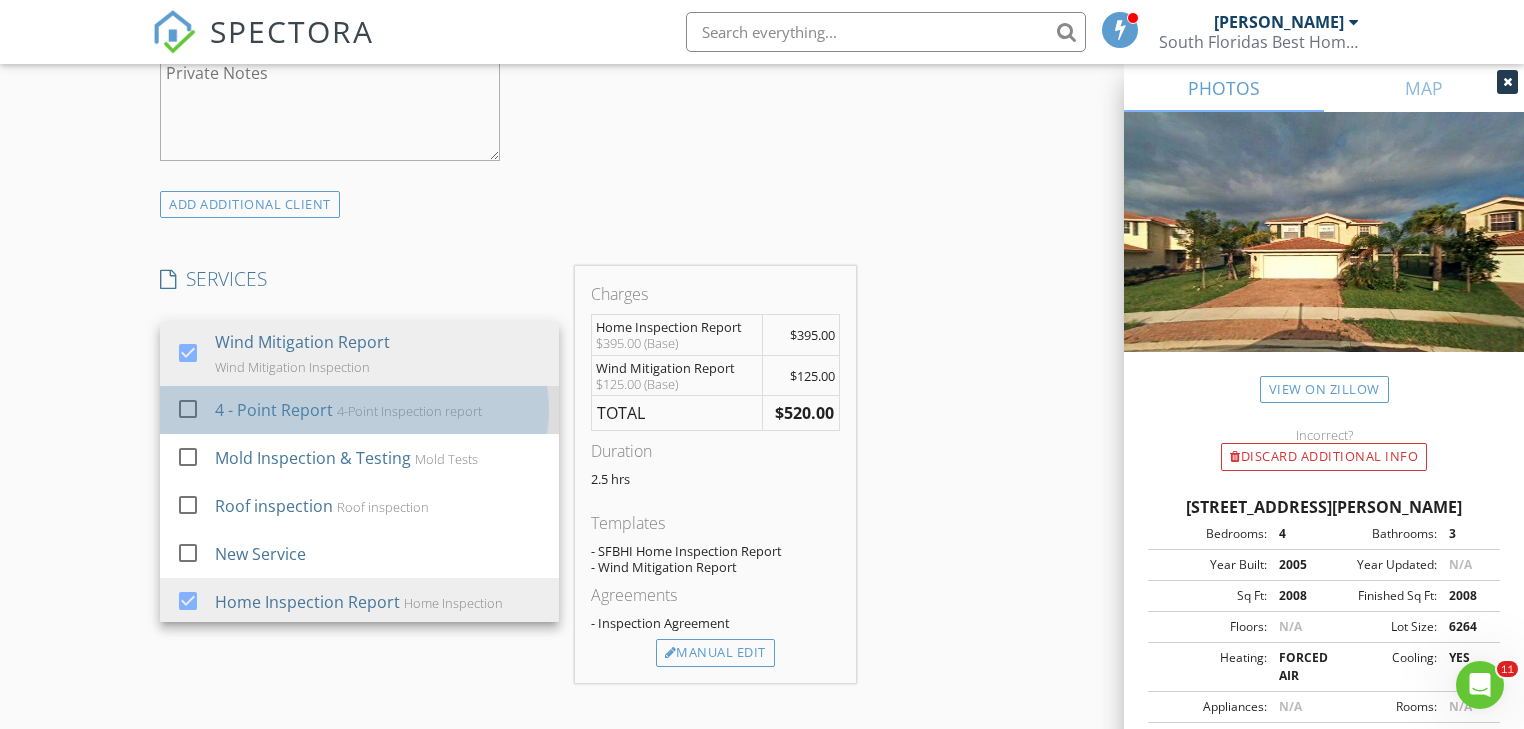 click on "4-Point Inspection report" at bounding box center (409, 411) 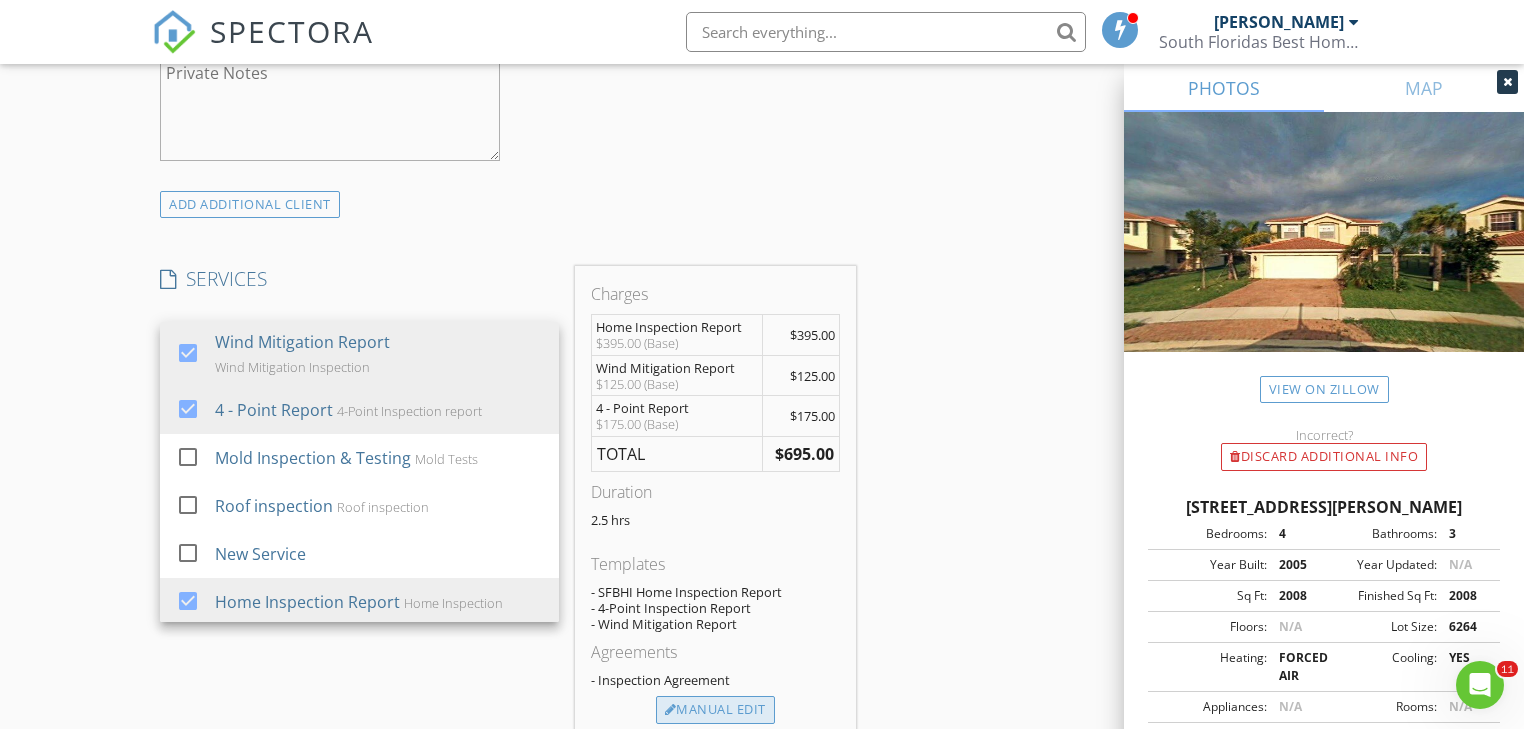 click on "Manual Edit" at bounding box center (715, 710) 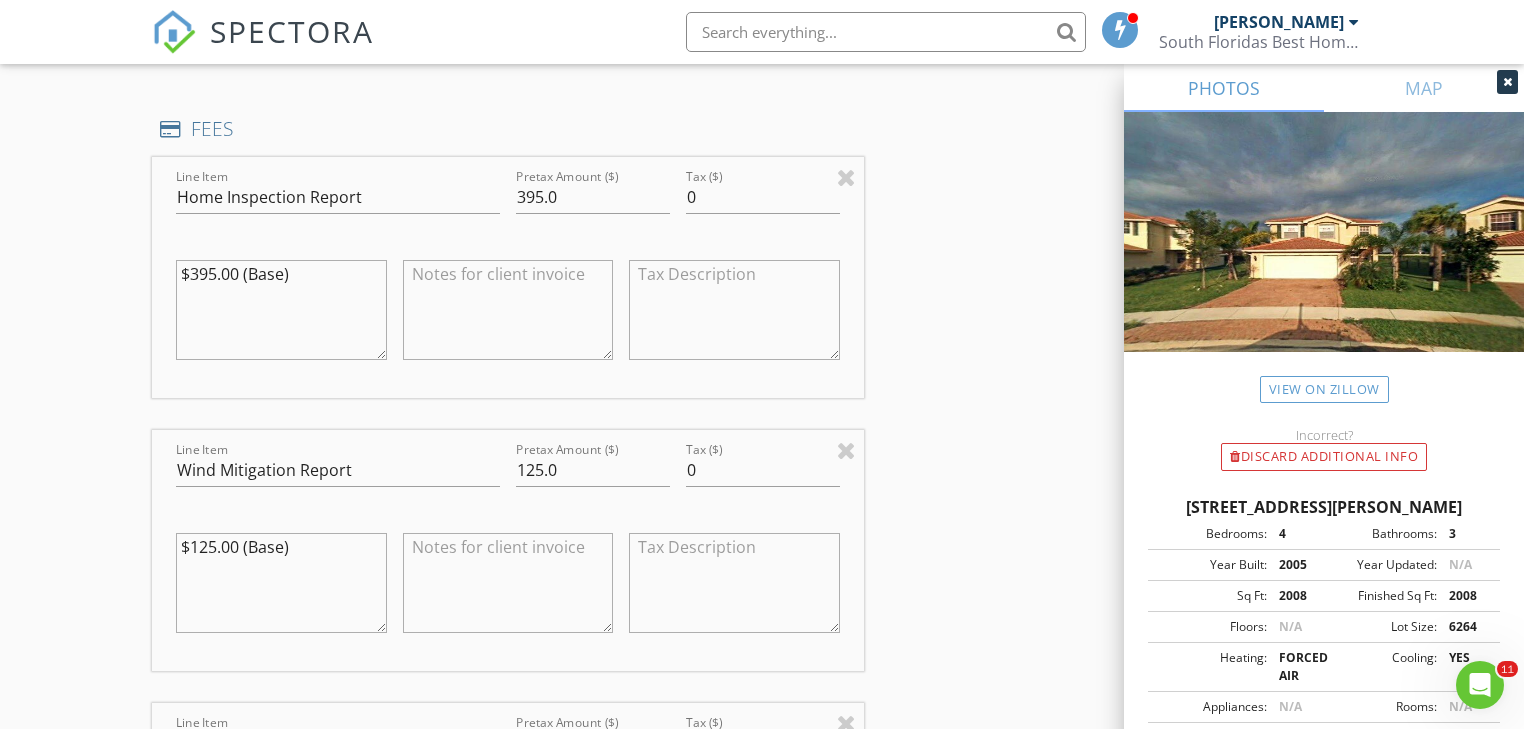 scroll, scrollTop: 1920, scrollLeft: 0, axis: vertical 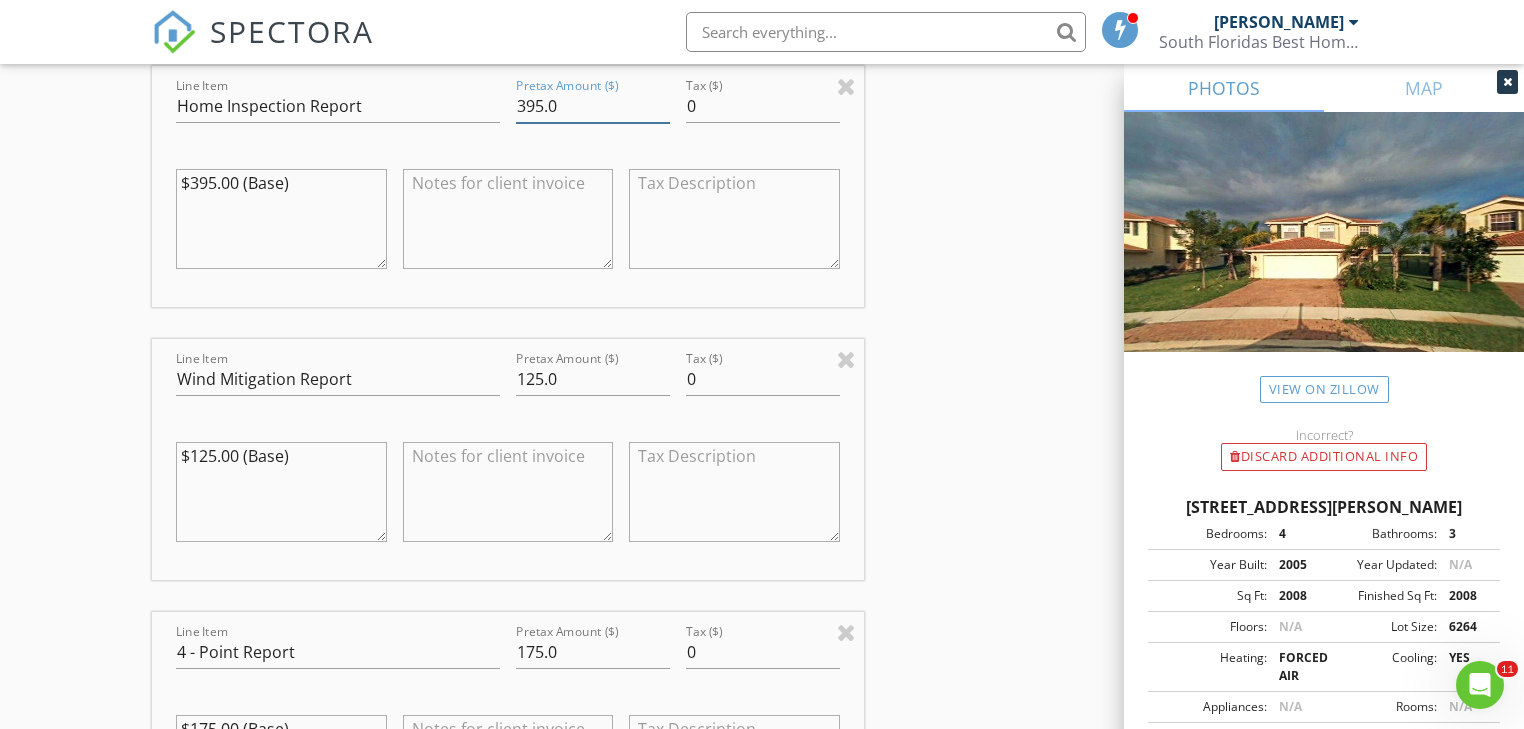 click on "395.0" at bounding box center (593, 106) 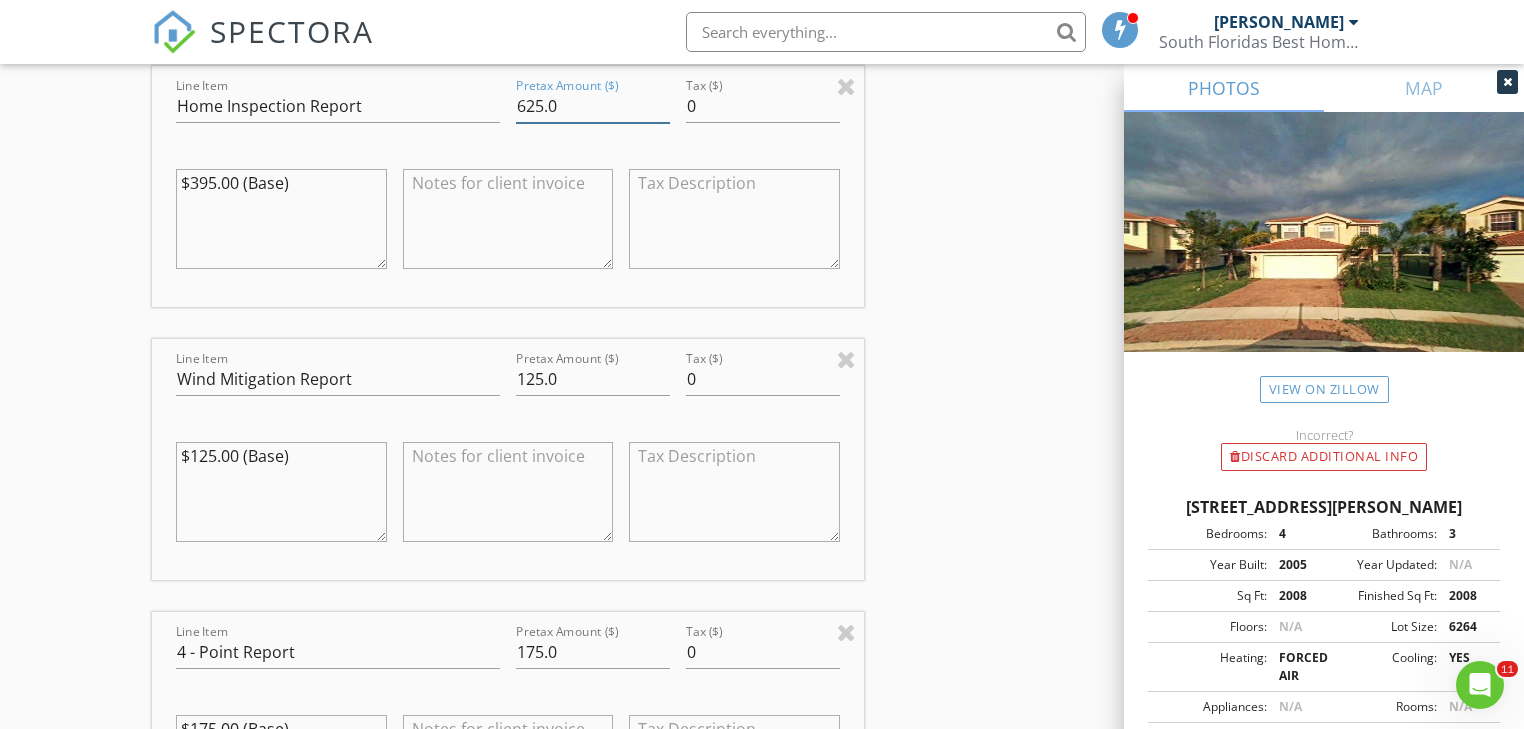 type on "625.0" 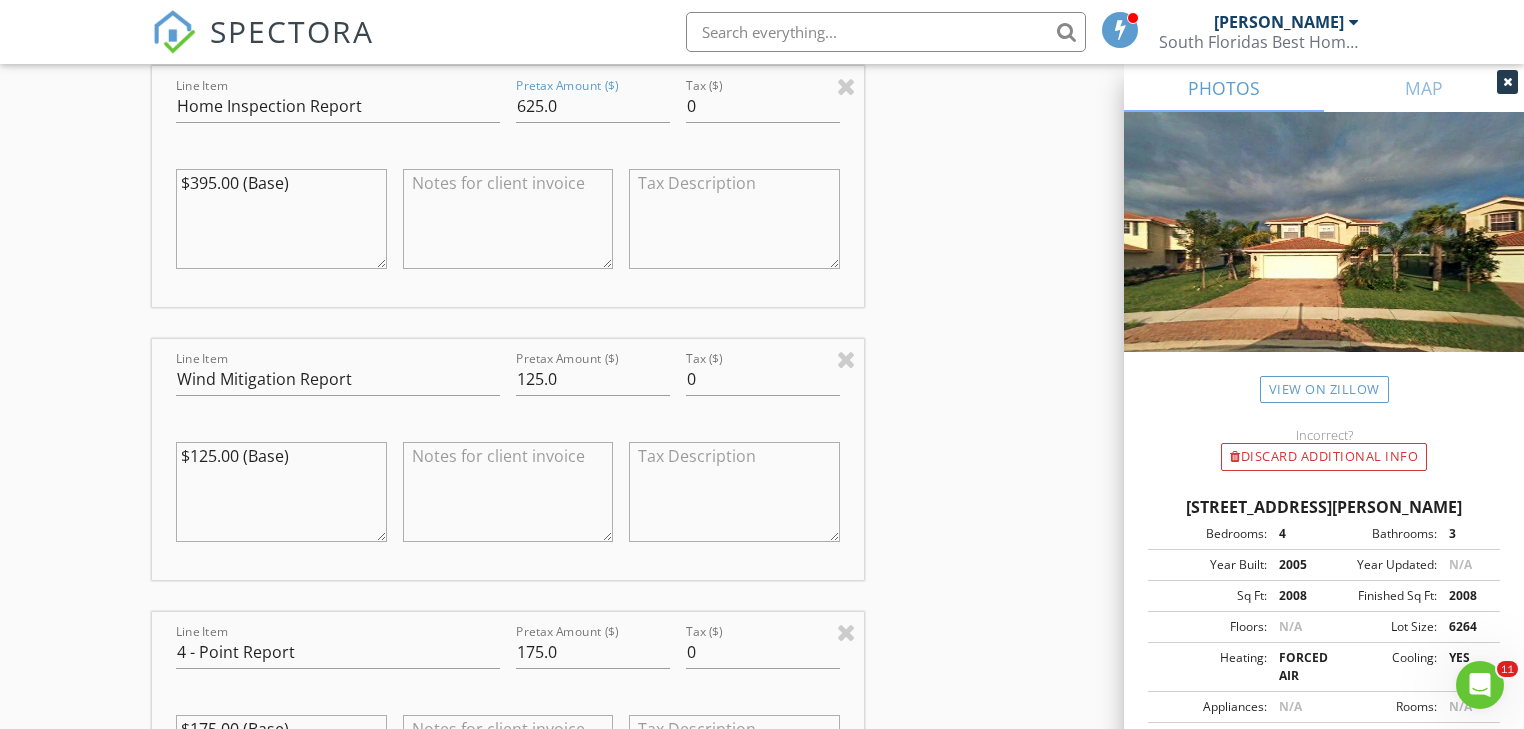 click on "$395.00 (Base)" at bounding box center [281, 219] 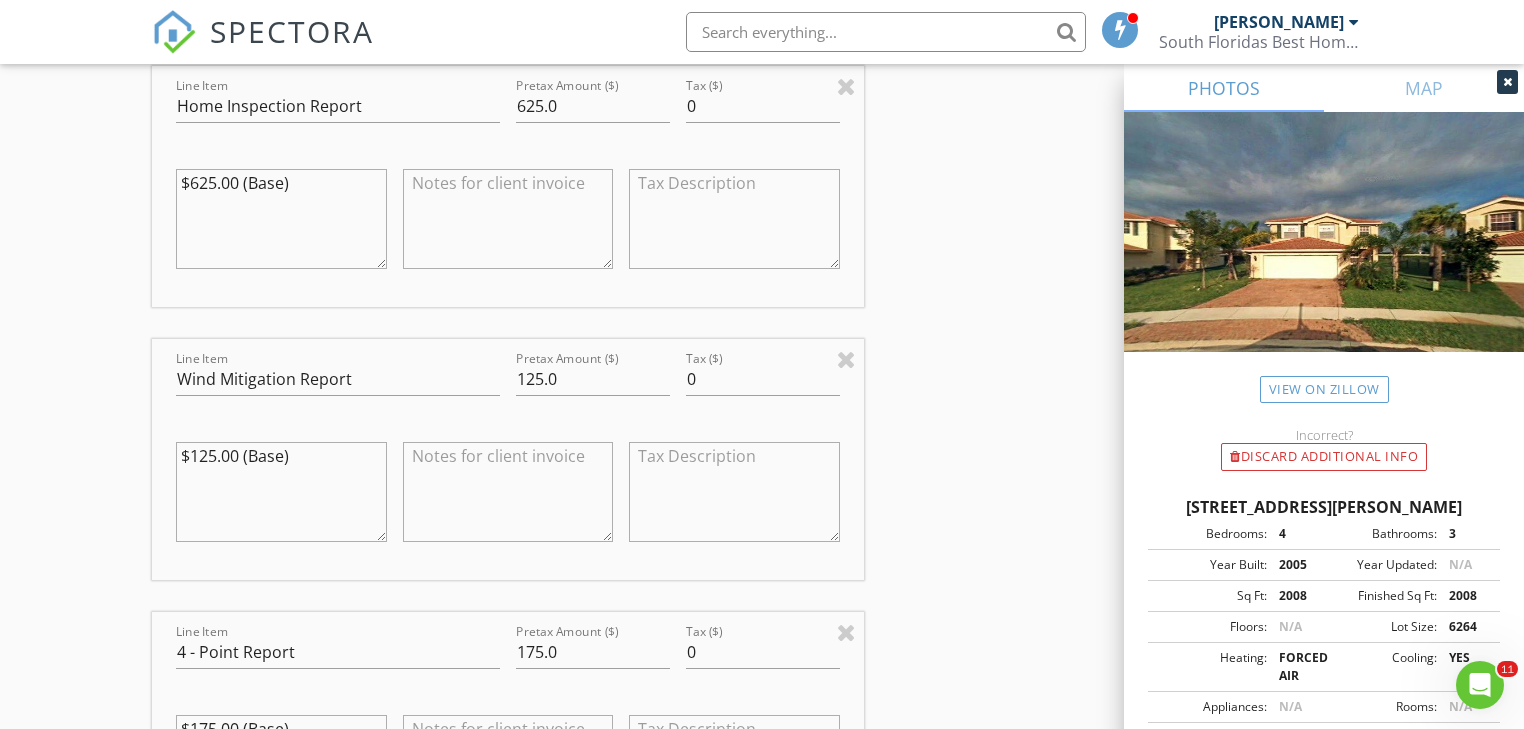 type on "$625.00 (Base)" 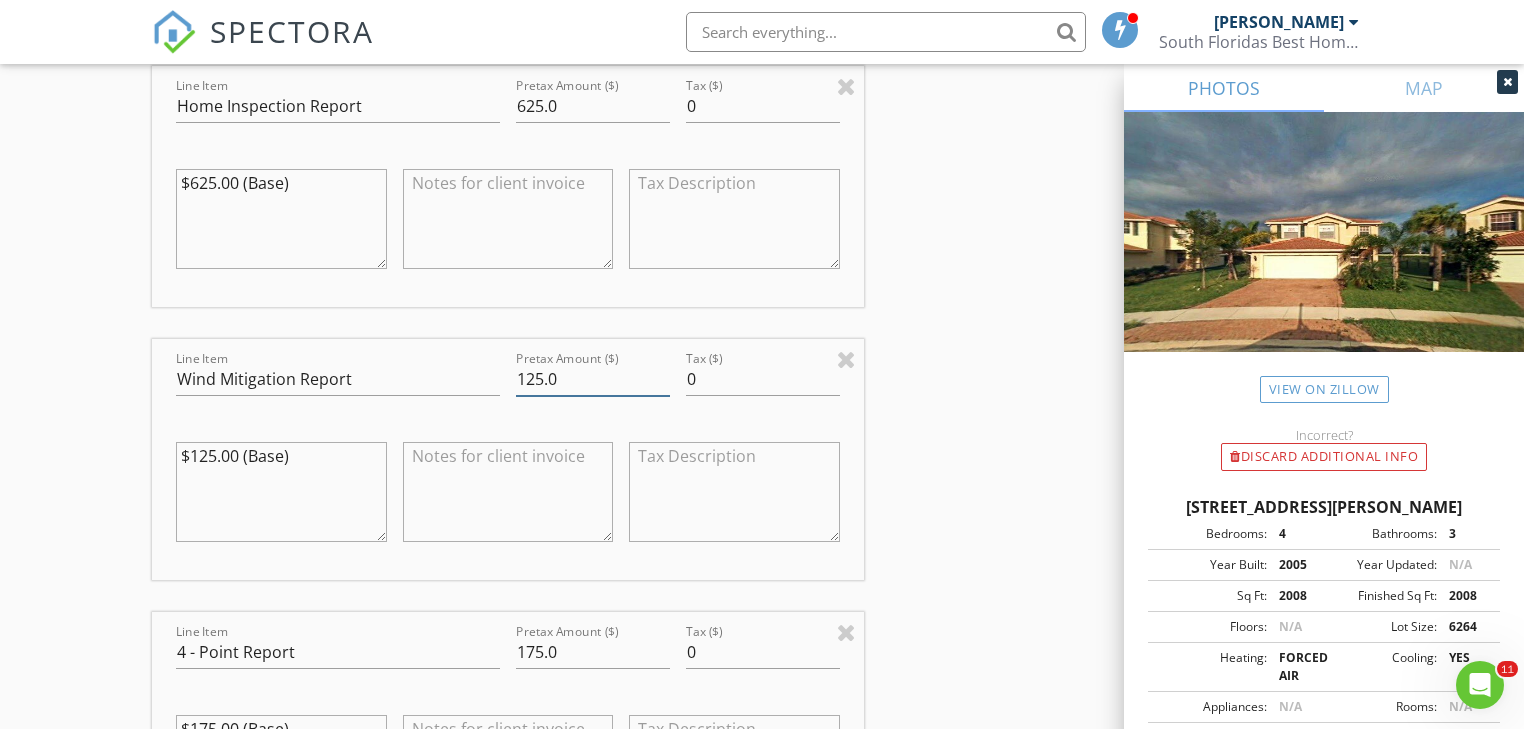 click on "125.0" at bounding box center [593, 379] 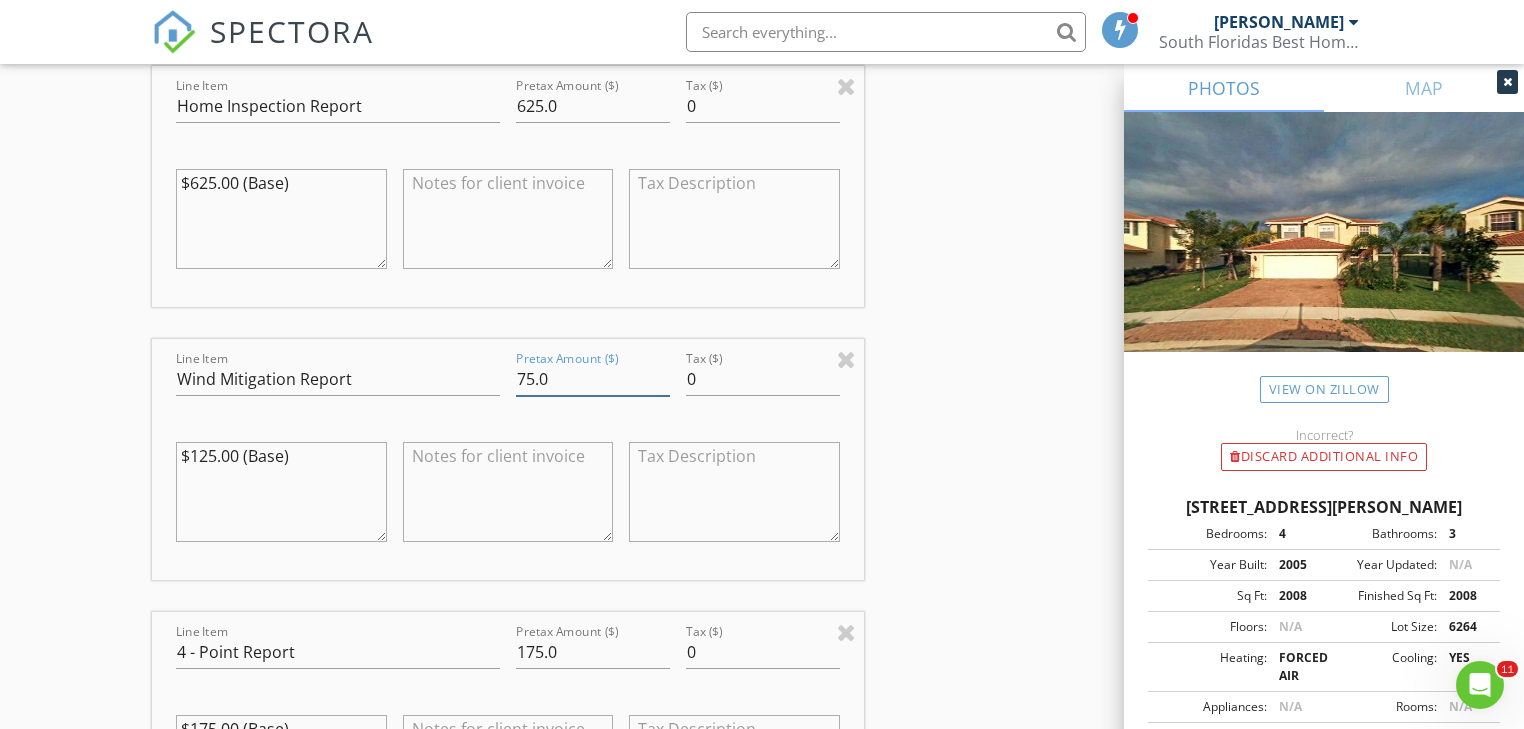 type on "75.0" 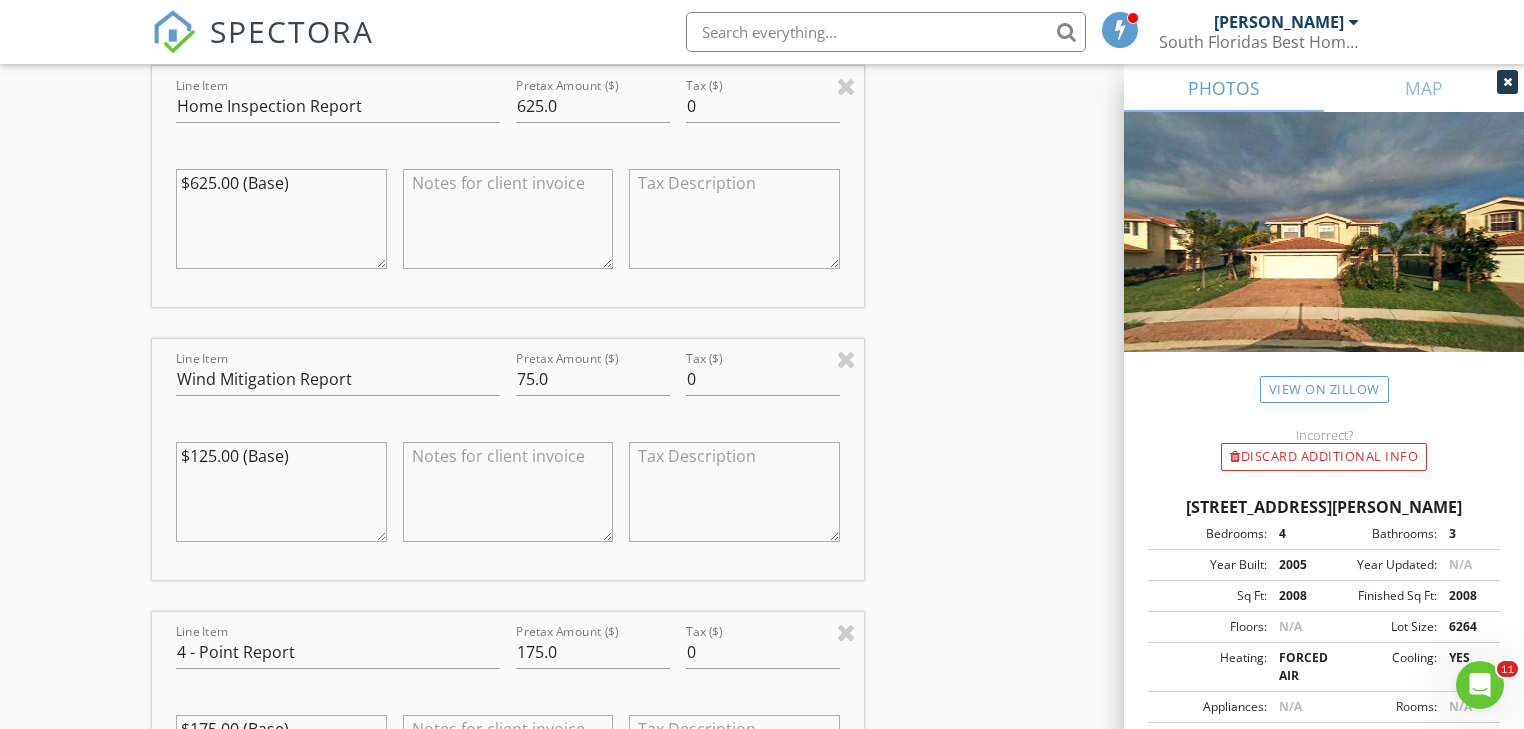 click on "$125.00 (Base)" at bounding box center [281, 492] 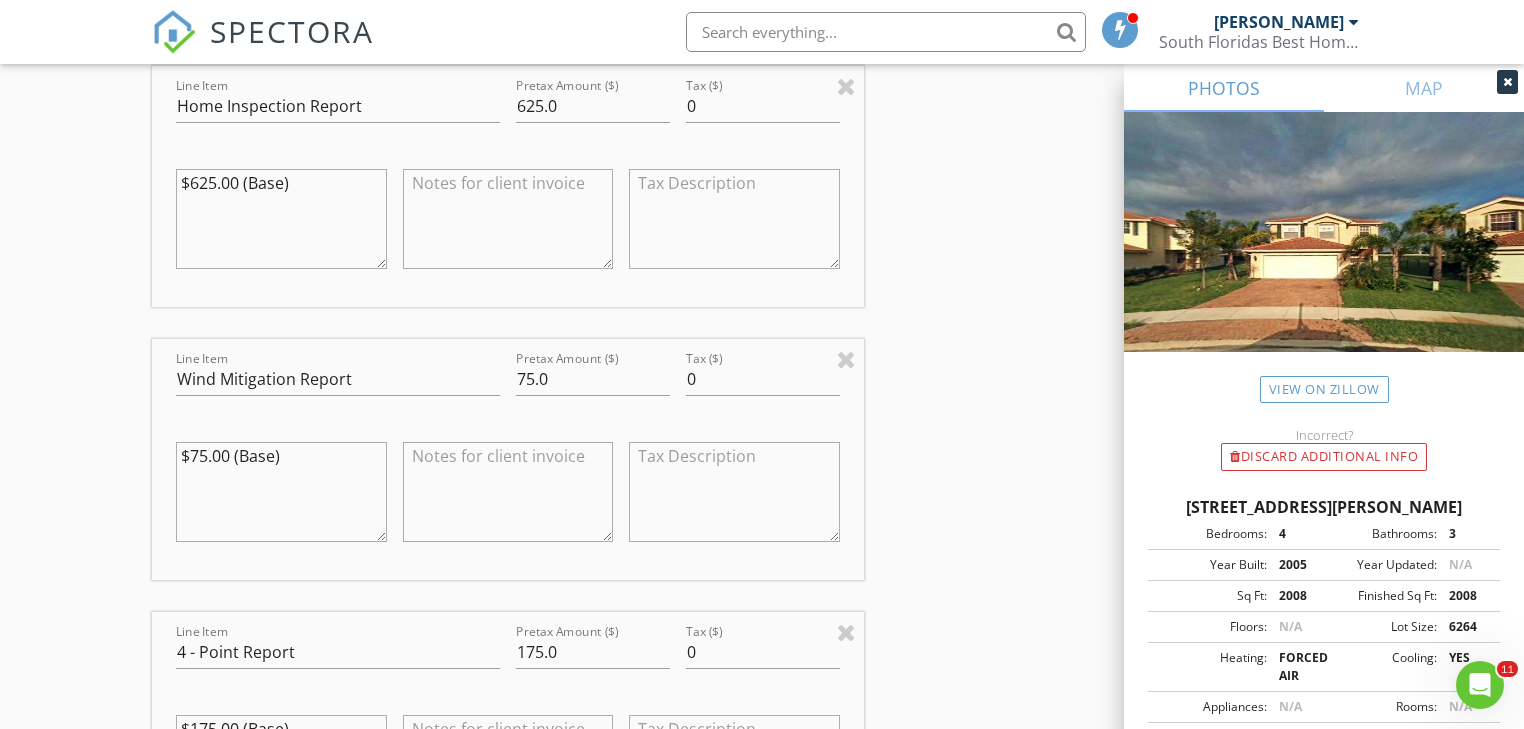 type on "$75.00 (Base)" 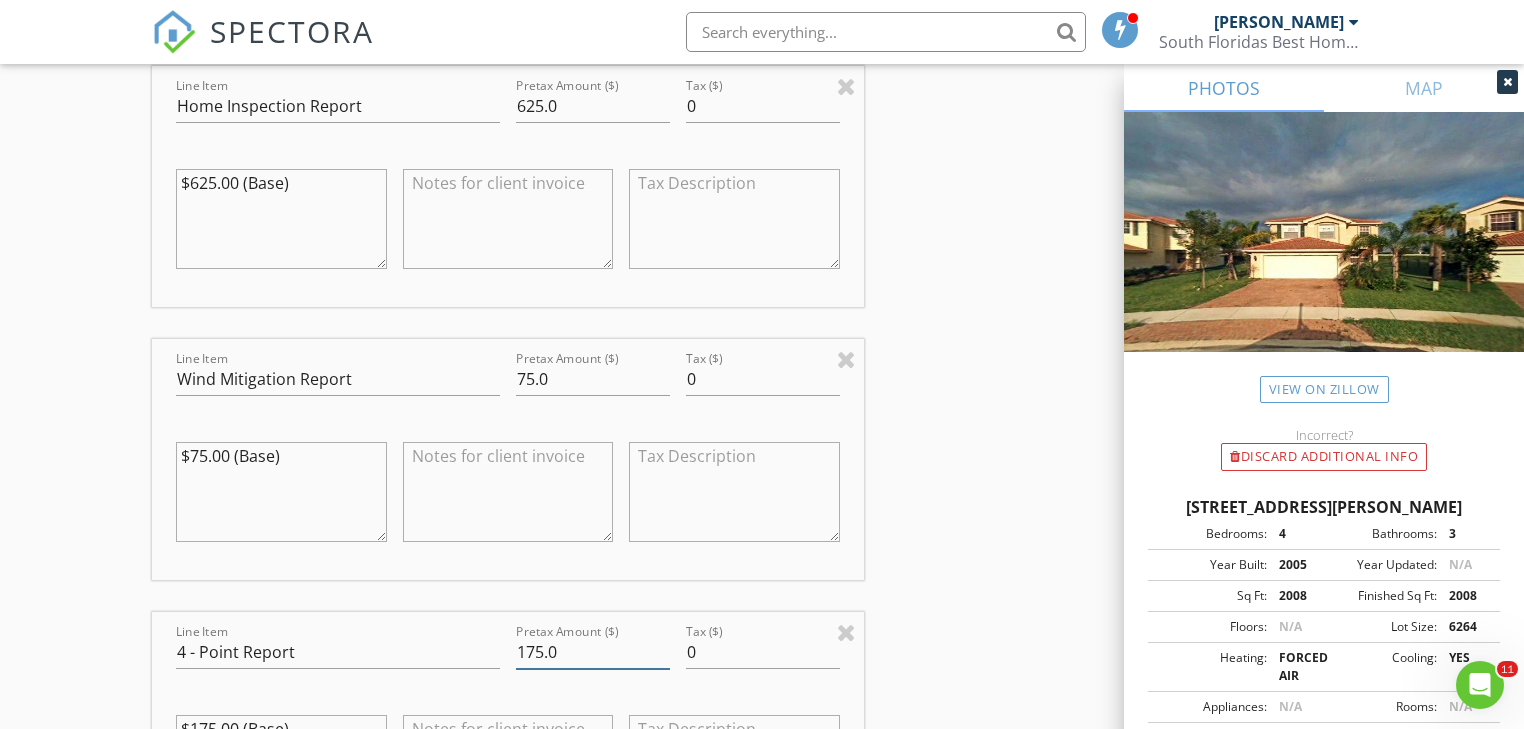 click on "175.0" at bounding box center [593, 652] 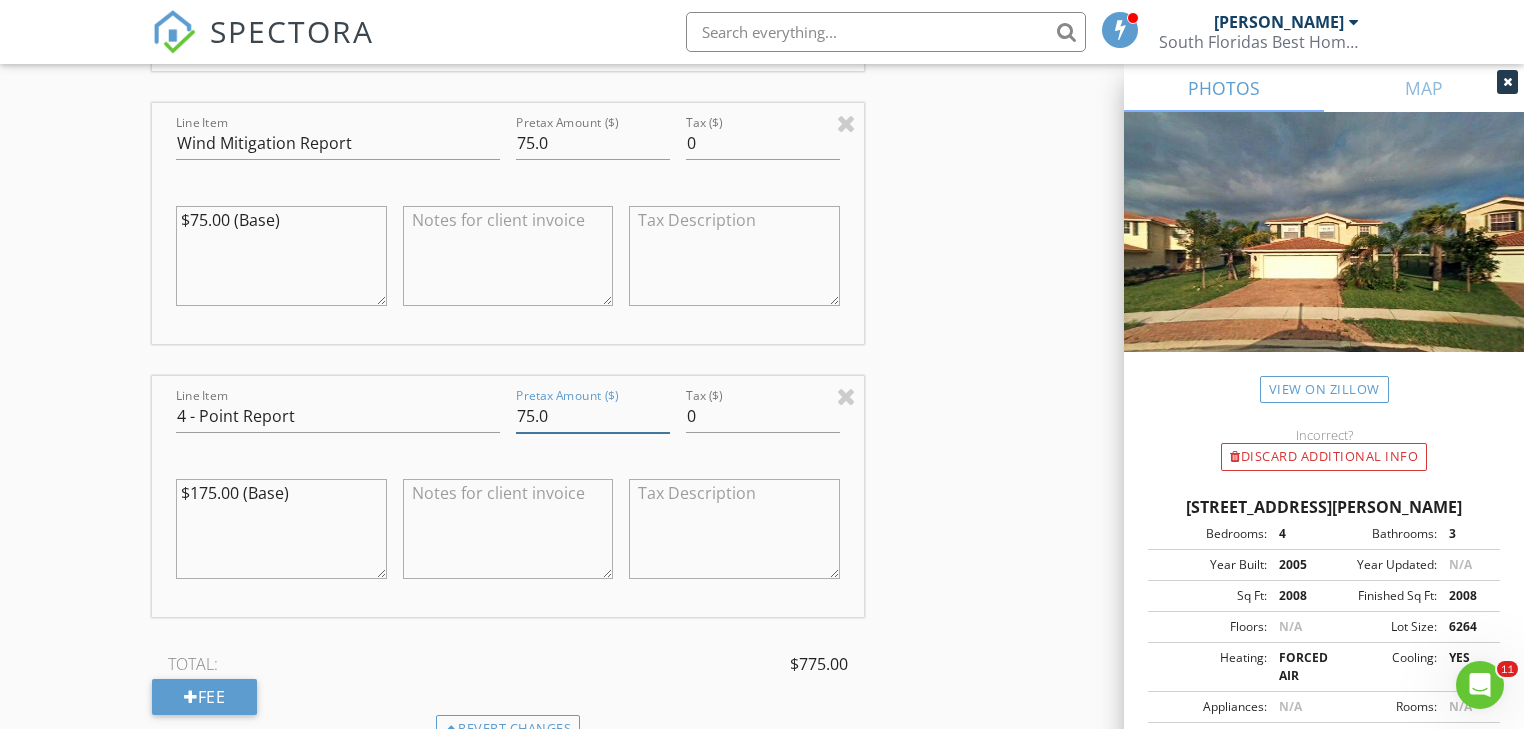 scroll, scrollTop: 2160, scrollLeft: 0, axis: vertical 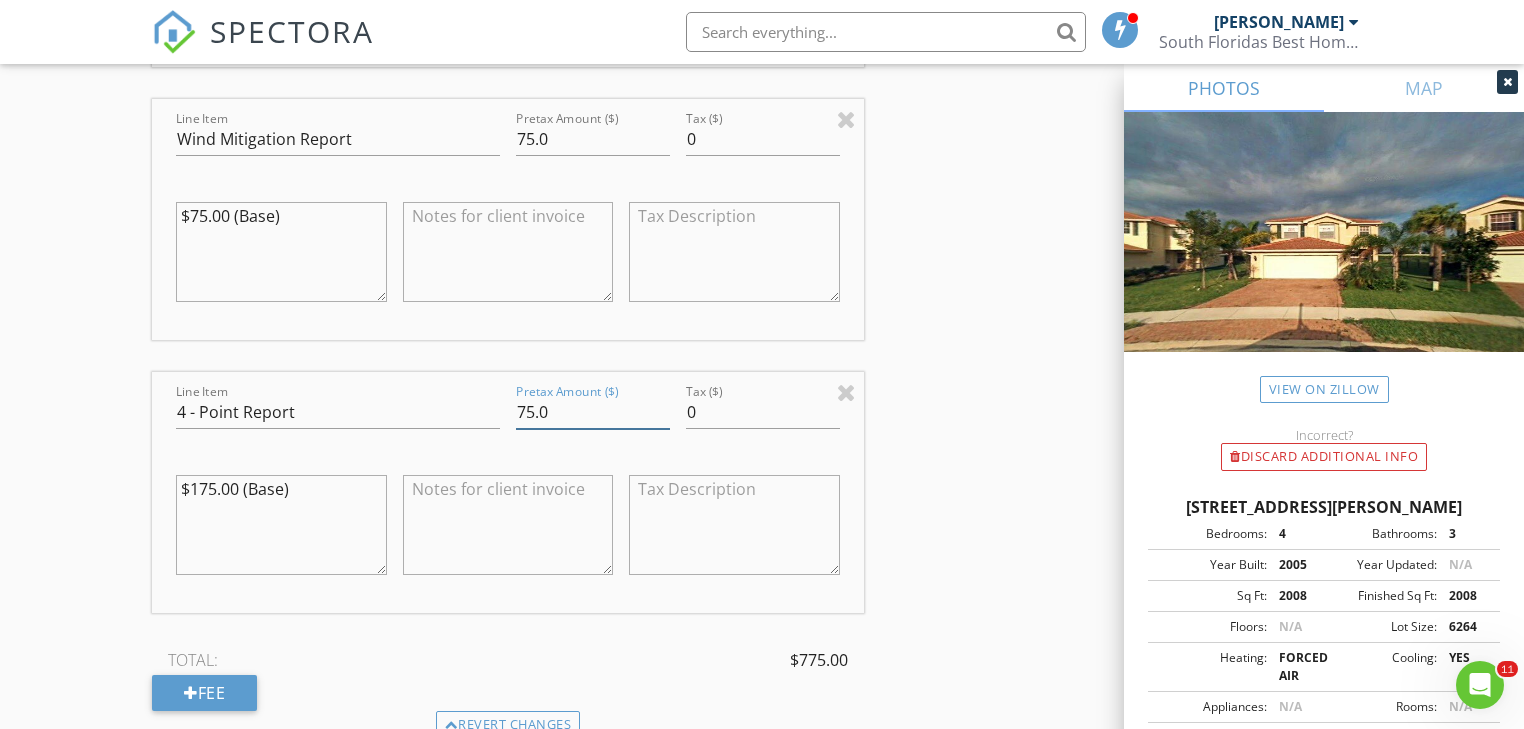 type on "75.0" 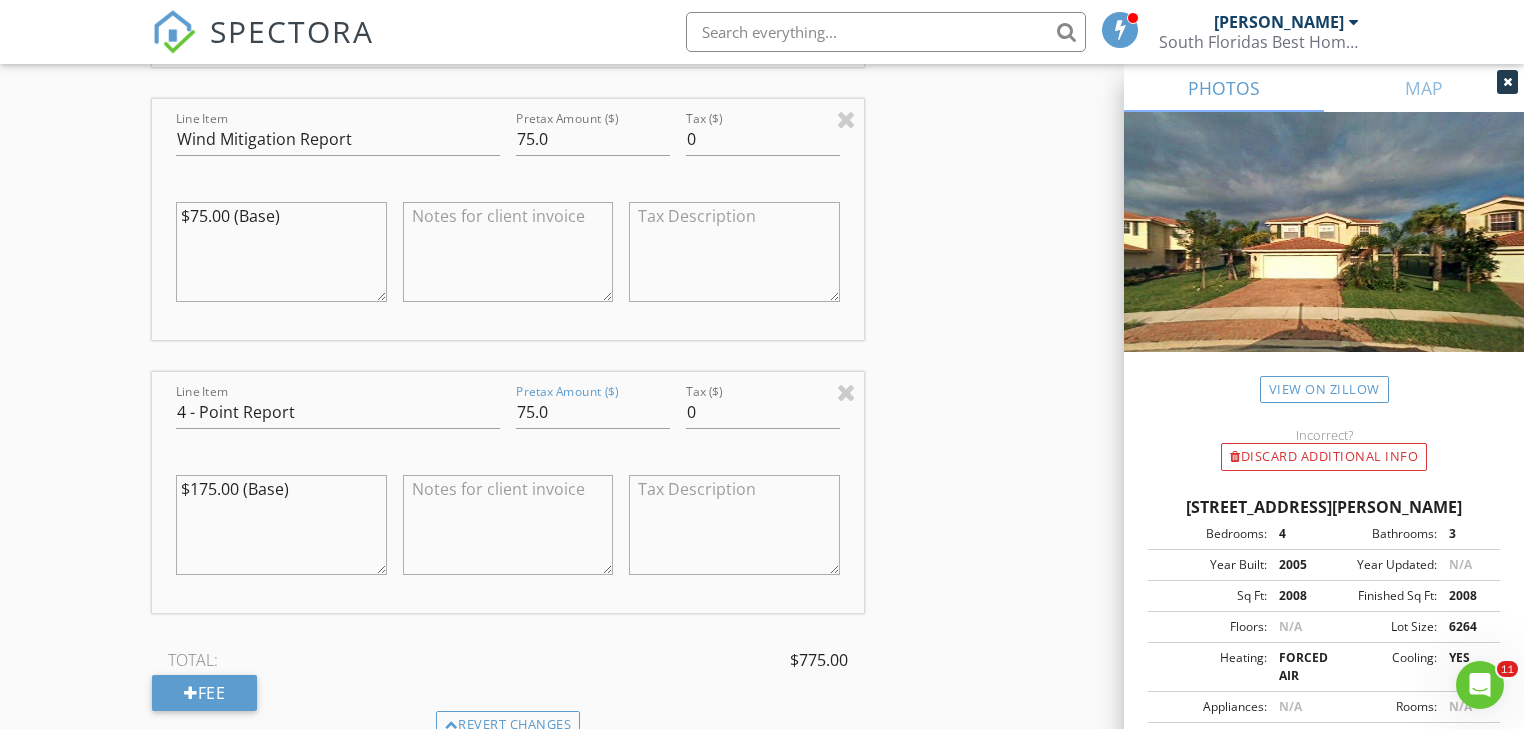 click on "$175.00 (Base)" at bounding box center (281, 525) 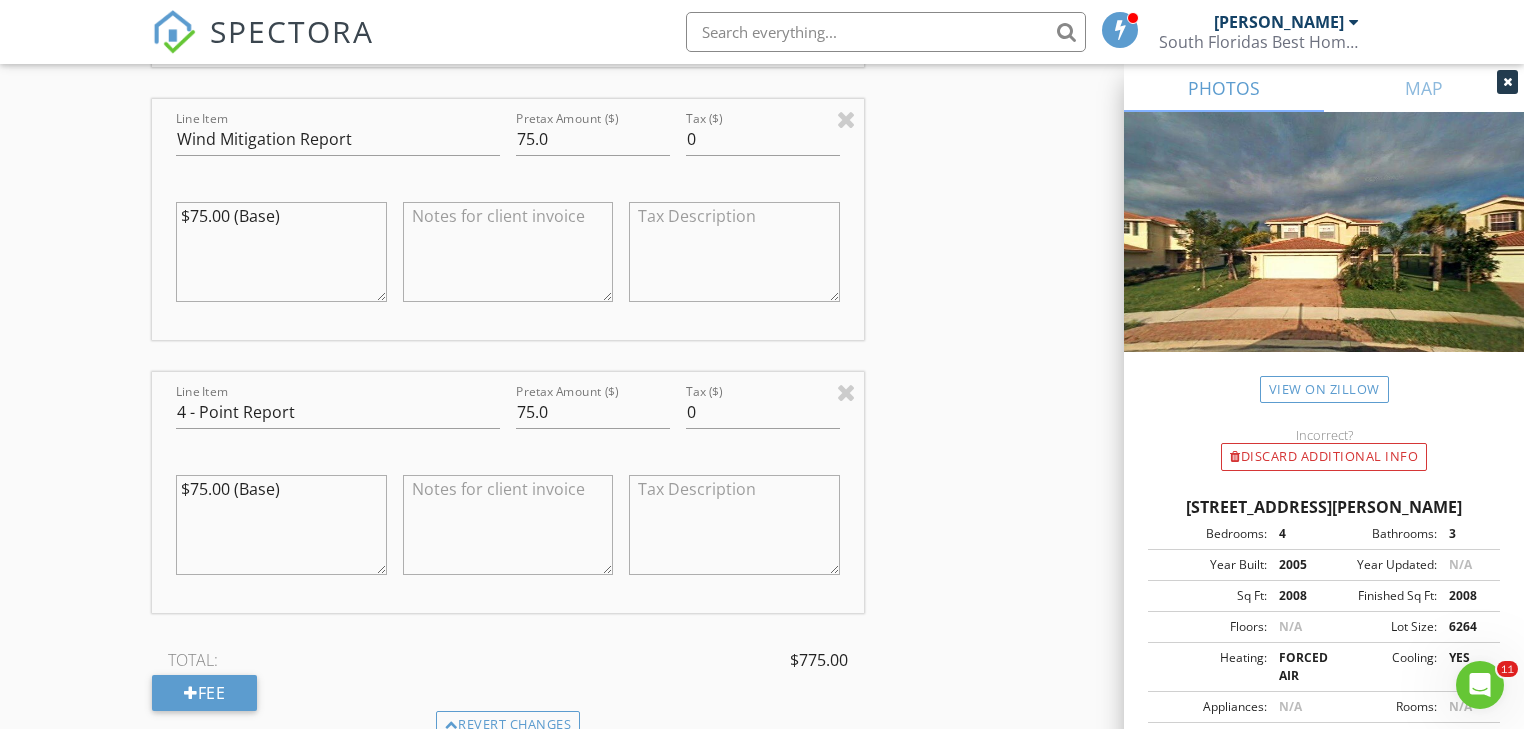 type on "$75.00 (Base)" 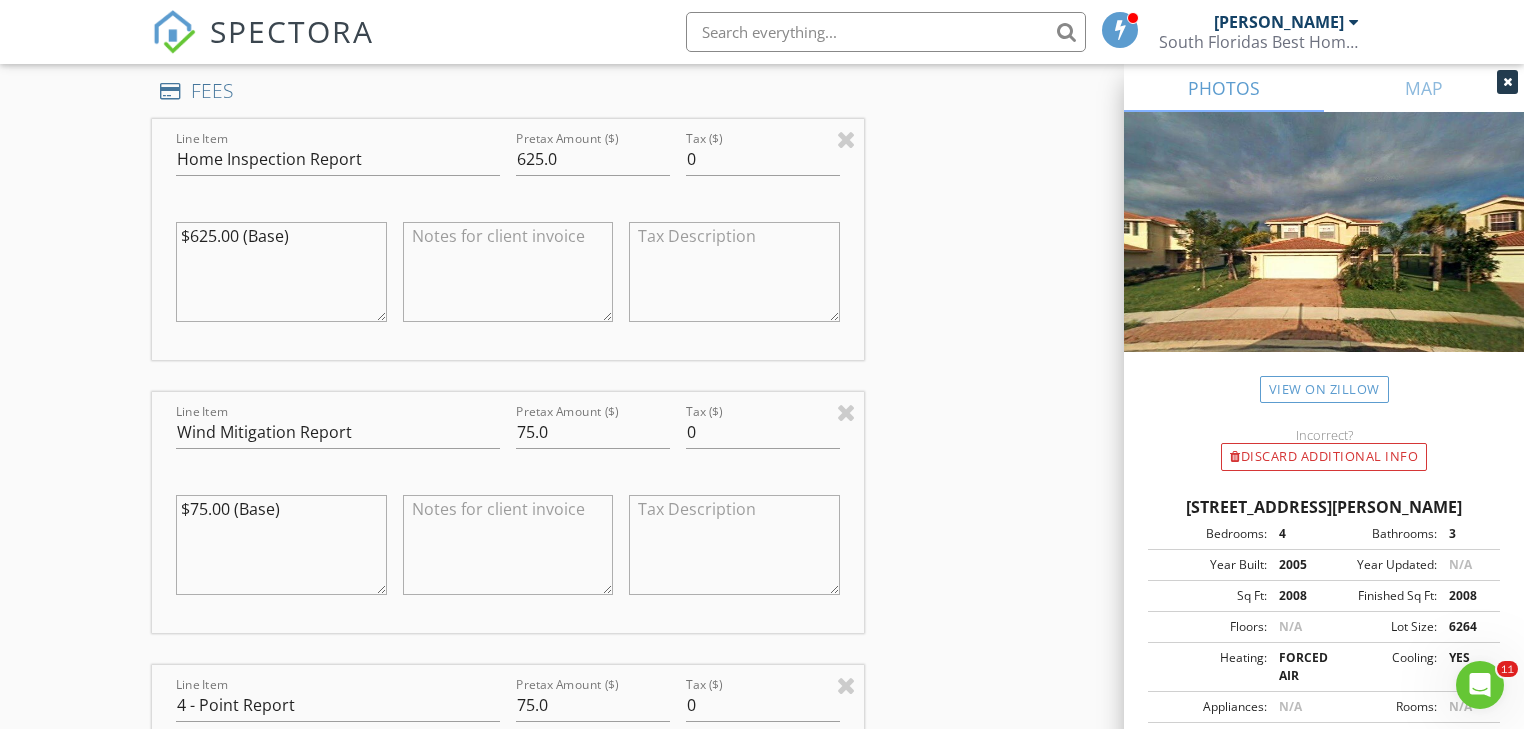 scroll, scrollTop: 1840, scrollLeft: 0, axis: vertical 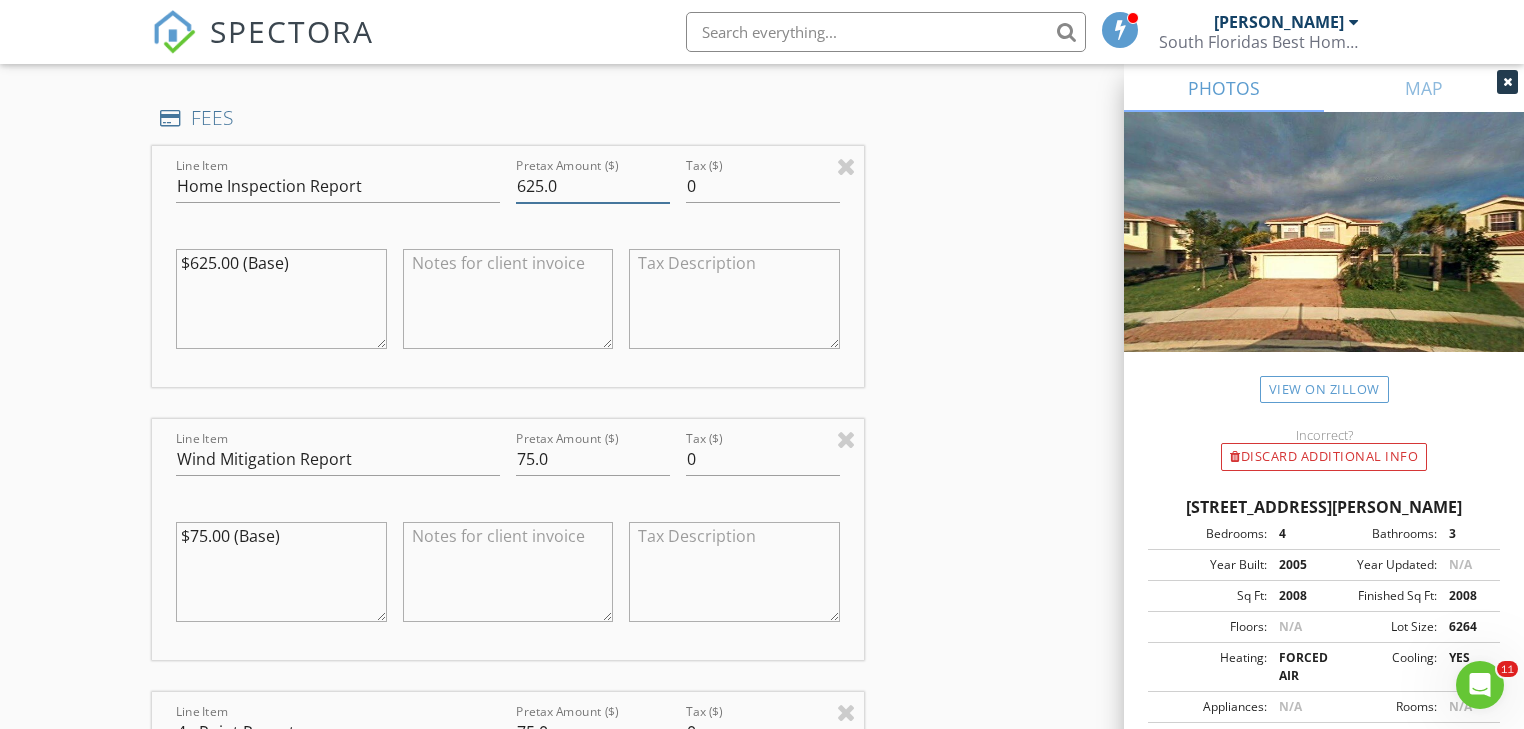 click on "625.0" at bounding box center [593, 186] 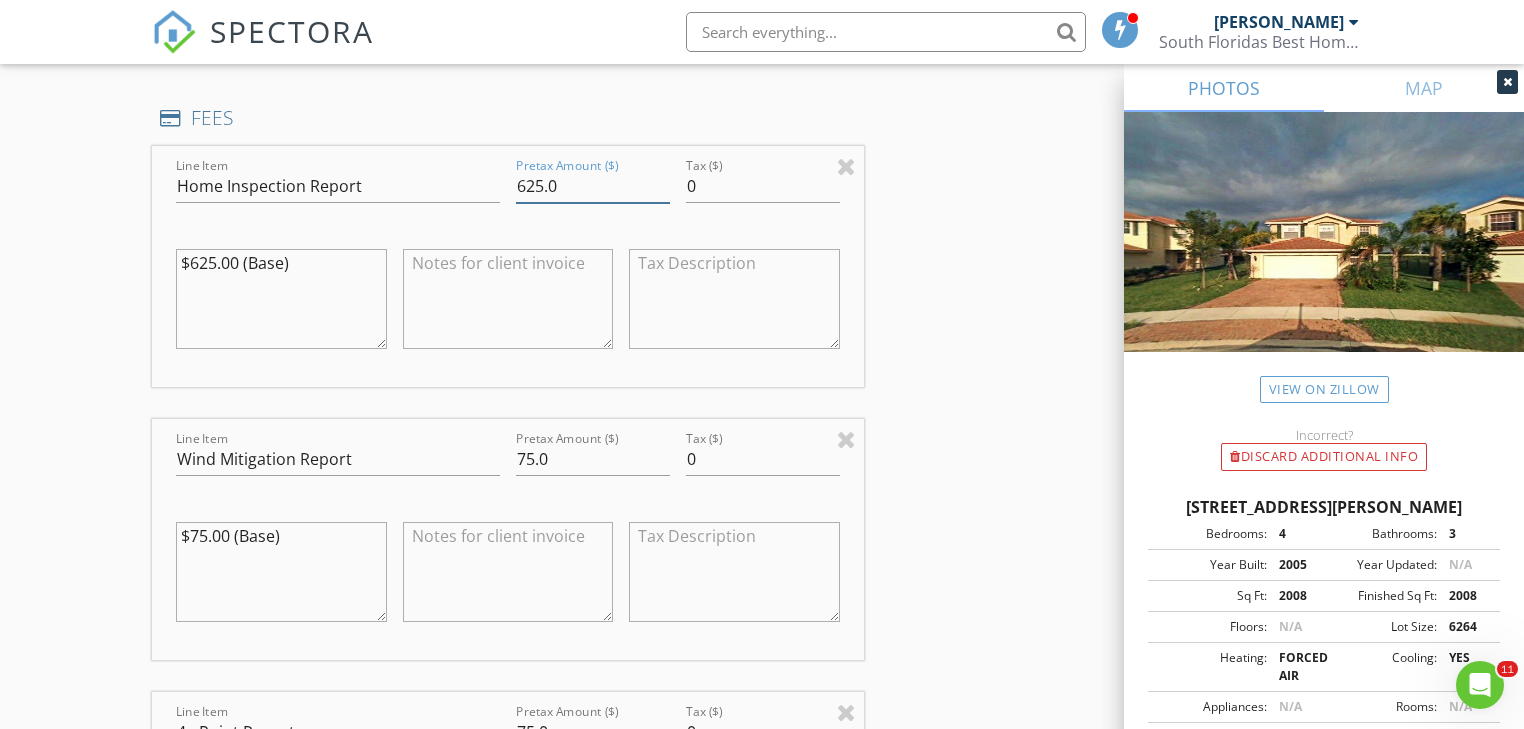 click on "625.0" at bounding box center [593, 186] 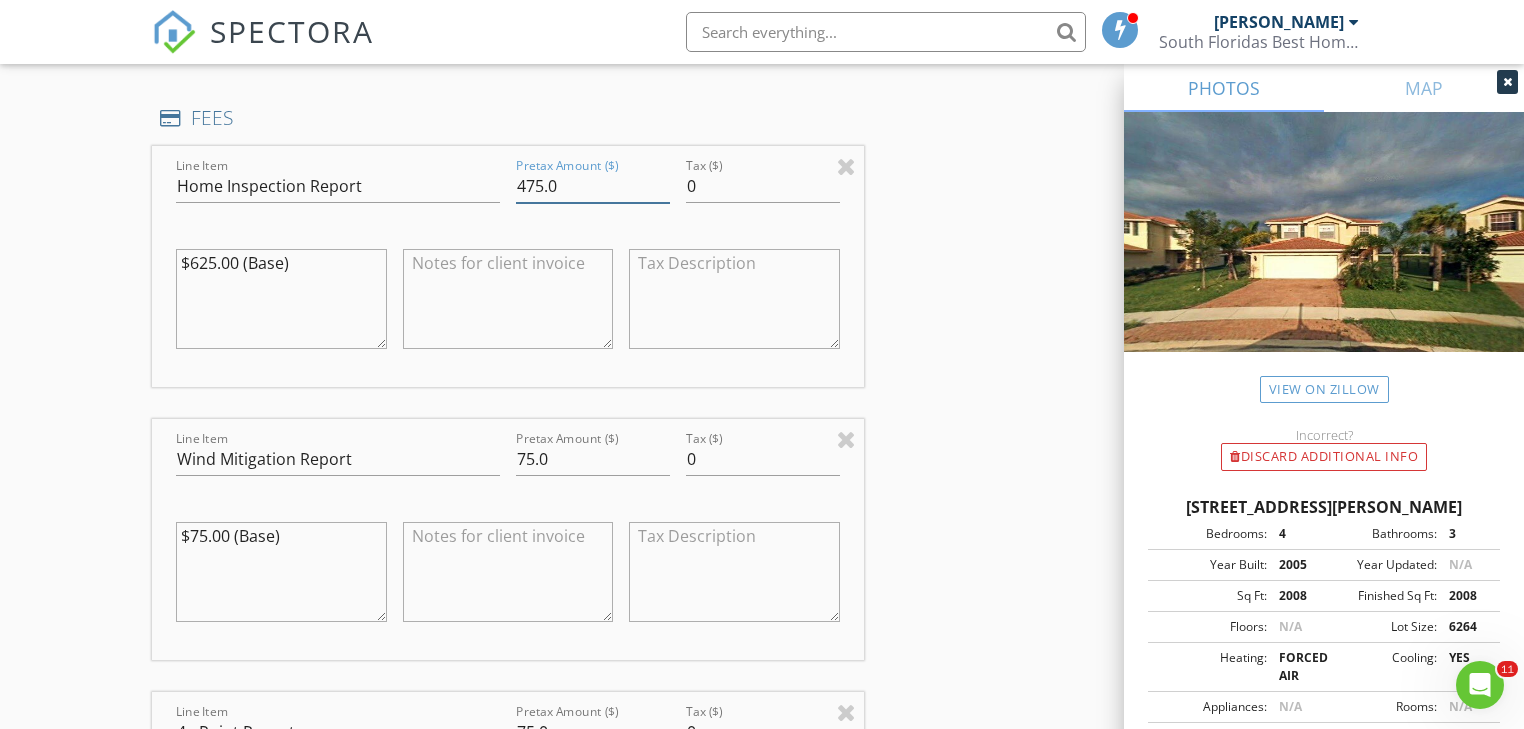 type on "475.0" 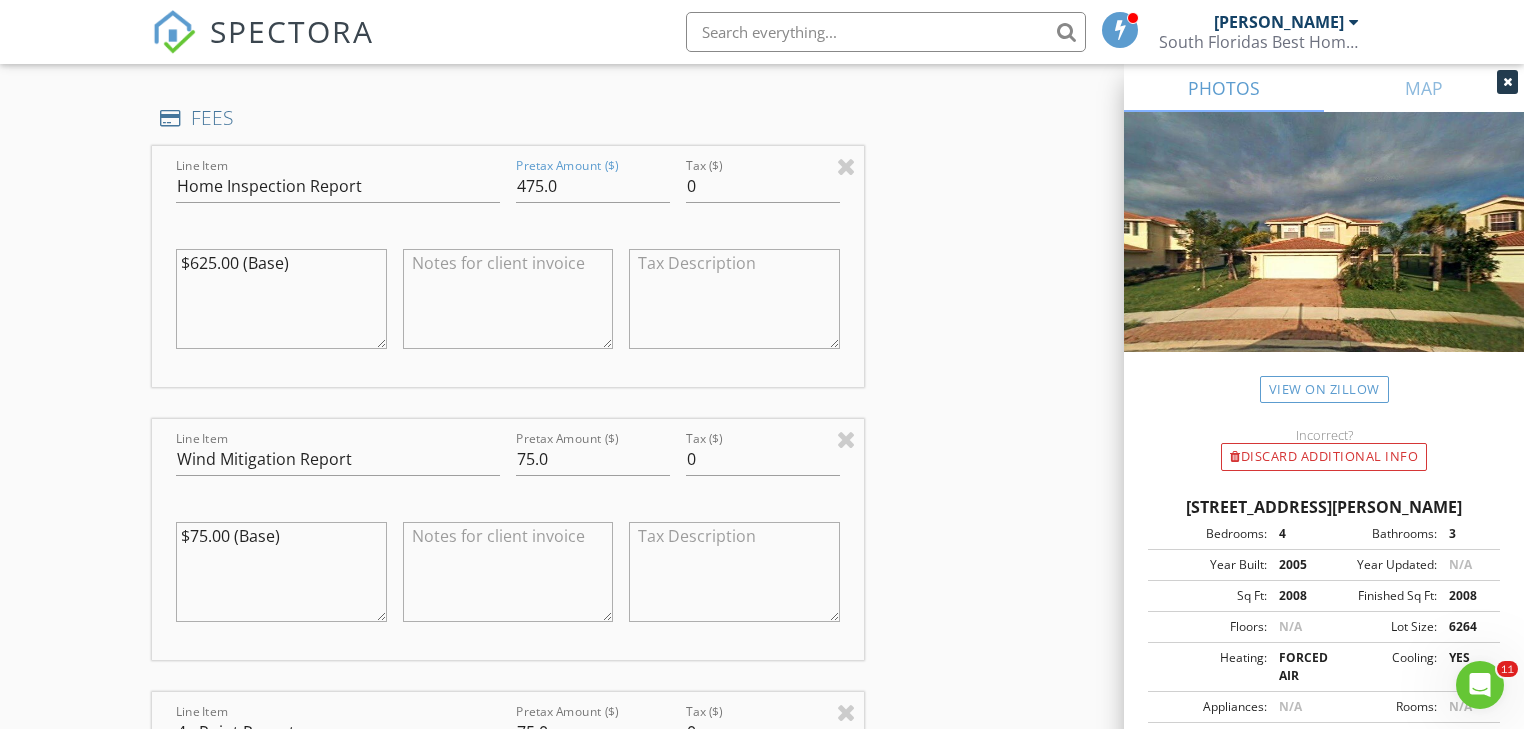 click on "$625.00 (Base)" at bounding box center [281, 299] 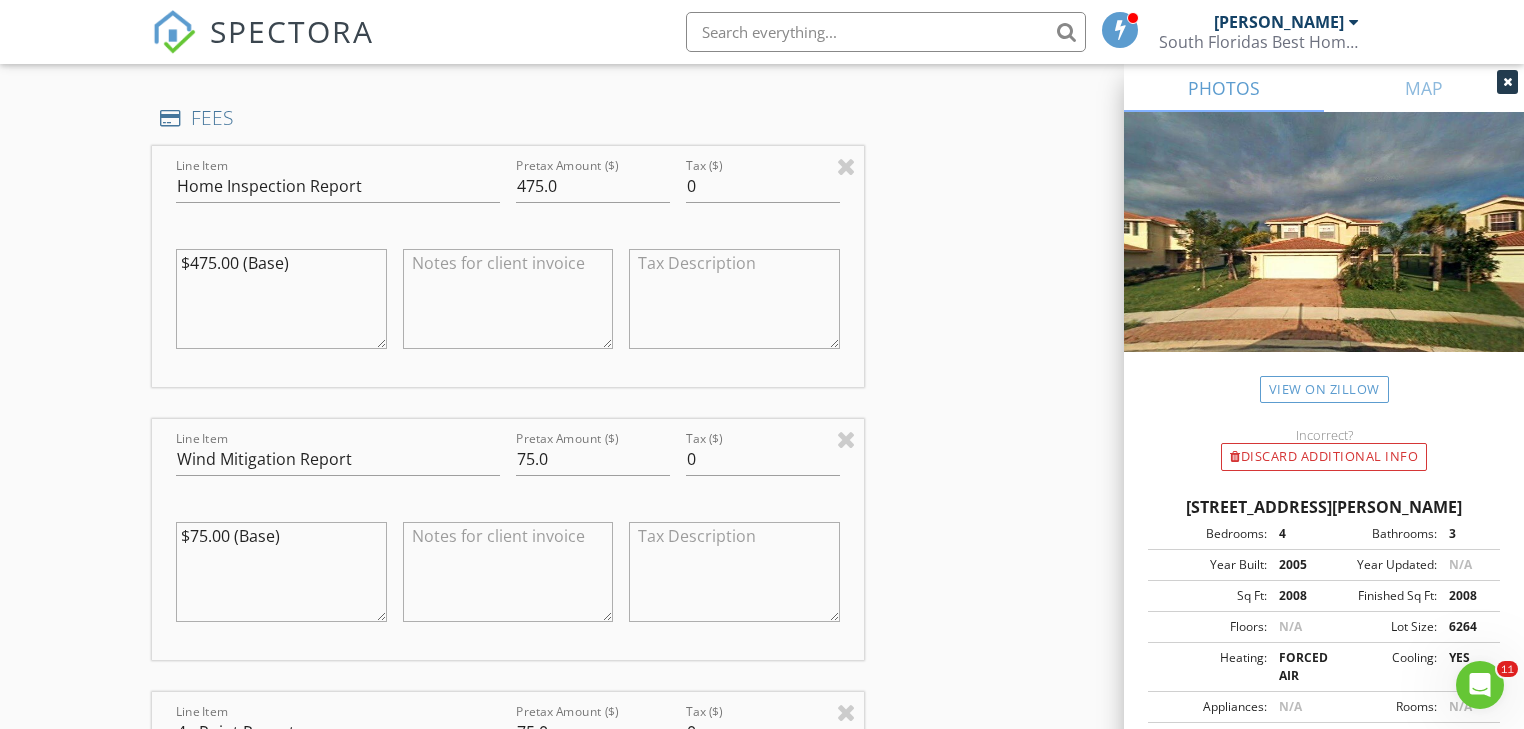 type on "$475.00 (Base)" 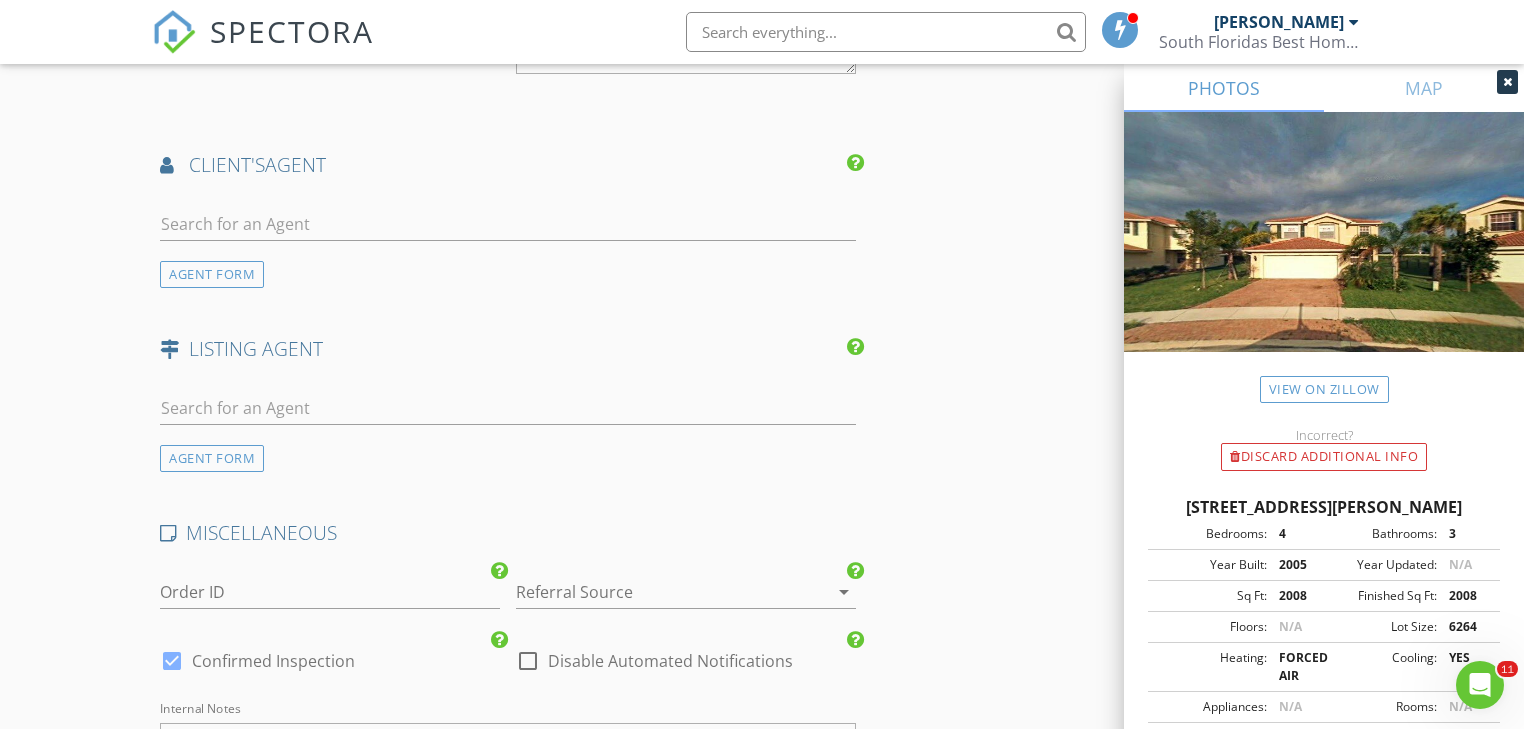 scroll, scrollTop: 3200, scrollLeft: 0, axis: vertical 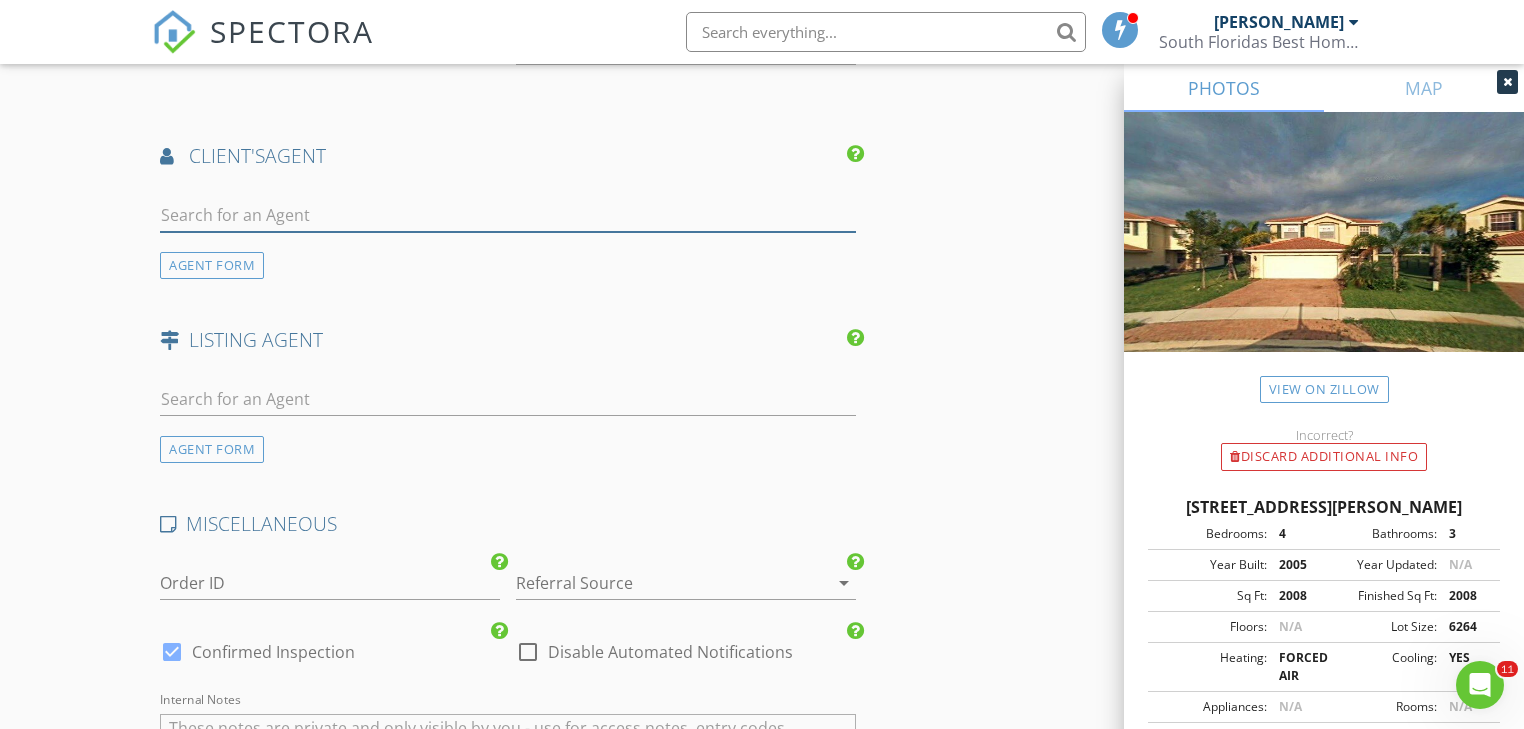 click at bounding box center [507, 215] 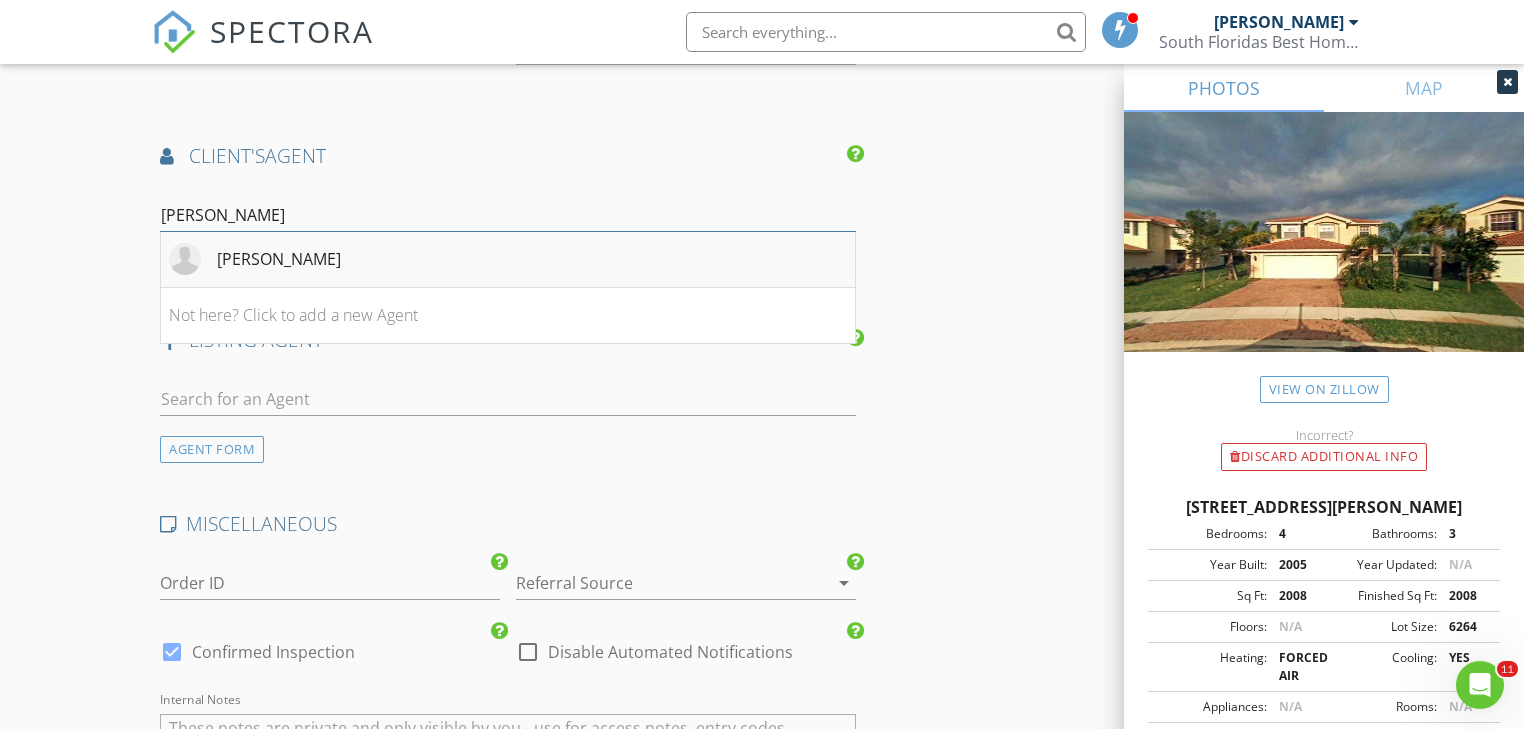 type on "Andy Johnson" 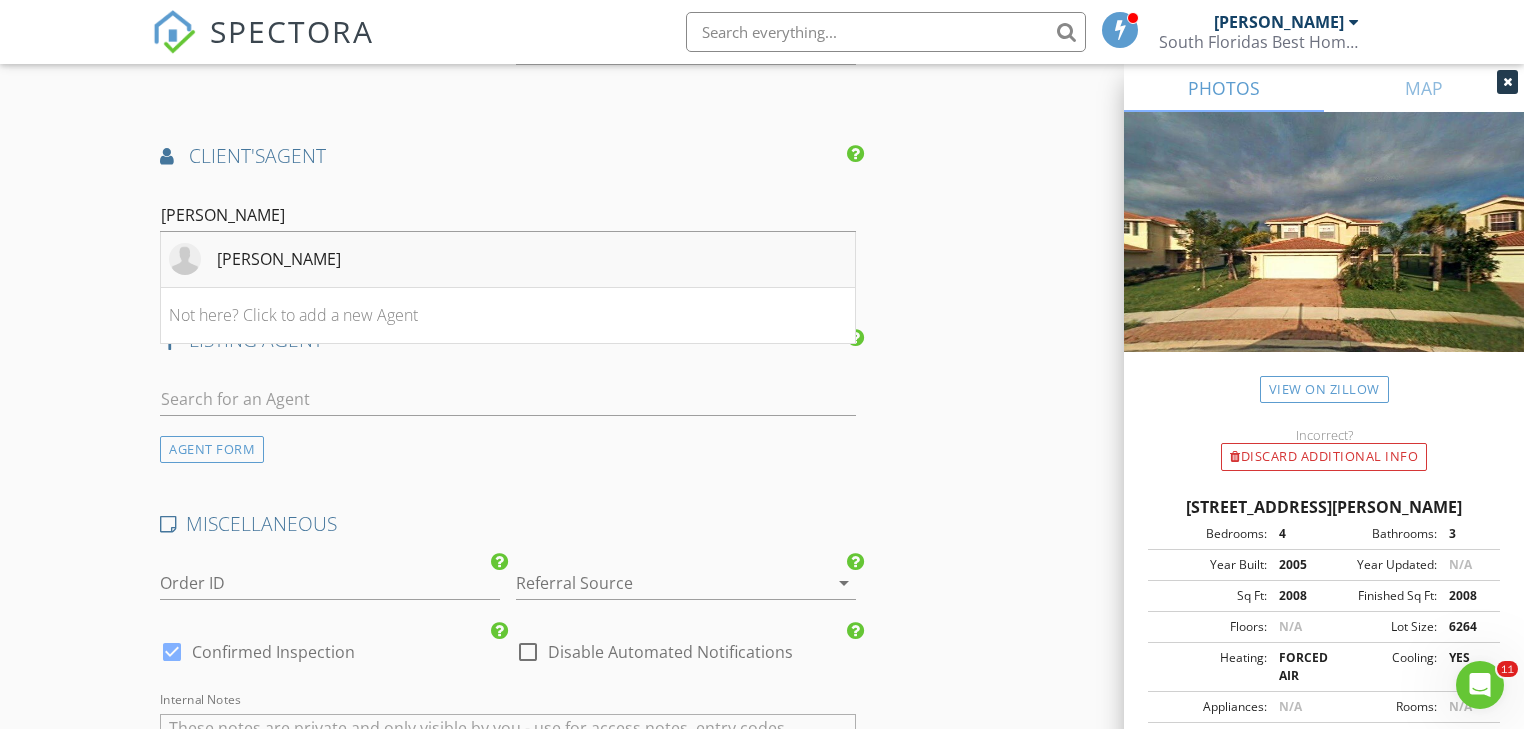 click on "Andy Johnson" at bounding box center [507, 260] 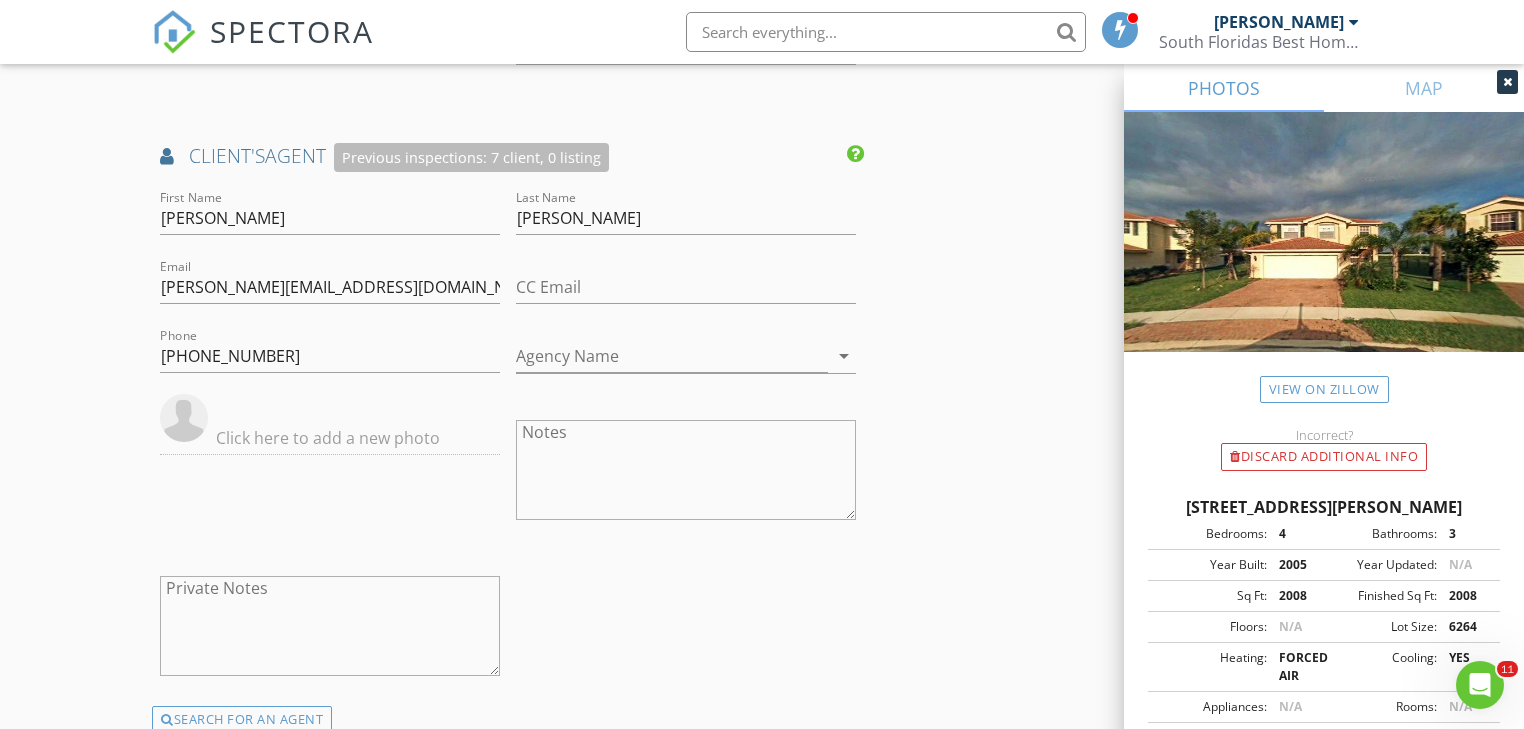 click on "INSPECTOR(S)
check_box   Joe Cosentino   PRIMARY   Joe Cosentino arrow_drop_down   check_box_outline_blank Joe Cosentino specifically requested
Date/Time
07/16/2025 10:30 AM
Location
Address Search       Address 681 Garden Cress Trail   Unit   City Royal Palm Beach   State FL   Zip 33411   County Palm Beach     Square Feet 2008   Year Built 2005   Foundation arrow_drop_down     Joe Cosentino     6.6 miles     (13 minutes)
client
check_box Enable Client CC email for this inspection   Client Search     check_box_outline_blank Client is a Company/Organization     First Name Nate   Last Name Johnson   Email nate27johnson@gmail.com   CC Email   Phone 218-393-2596           Notes   Private Notes
ADD ADDITIONAL client
SERVICES
check_box   Wind Mitigation Report   check_box" at bounding box center (761, -678) 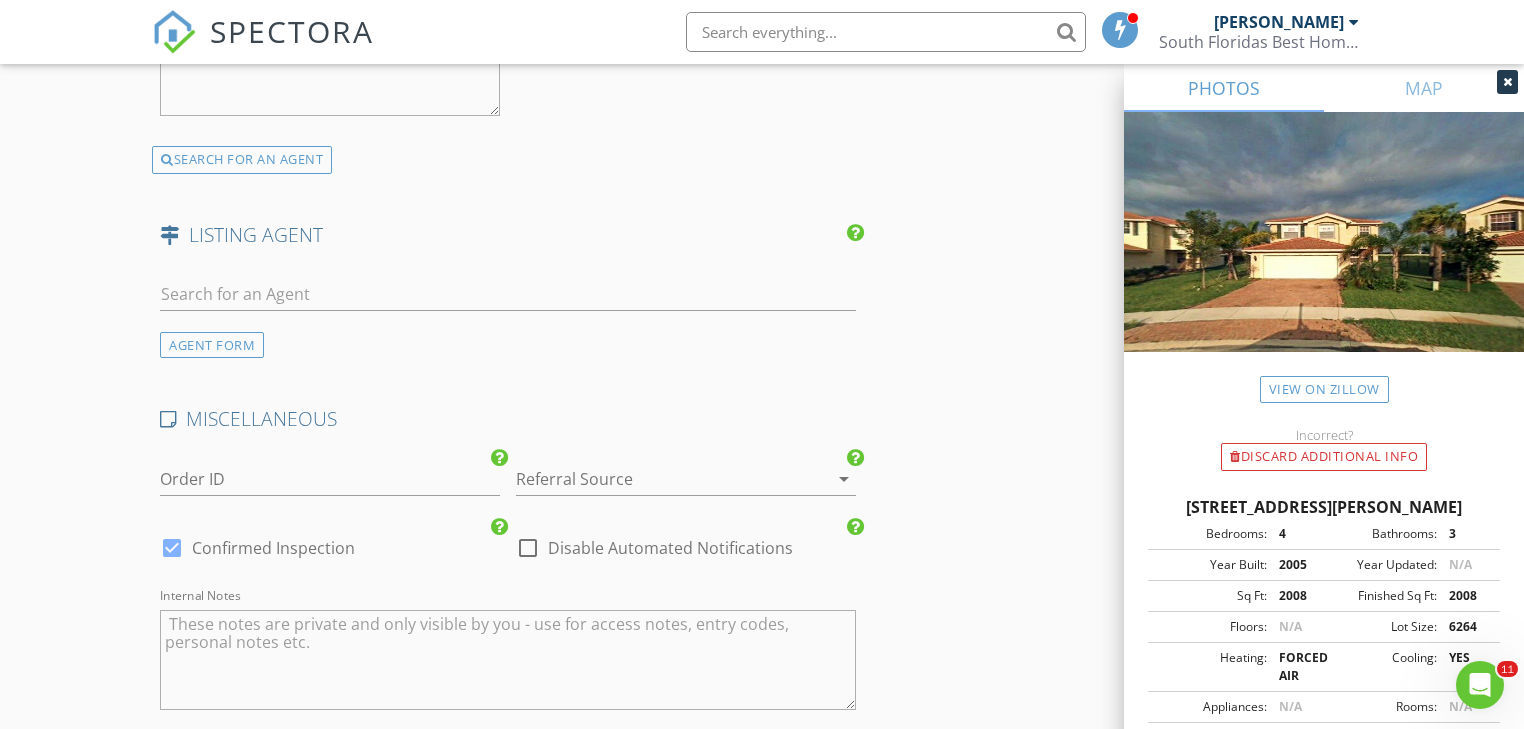 scroll, scrollTop: 4124, scrollLeft: 0, axis: vertical 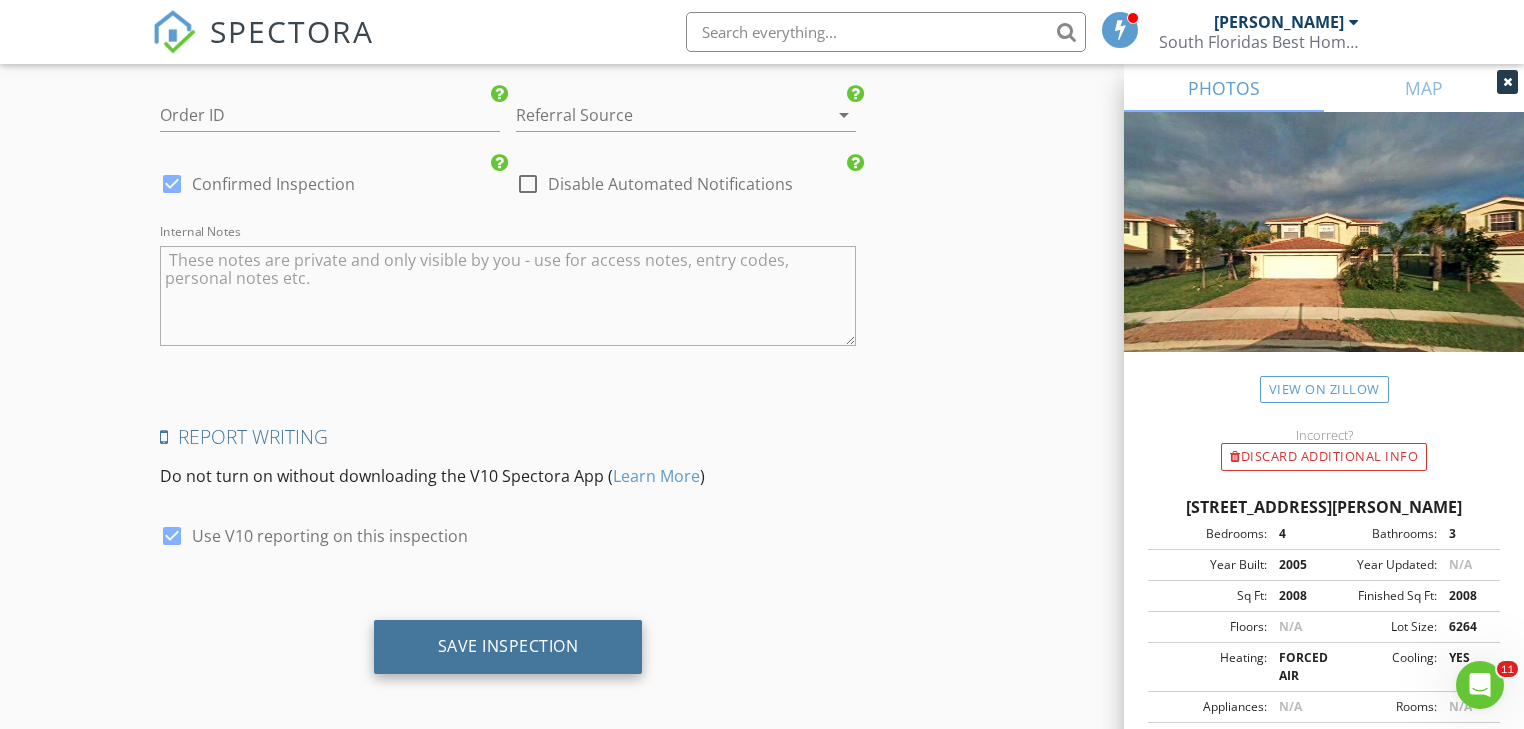 click on "Save Inspection" at bounding box center (508, 646) 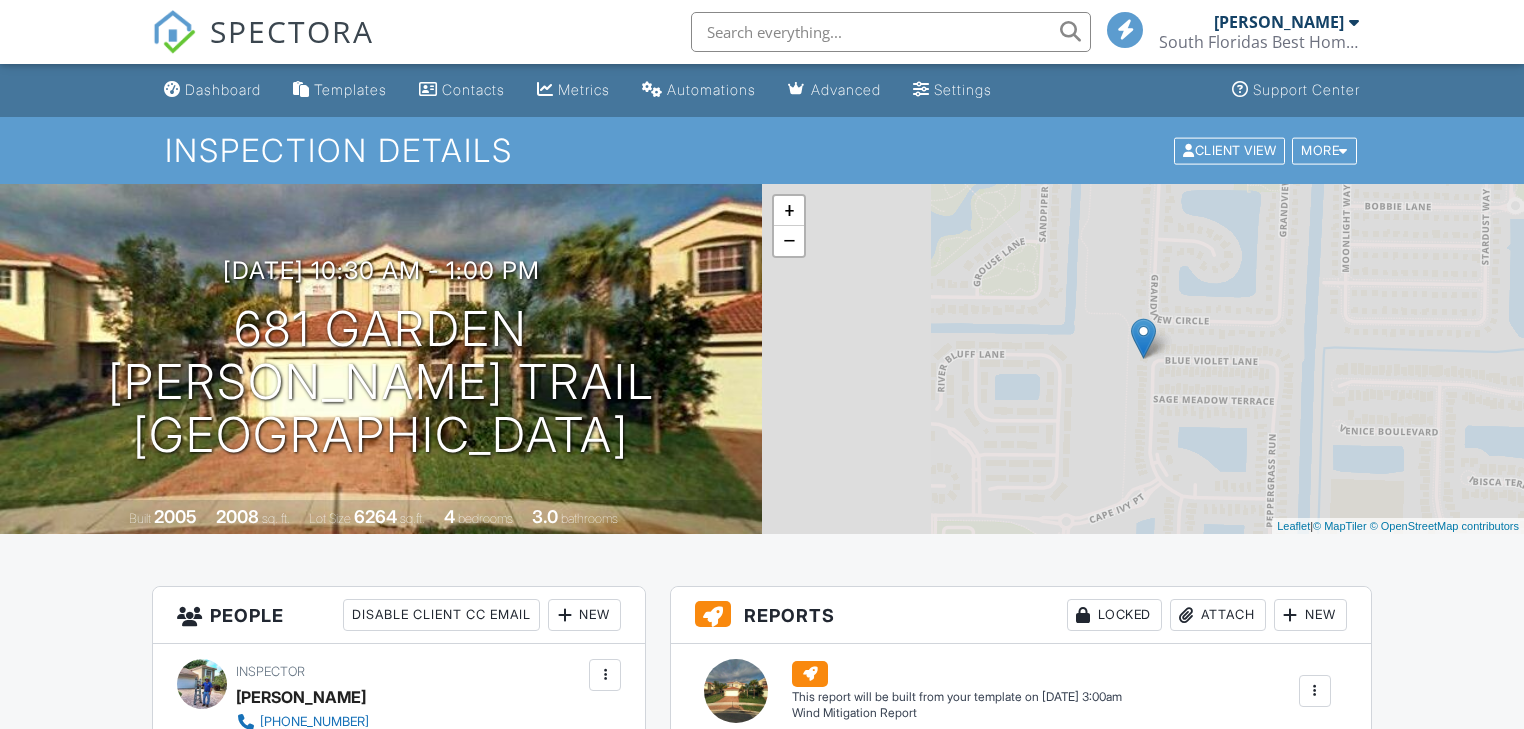 scroll, scrollTop: 0, scrollLeft: 0, axis: both 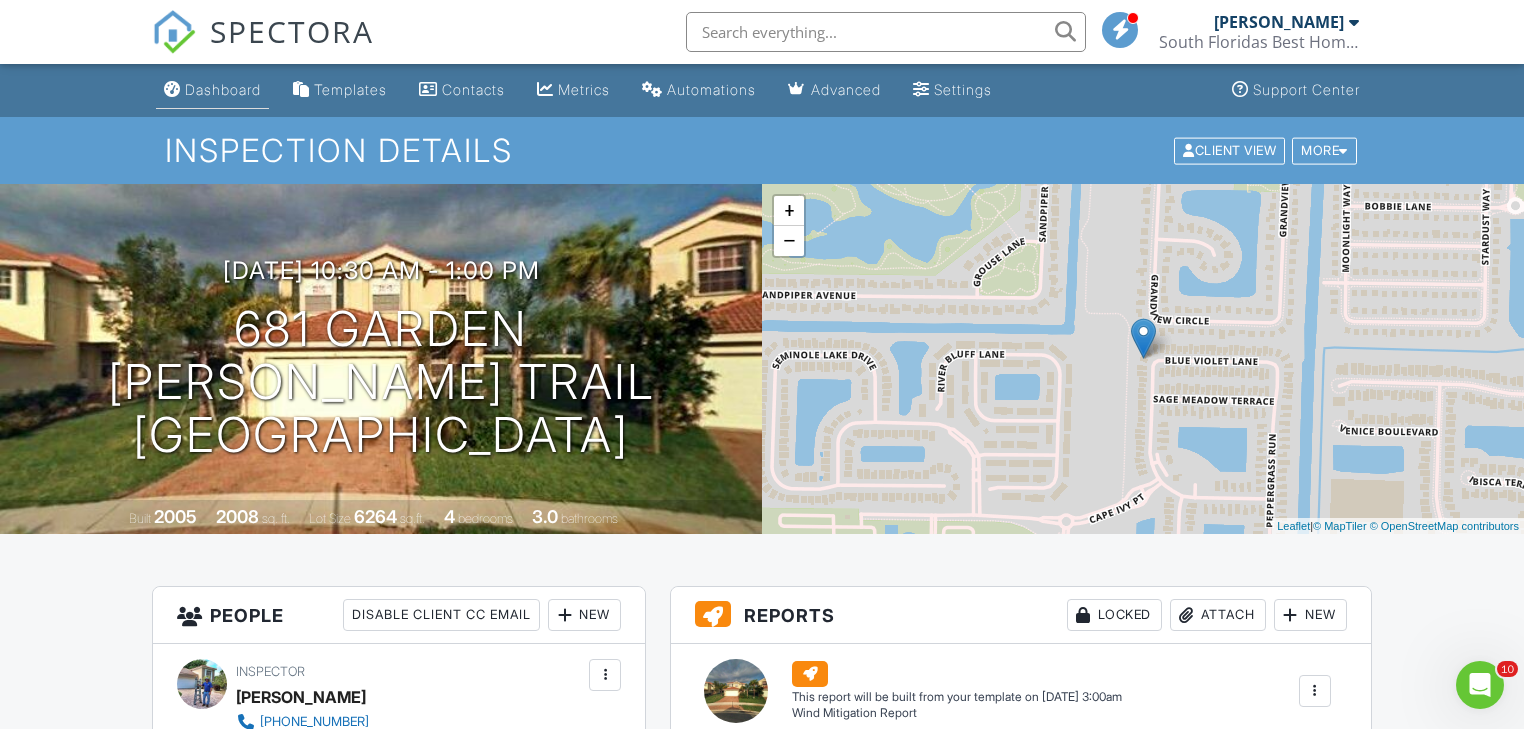 click on "Dashboard" at bounding box center (212, 90) 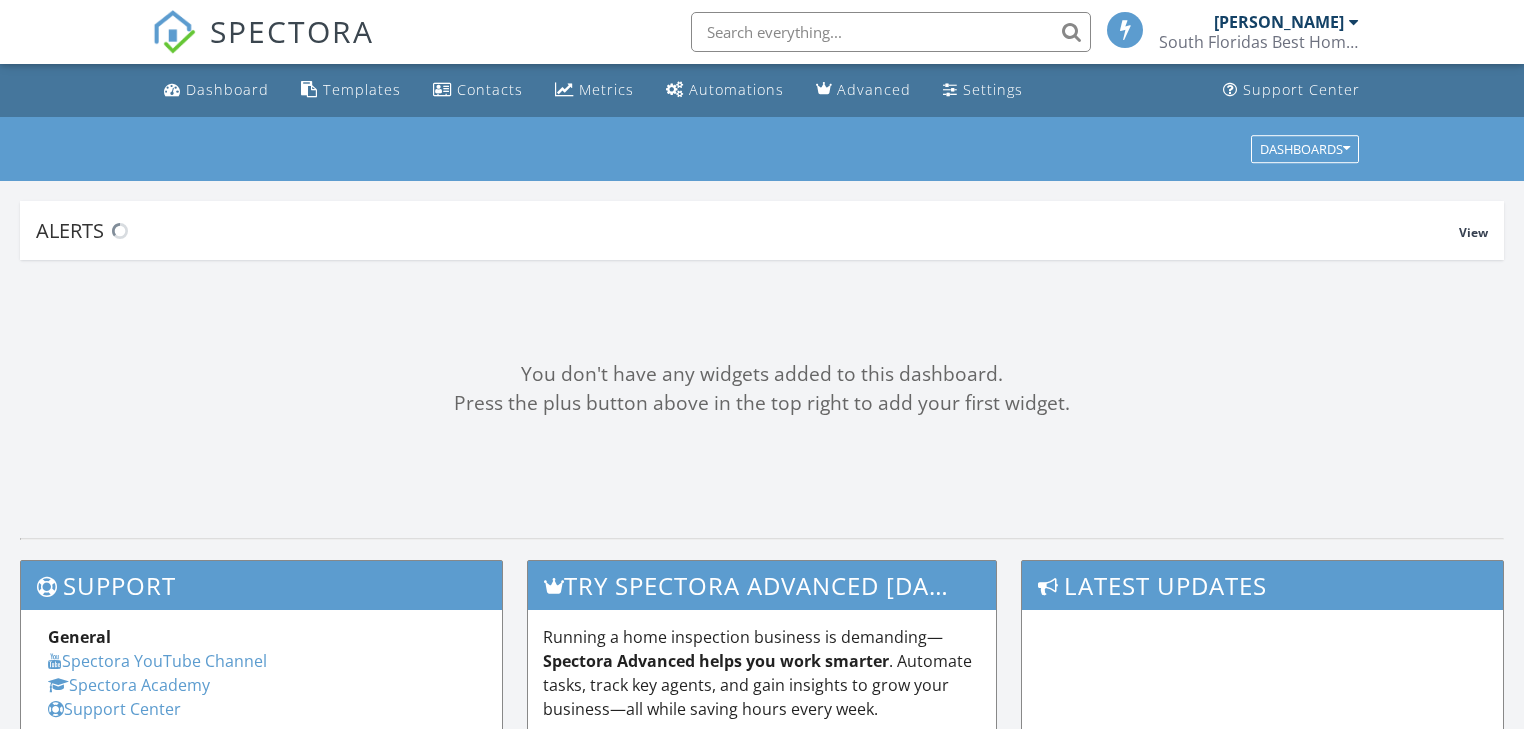 scroll, scrollTop: 0, scrollLeft: 0, axis: both 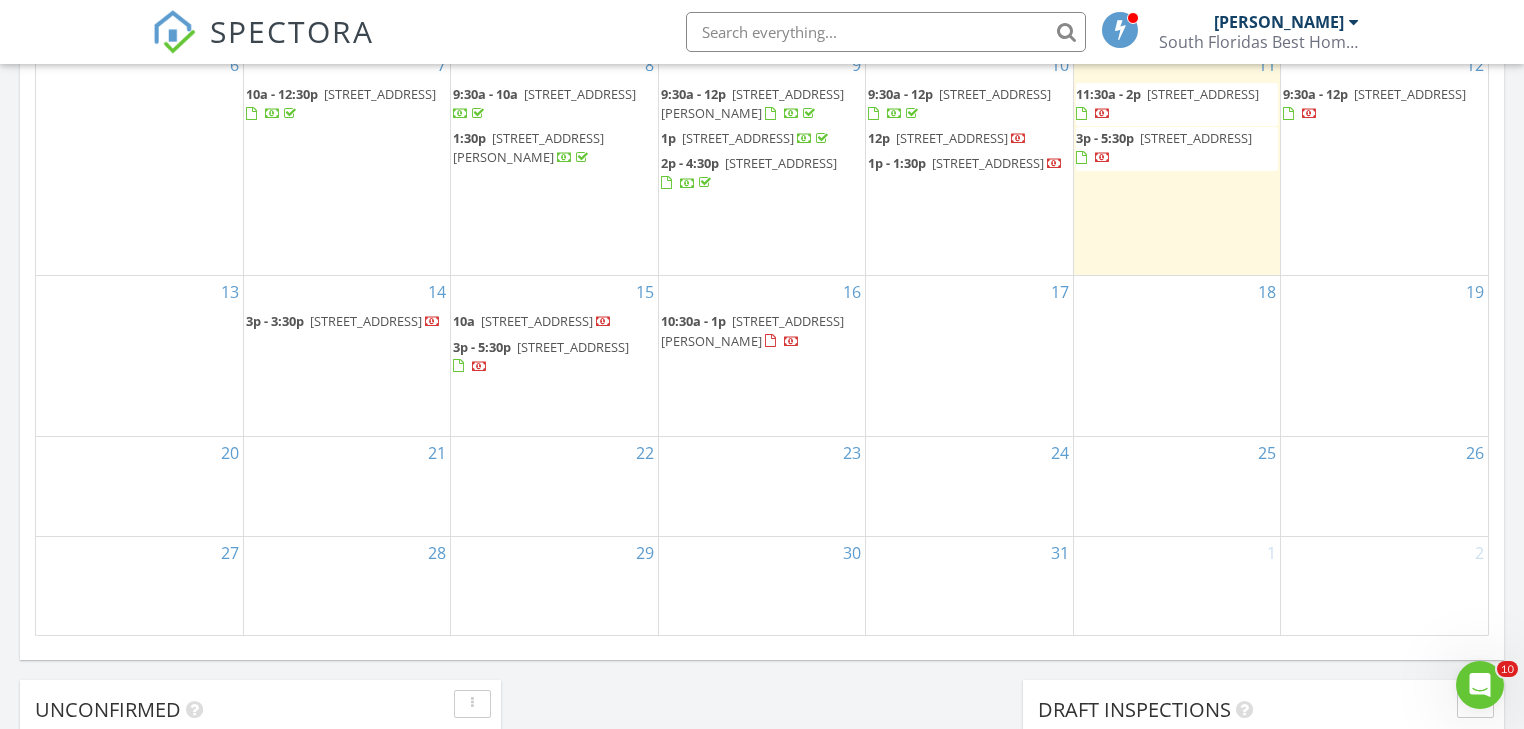 click on "[STREET_ADDRESS]" at bounding box center [952, 138] 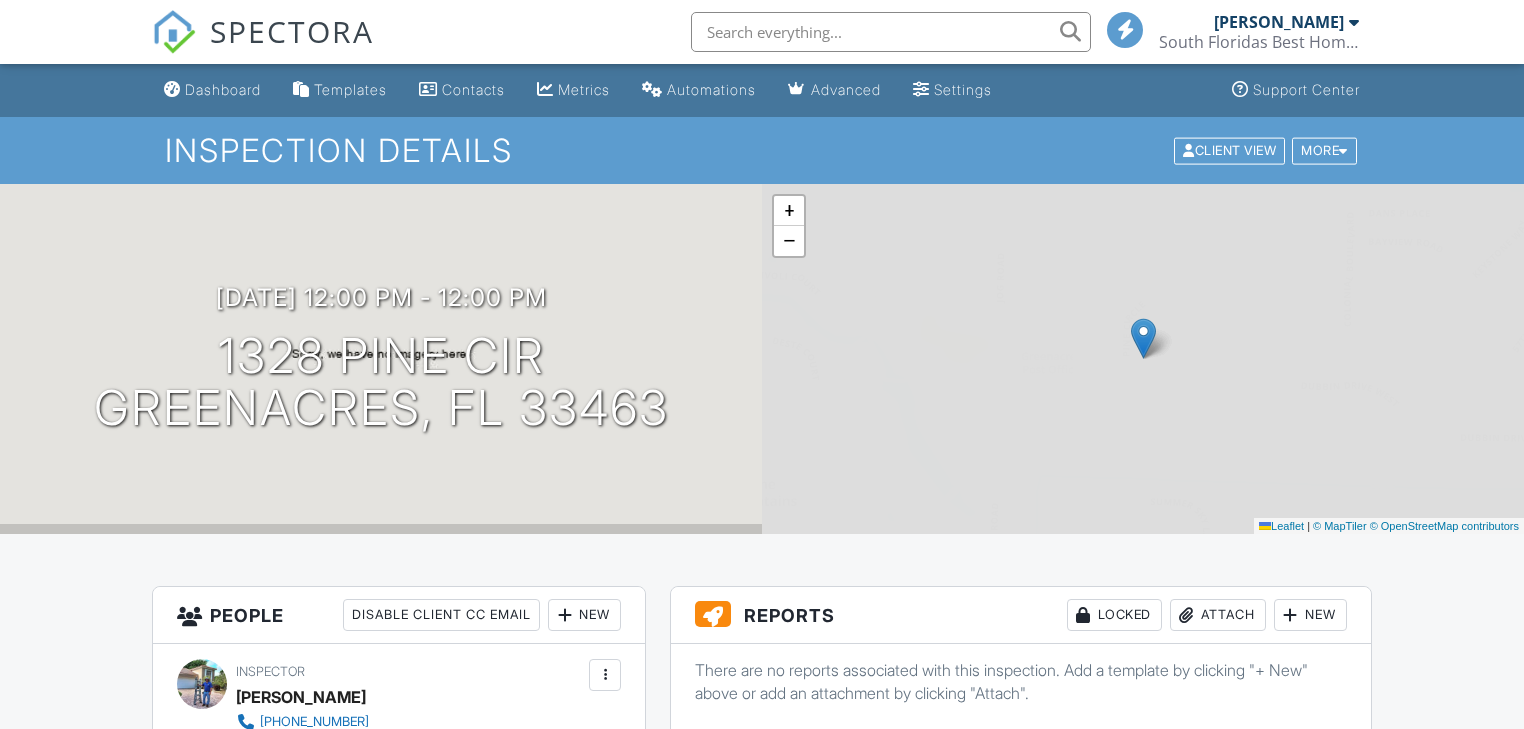 scroll, scrollTop: 581, scrollLeft: 0, axis: vertical 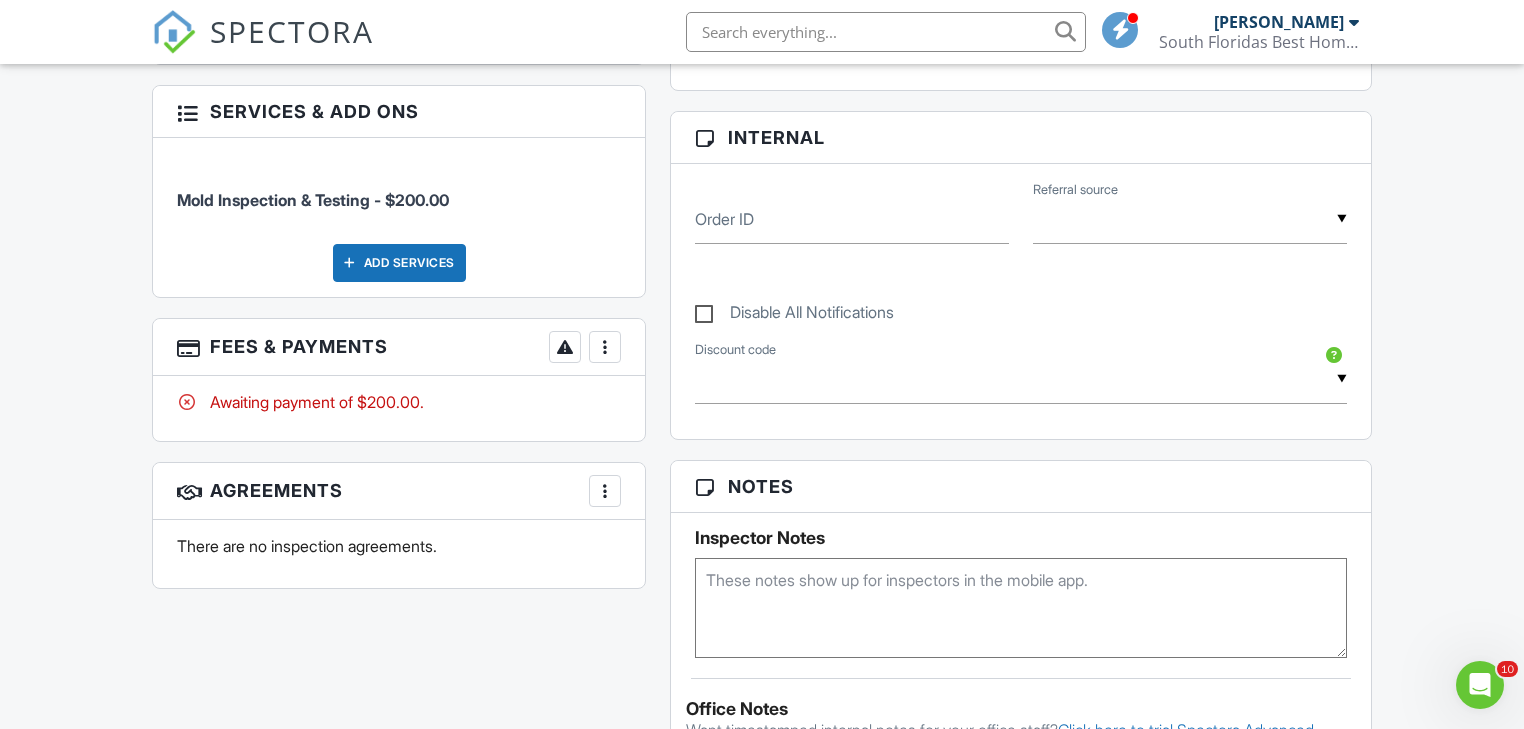 click at bounding box center (605, 347) 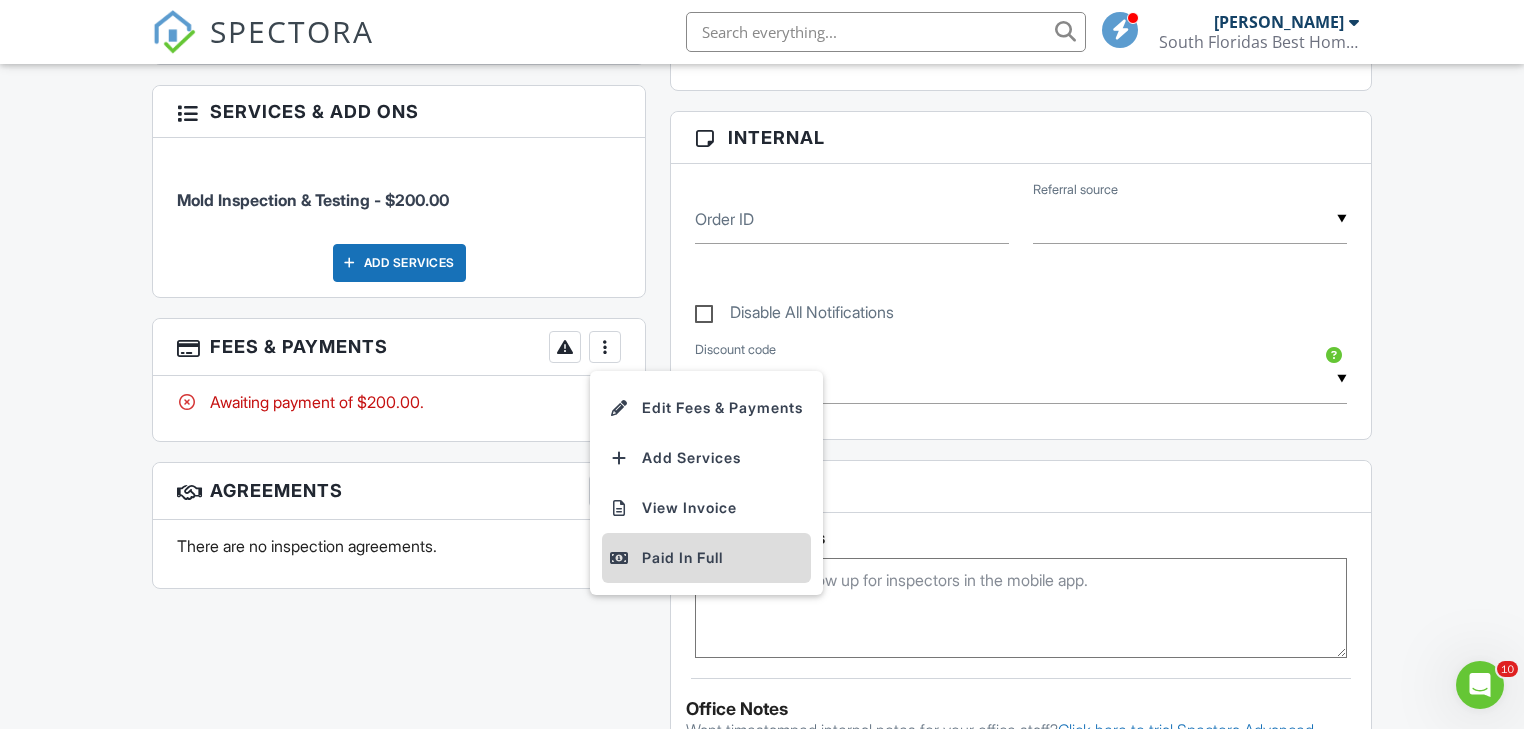 click on "Paid In Full" at bounding box center (706, 558) 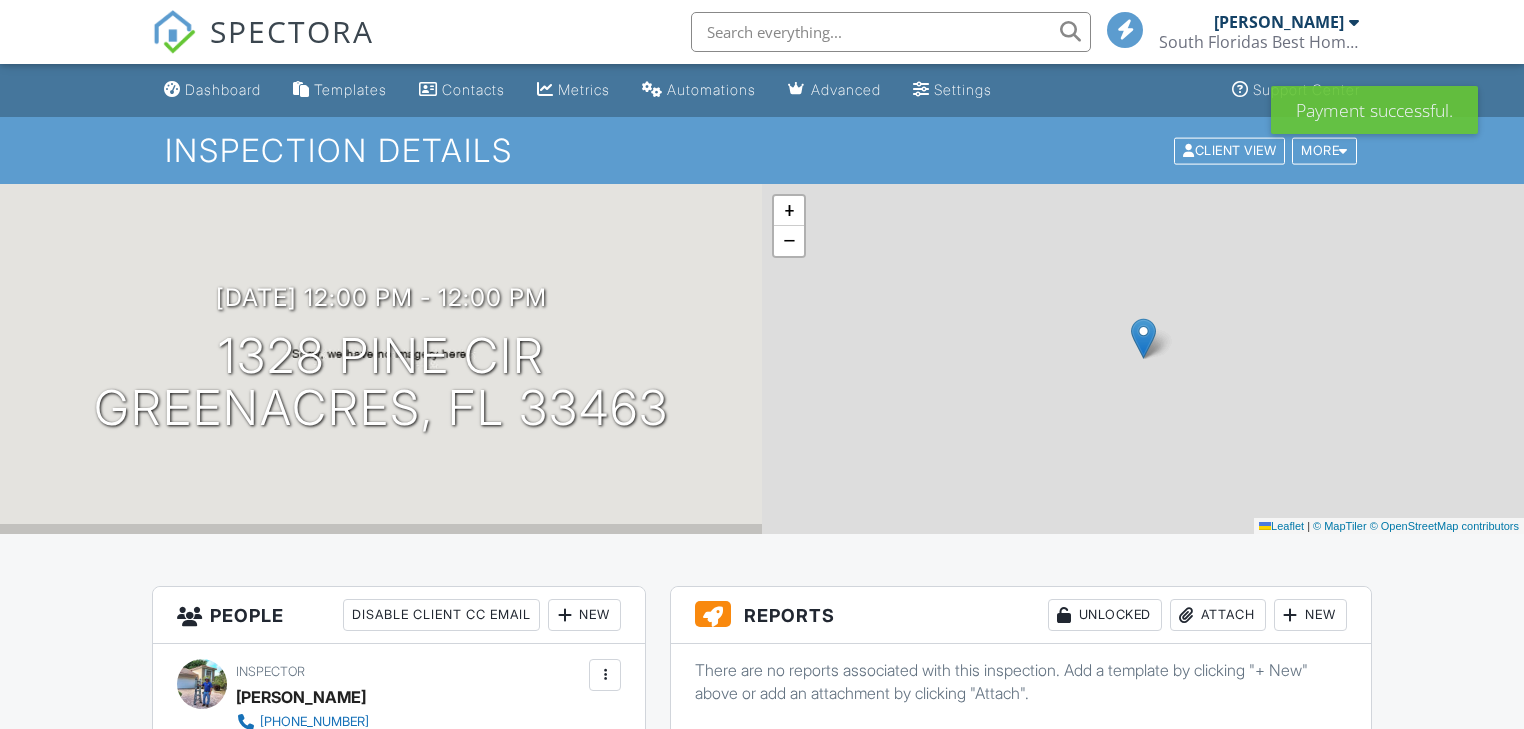 scroll, scrollTop: 0, scrollLeft: 0, axis: both 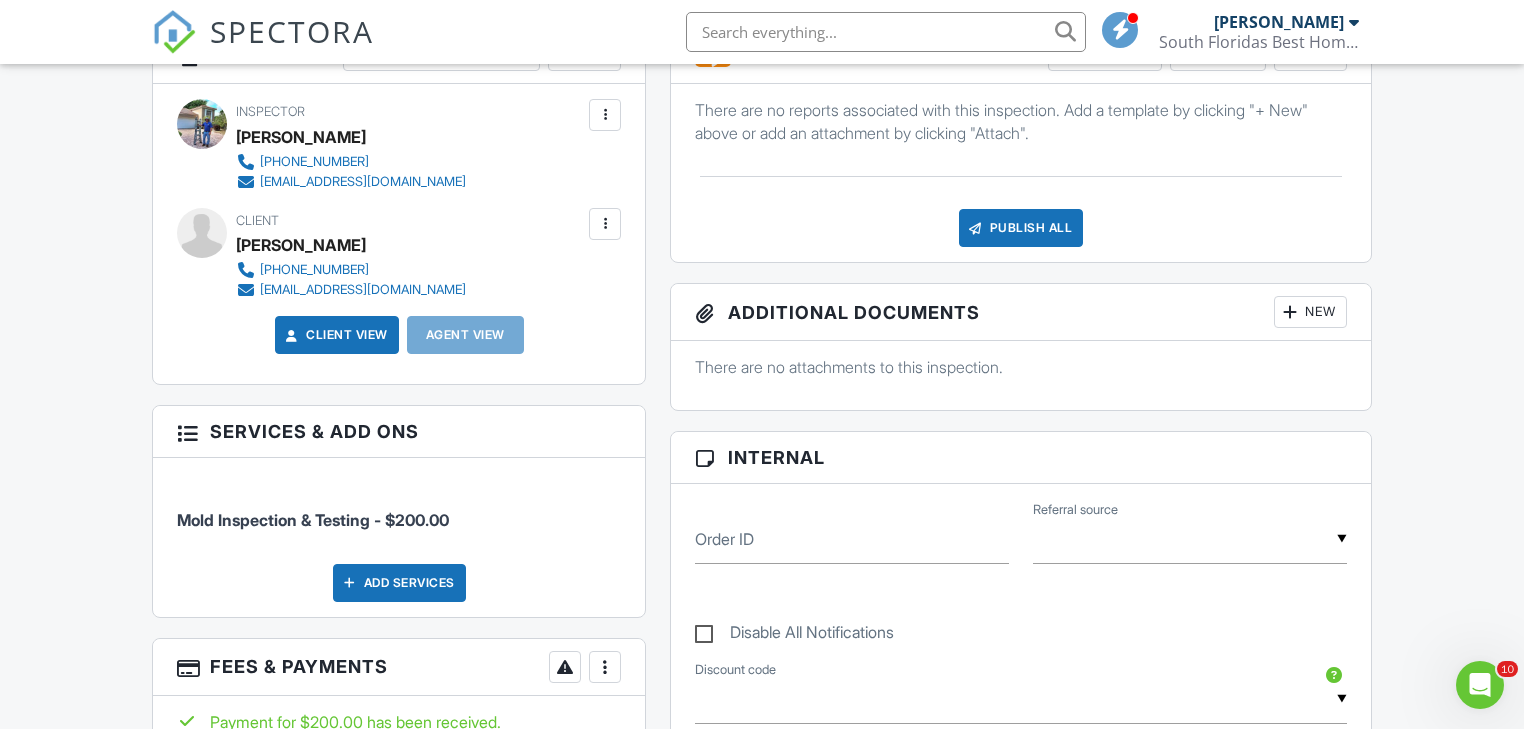 click on "New" at bounding box center [1310, 312] 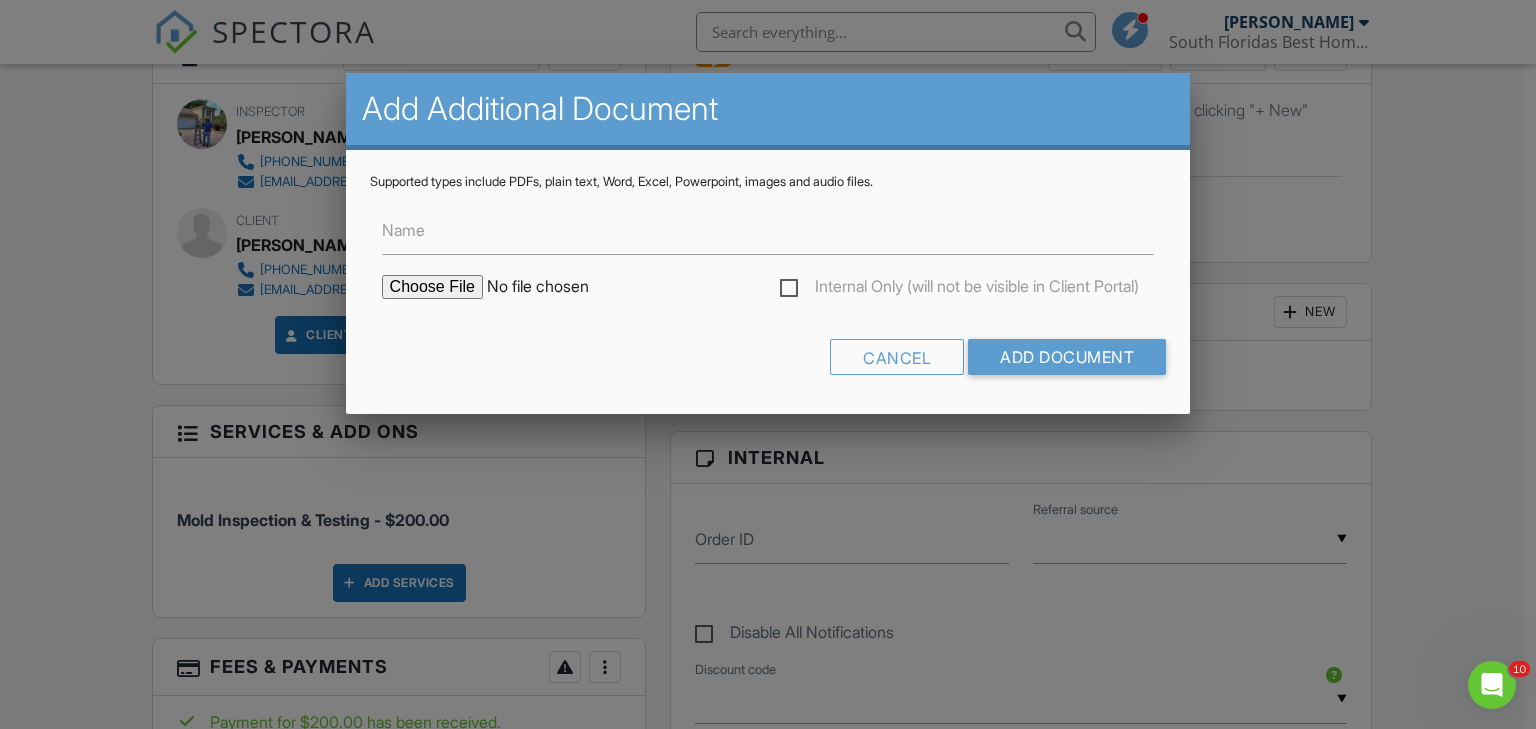 click at bounding box center [552, 287] 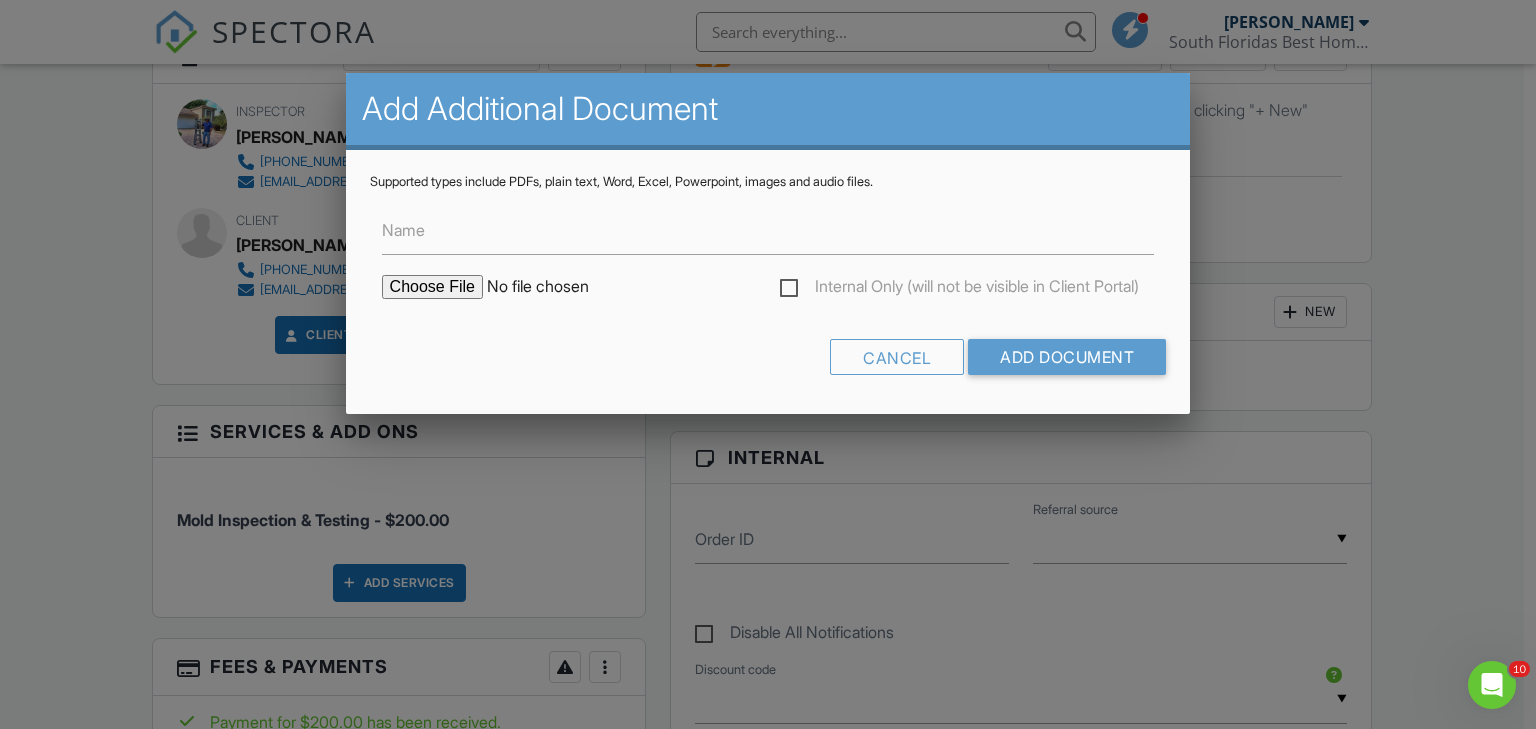 type on "C:\fakepath\Melendez mold report.pdf" 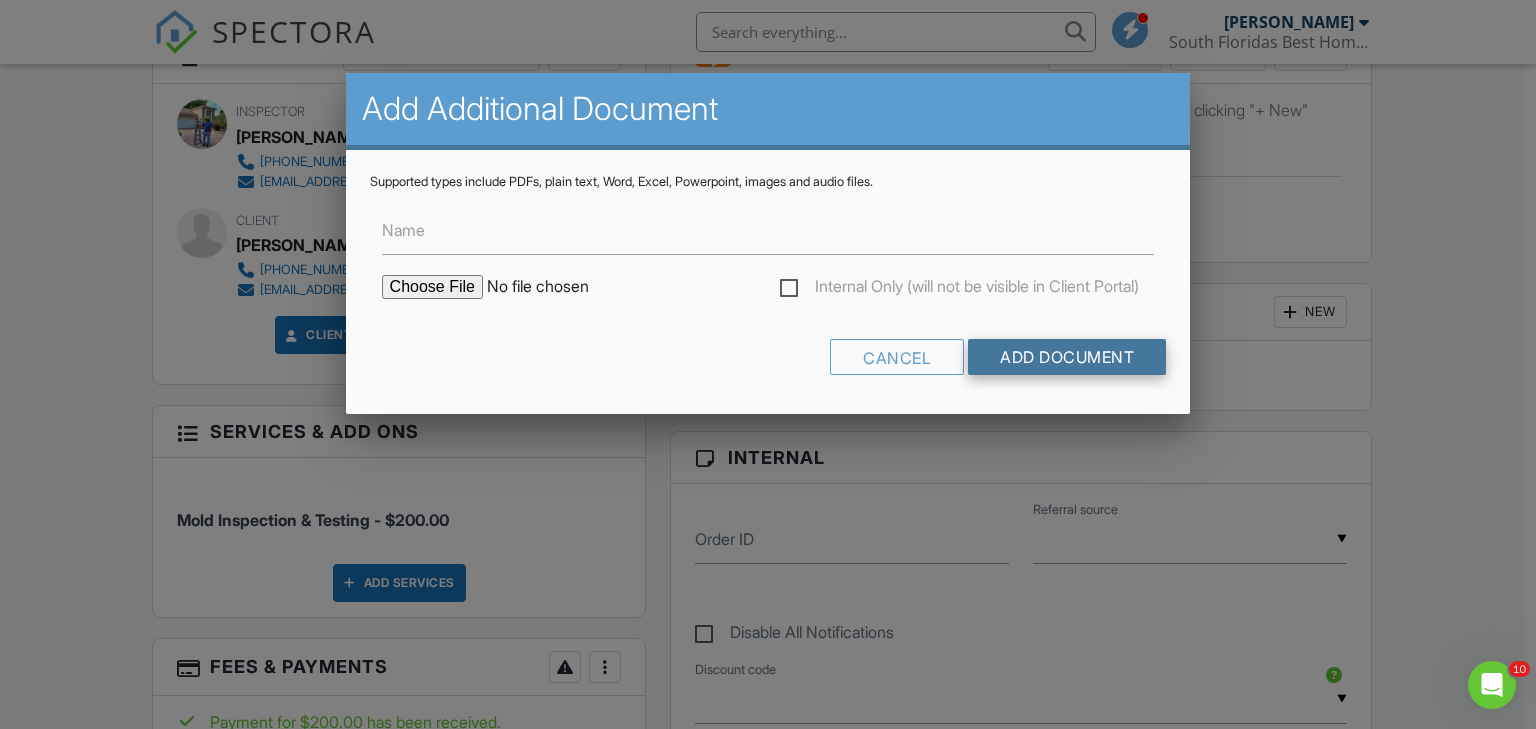click on "Add Document" at bounding box center (1067, 357) 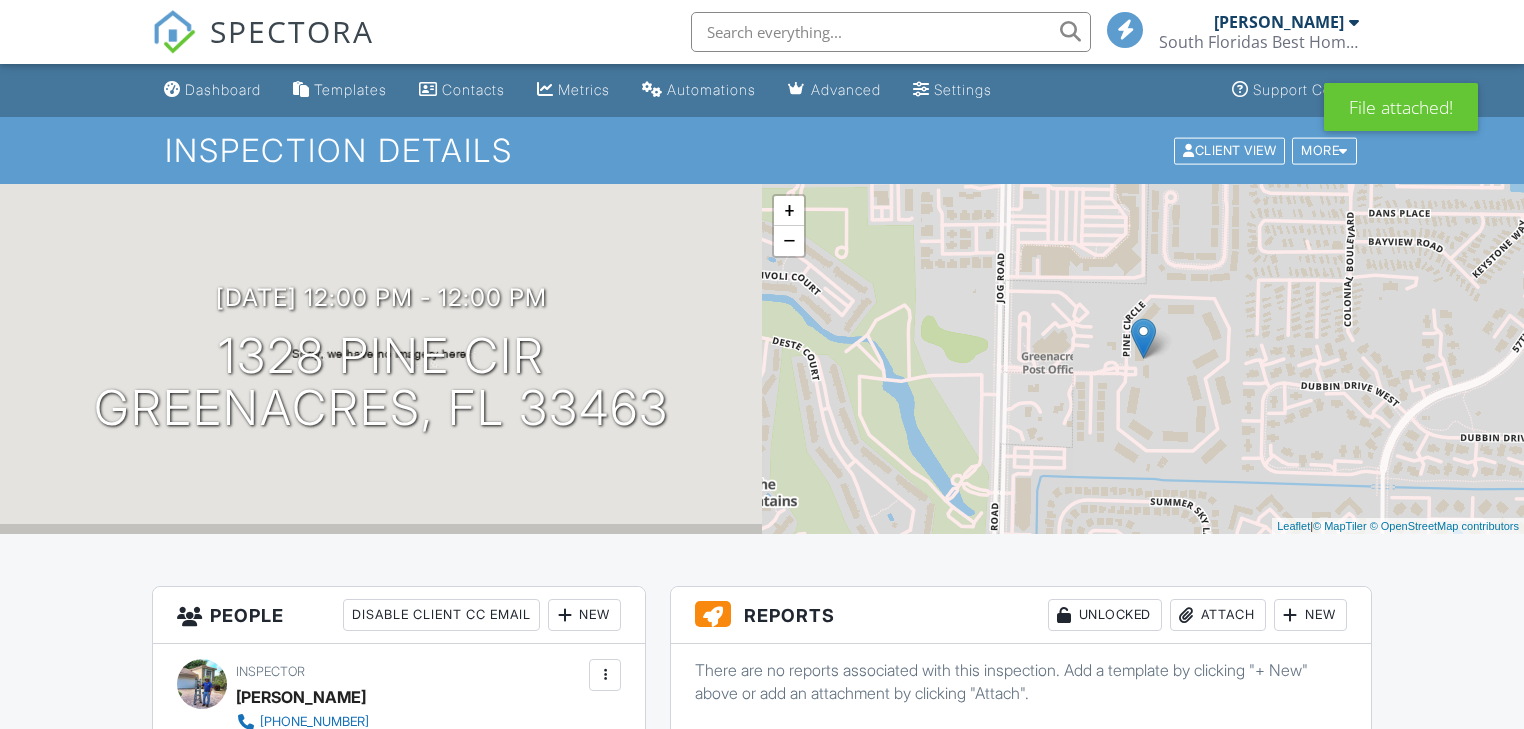 scroll, scrollTop: 0, scrollLeft: 0, axis: both 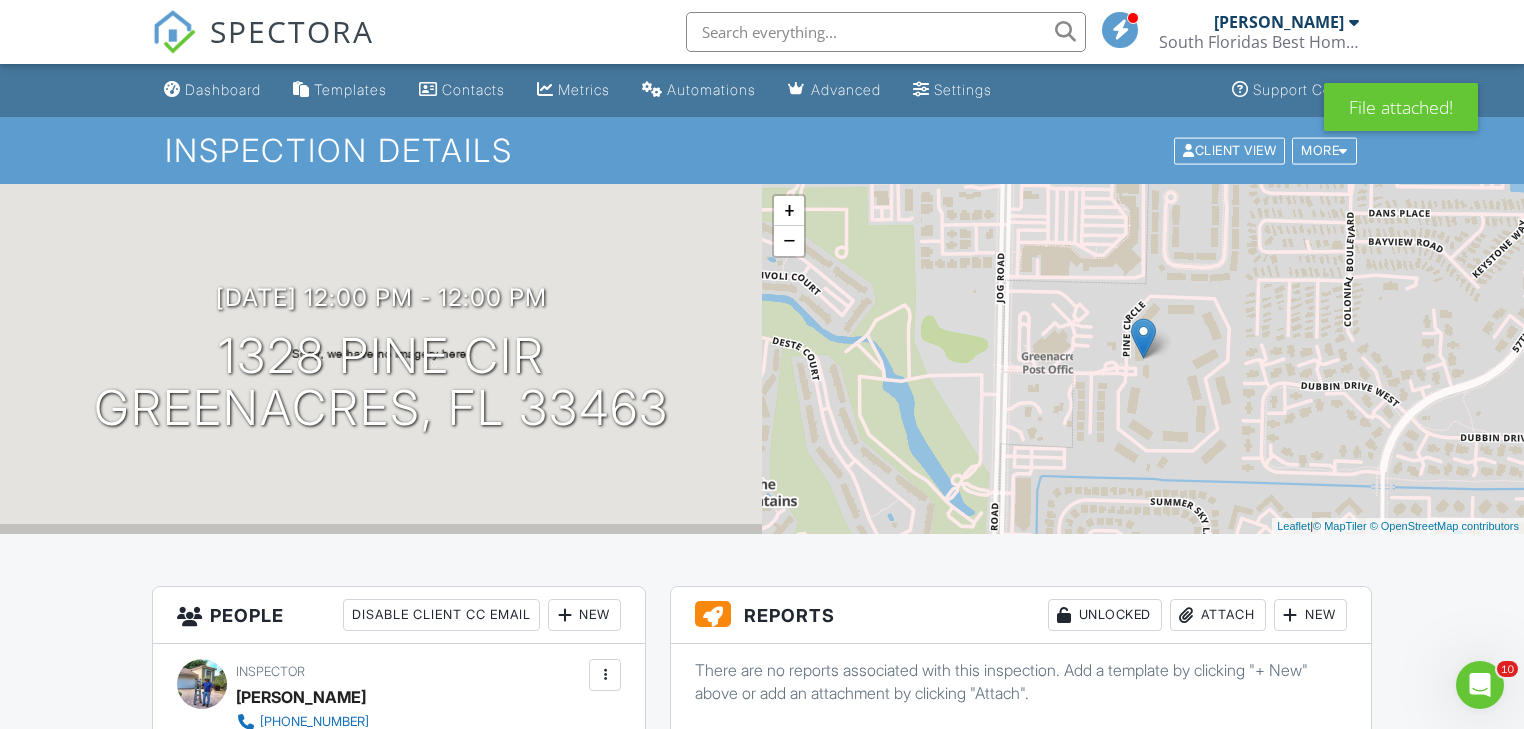 click at bounding box center (886, 32) 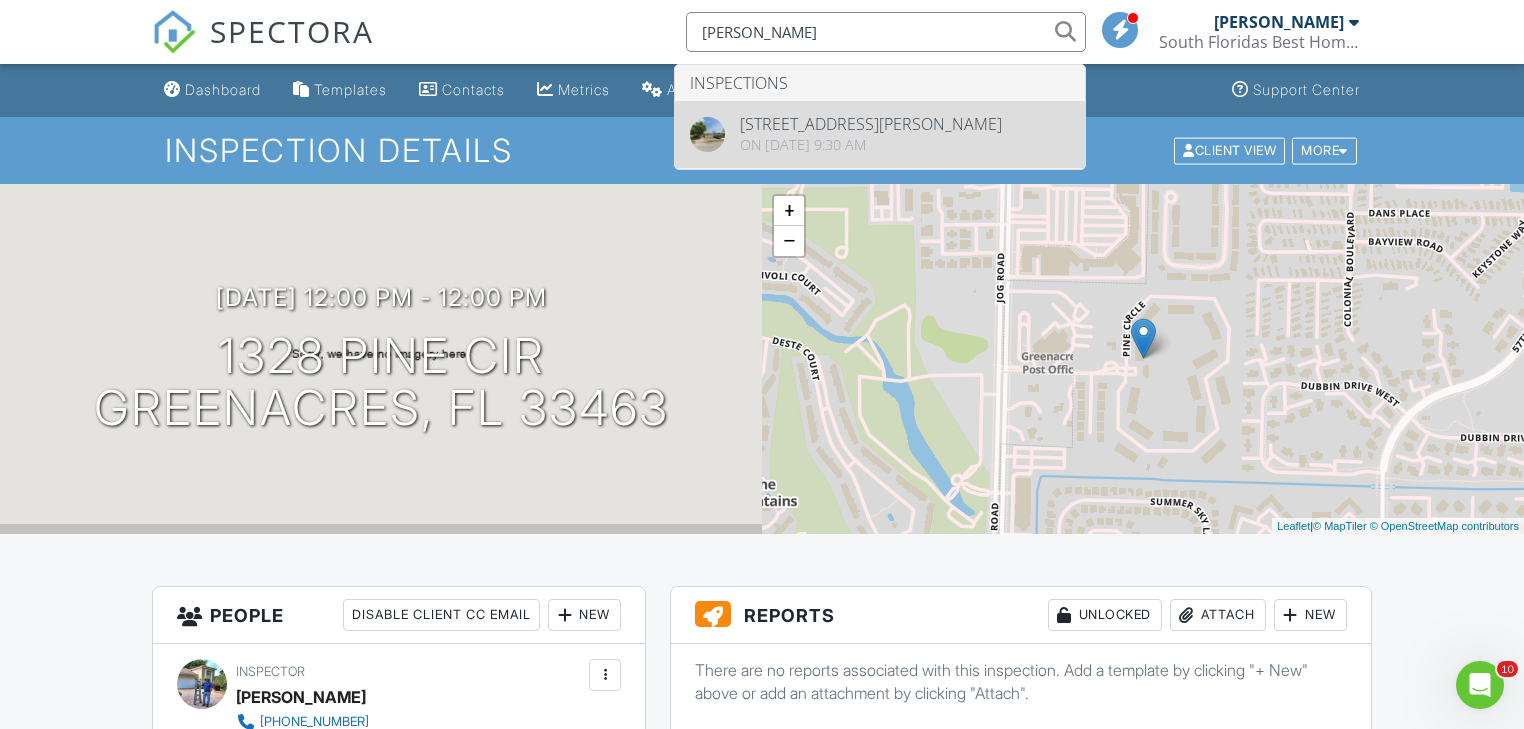 type on "[PERSON_NAME]" 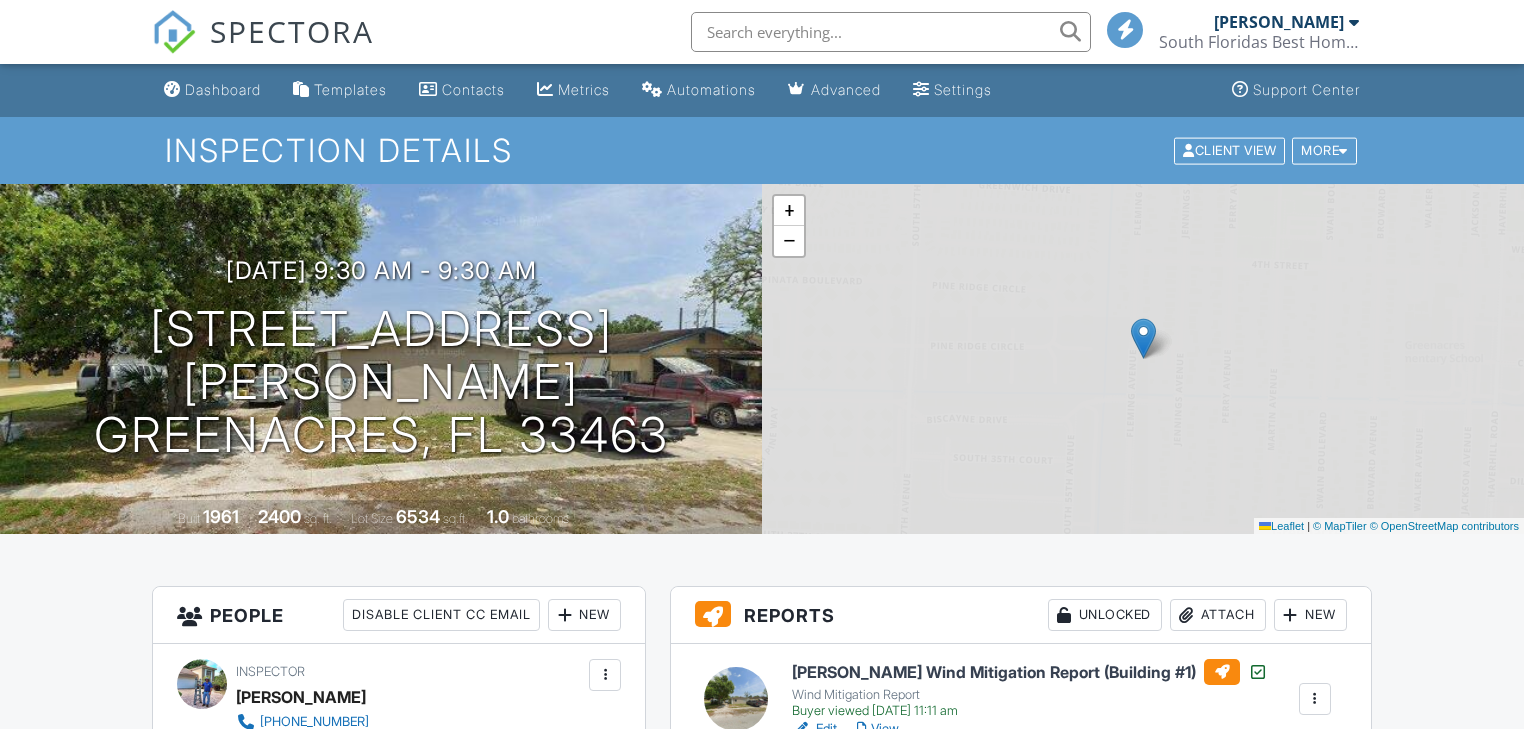 scroll, scrollTop: 0, scrollLeft: 0, axis: both 